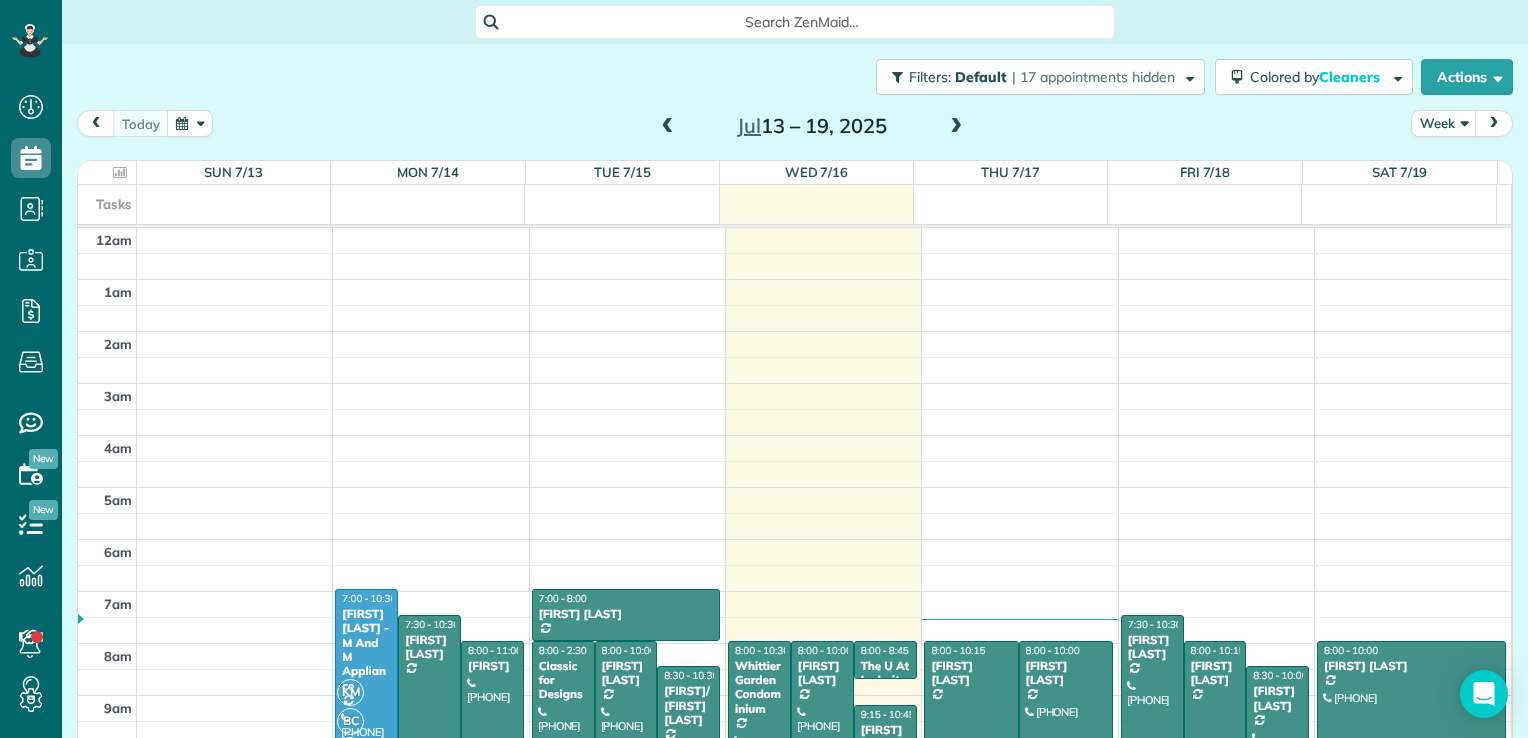 scroll, scrollTop: 0, scrollLeft: 0, axis: both 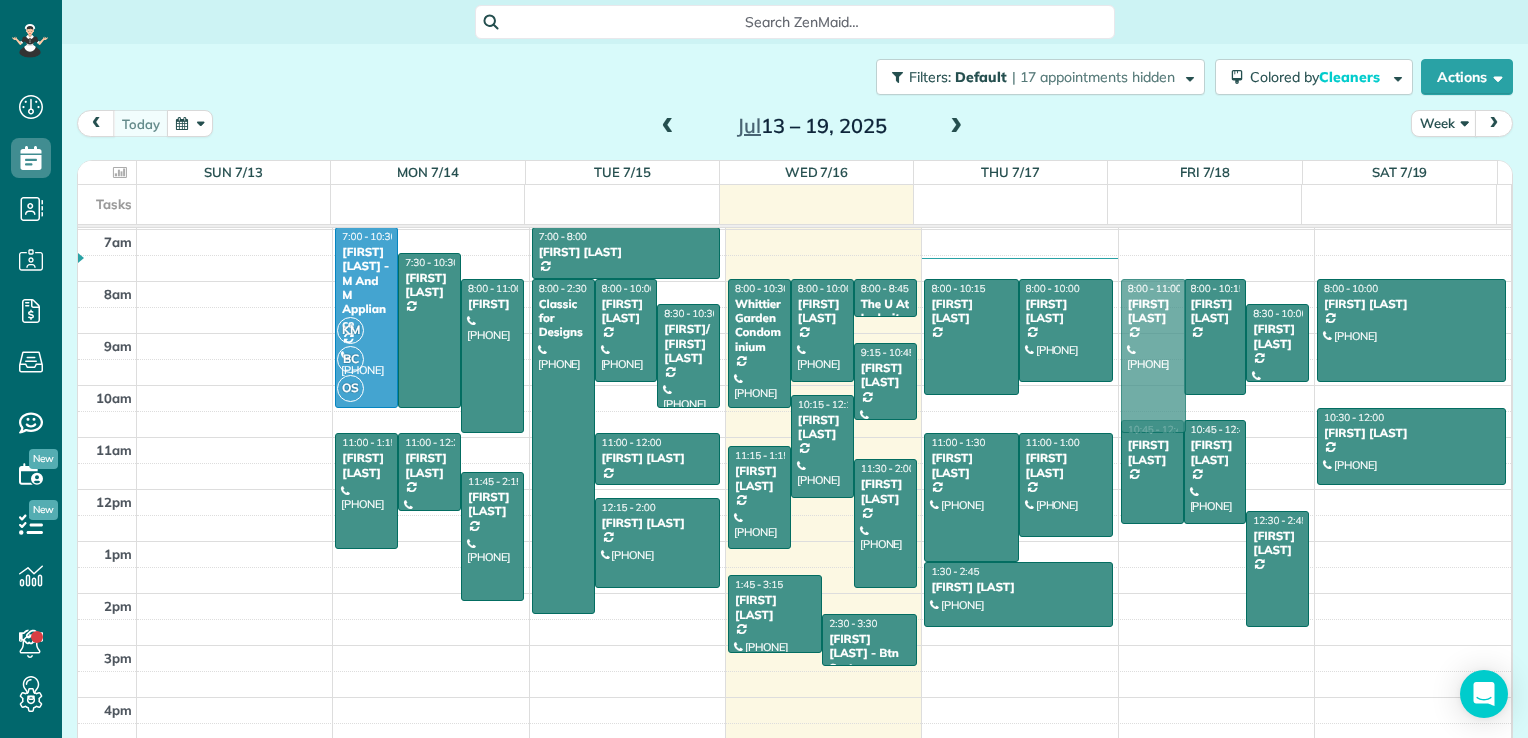drag, startPoint x: 1140, startPoint y: 290, endPoint x: 1136, endPoint y: 322, distance: 32.24903 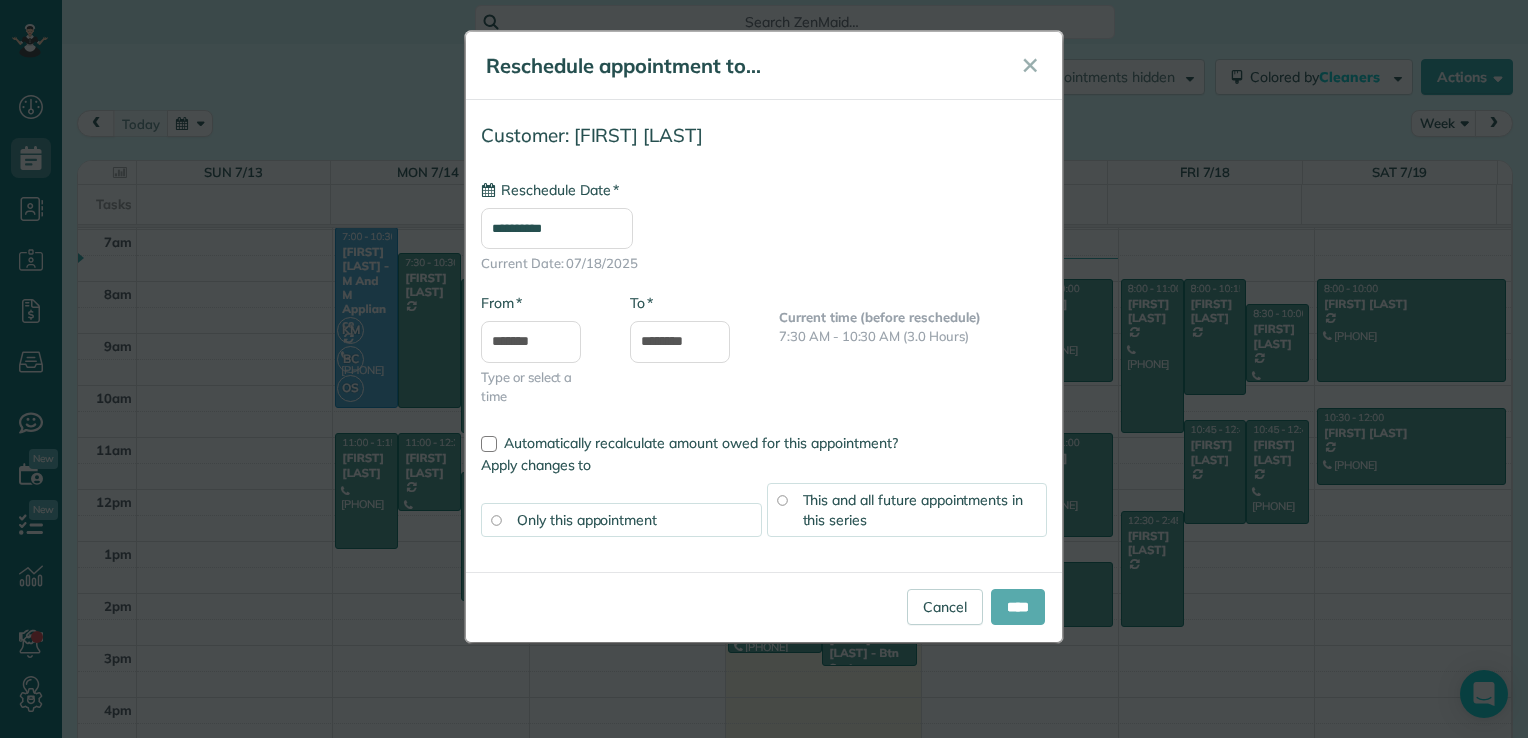 type on "**********" 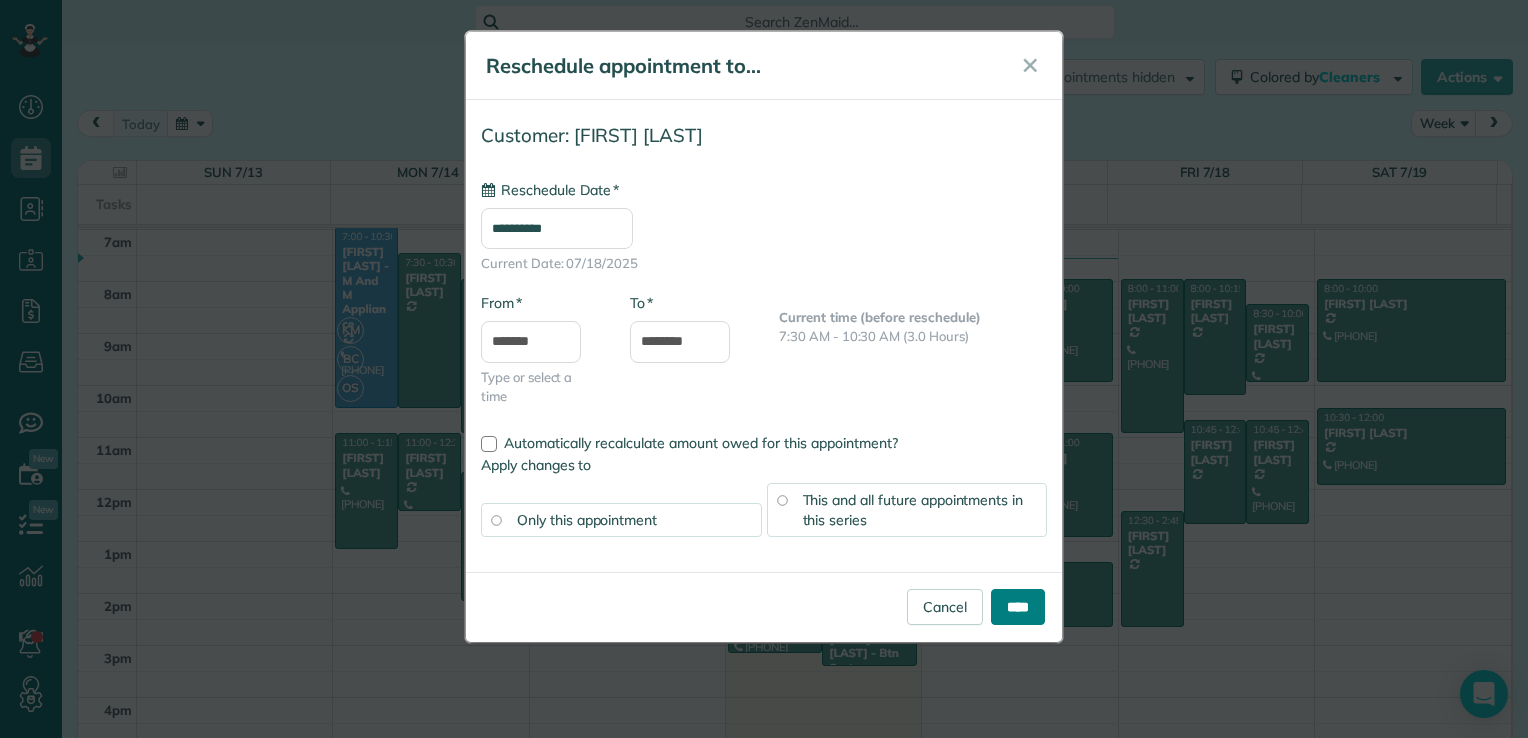 click on "****" at bounding box center [1018, 607] 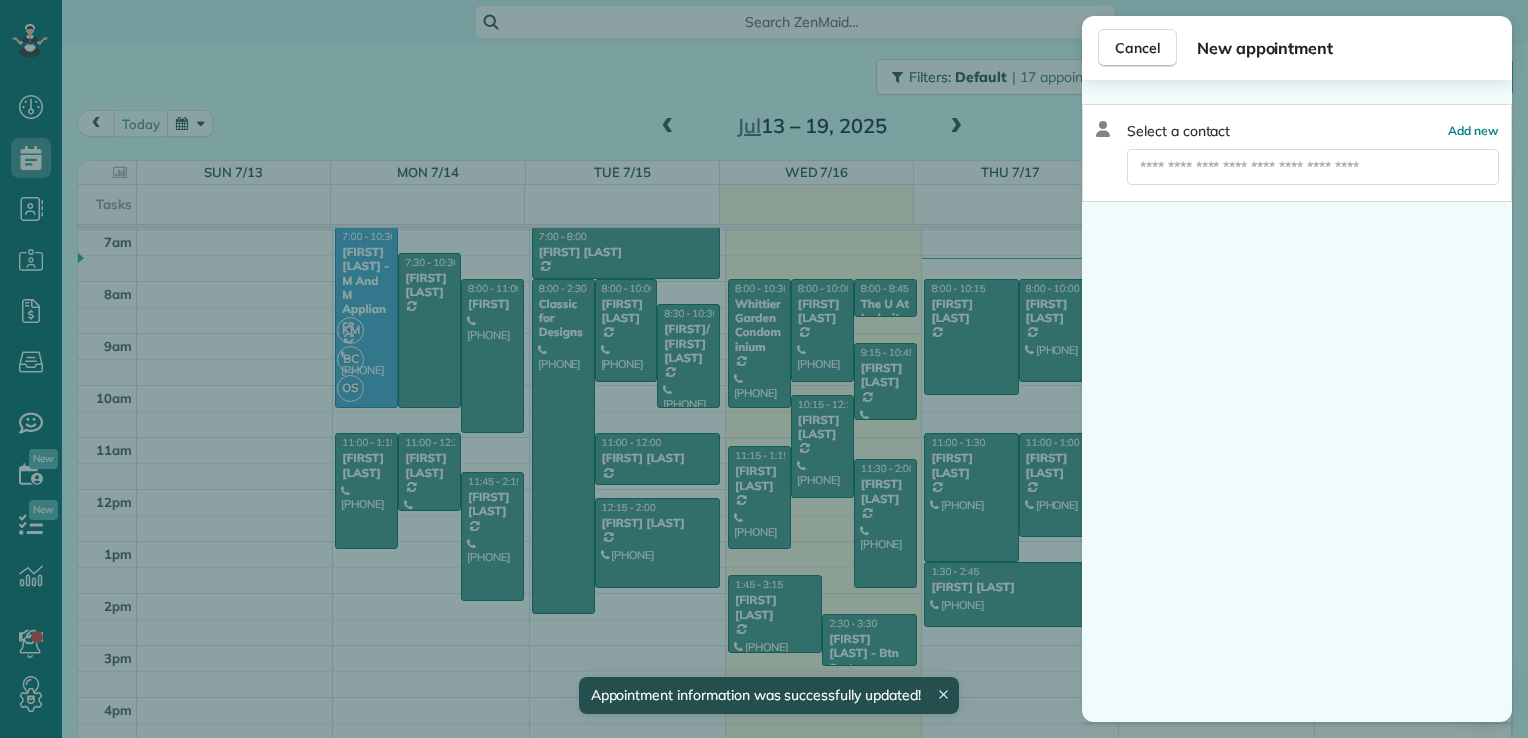 drag, startPoint x: 1179, startPoint y: 465, endPoint x: 1176, endPoint y: 482, distance: 17.262676 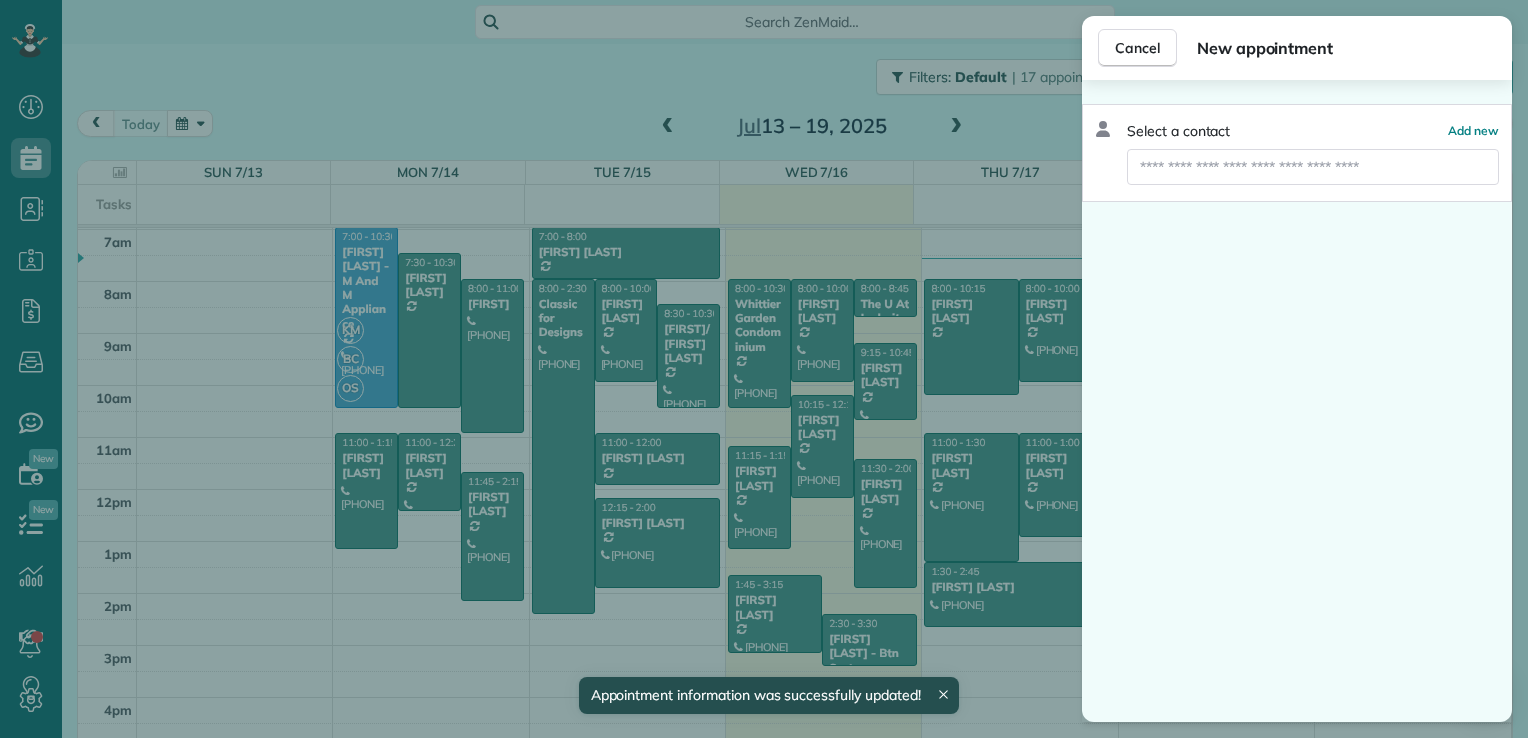 click on "Dashboard
Scheduling
Calendar View
List View
Dispatch View - Weekly scheduling (Beta)" at bounding box center [764, 369] 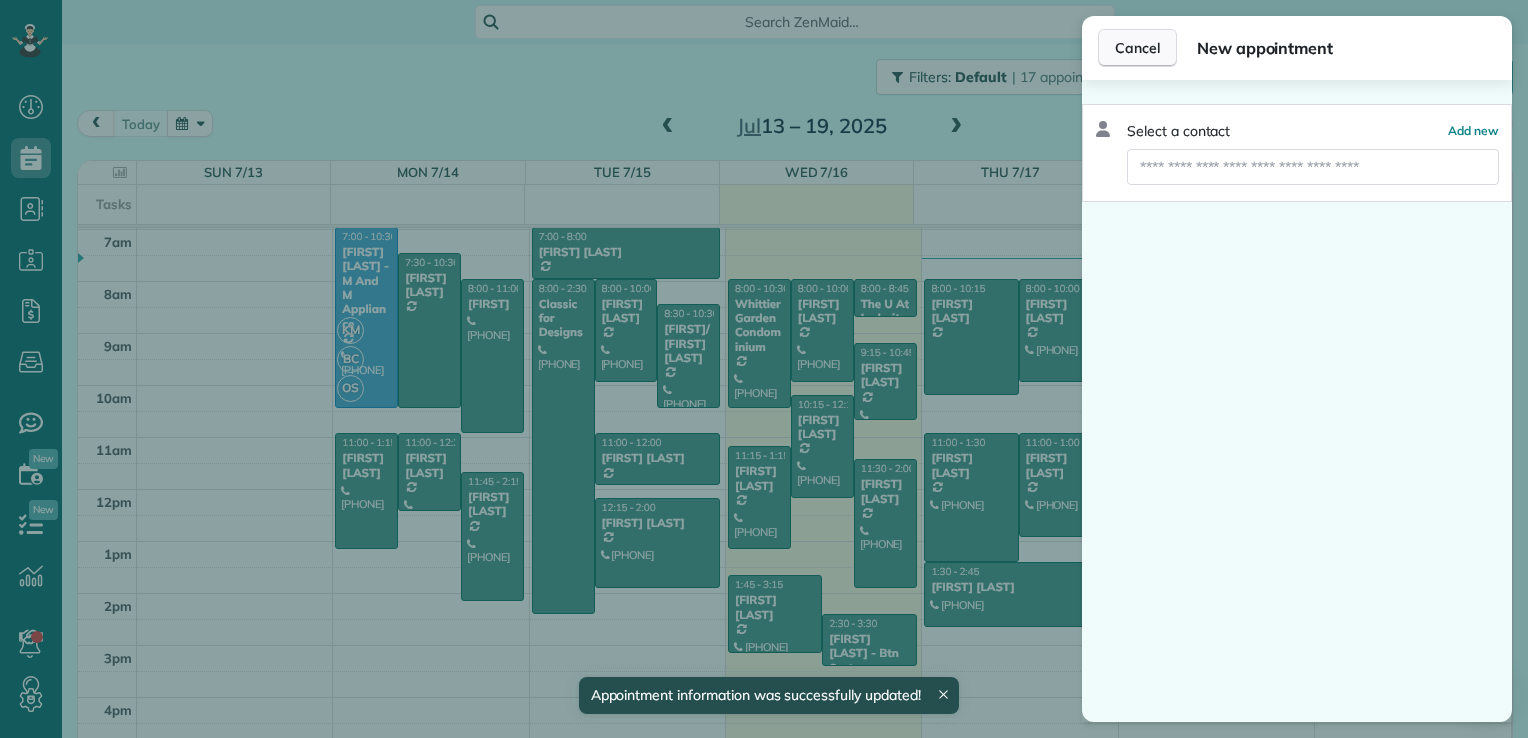 click on "Cancel" at bounding box center (1137, 48) 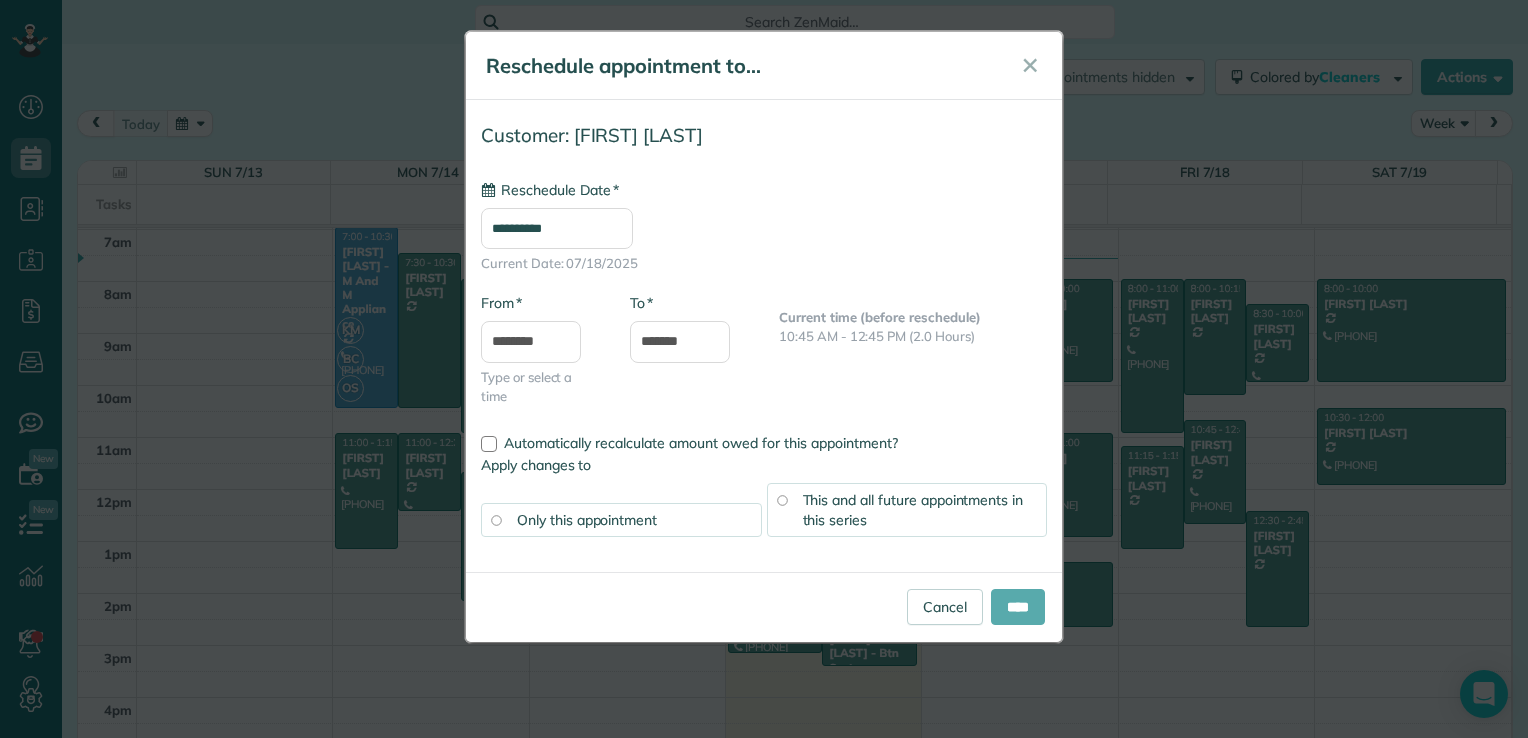 type on "**********" 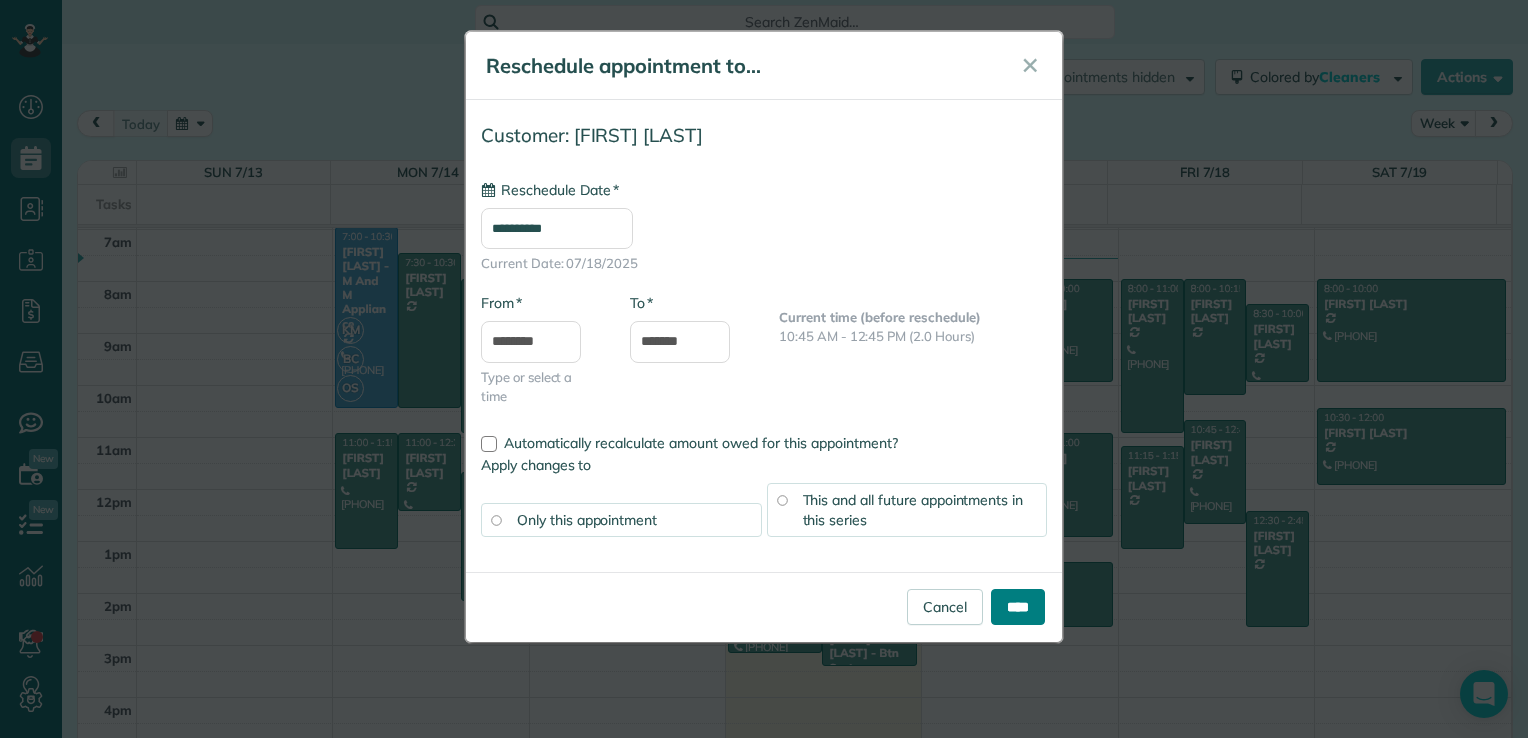 click on "****" at bounding box center [1018, 607] 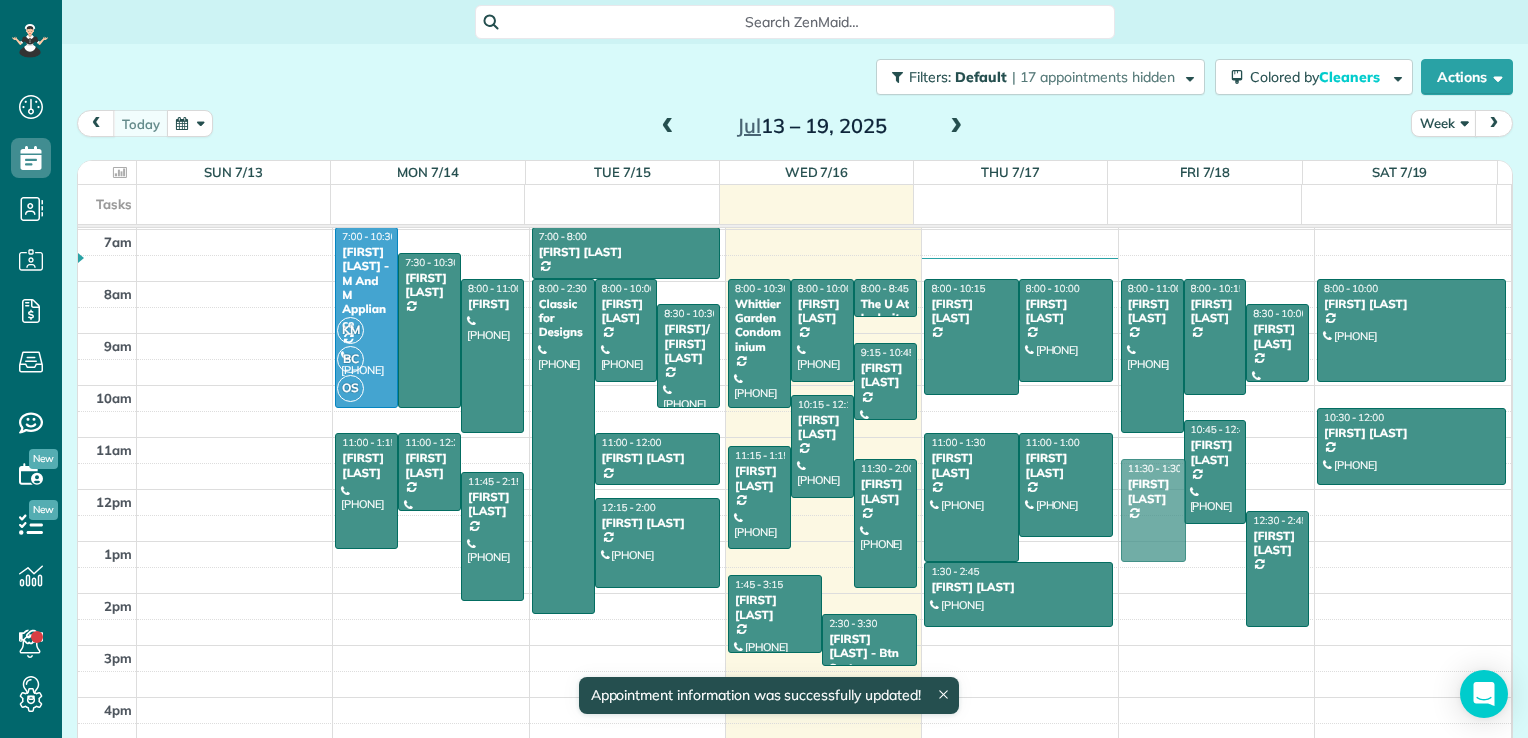 drag, startPoint x: 1128, startPoint y: 488, endPoint x: 1124, endPoint y: 502, distance: 14.56022 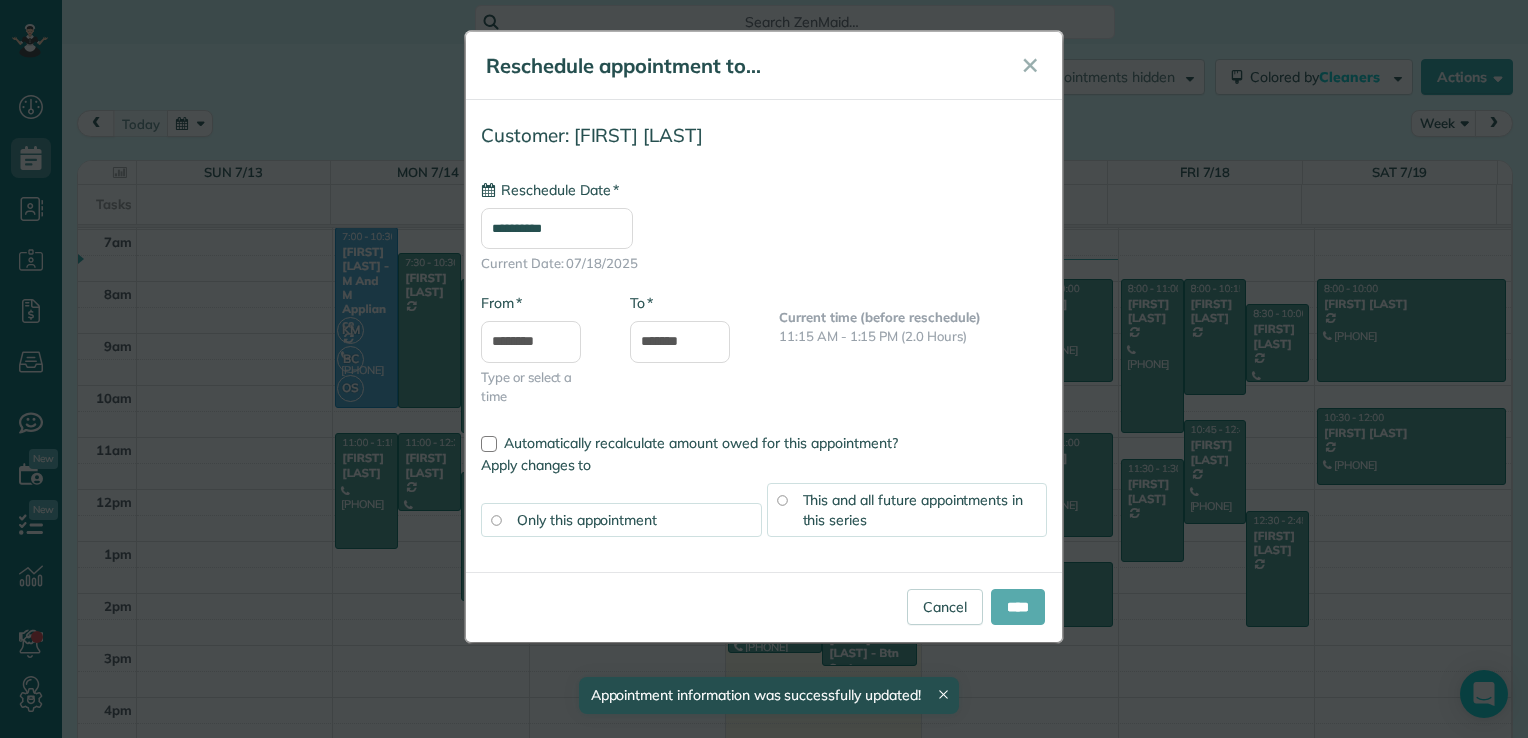 type on "**********" 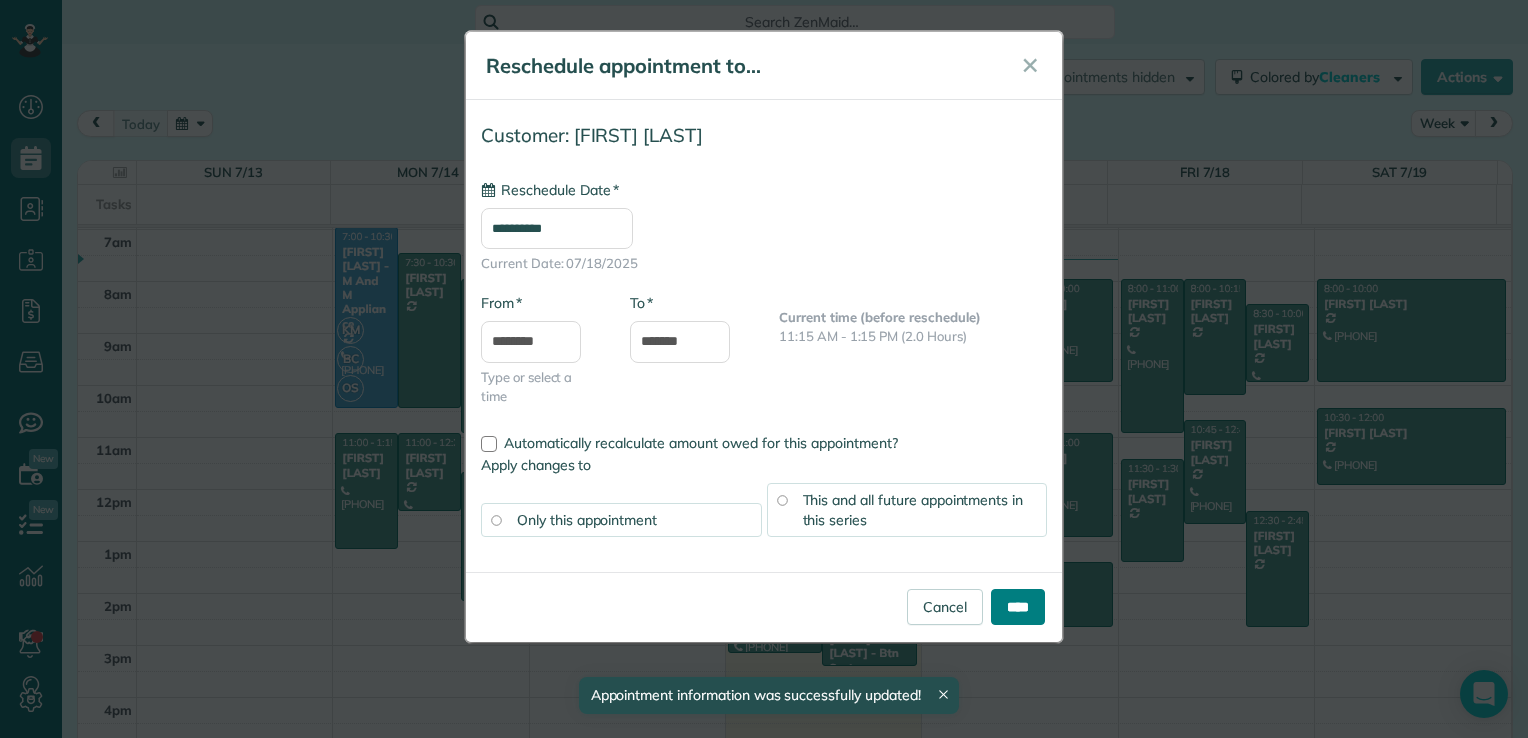 drag, startPoint x: 1016, startPoint y: 610, endPoint x: 1048, endPoint y: 614, distance: 32.24903 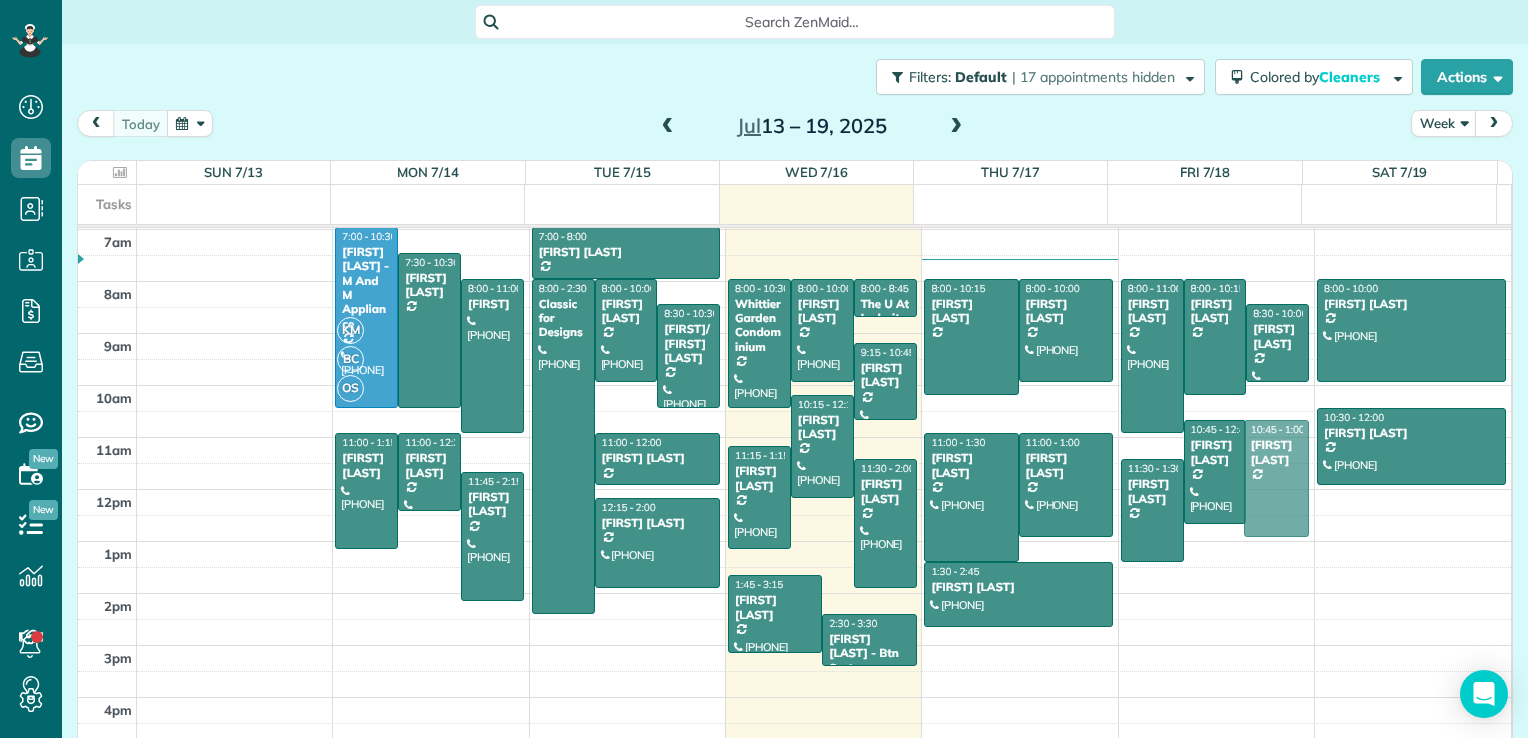 drag, startPoint x: 1249, startPoint y: 579, endPoint x: 1232, endPoint y: 495, distance: 85.70297 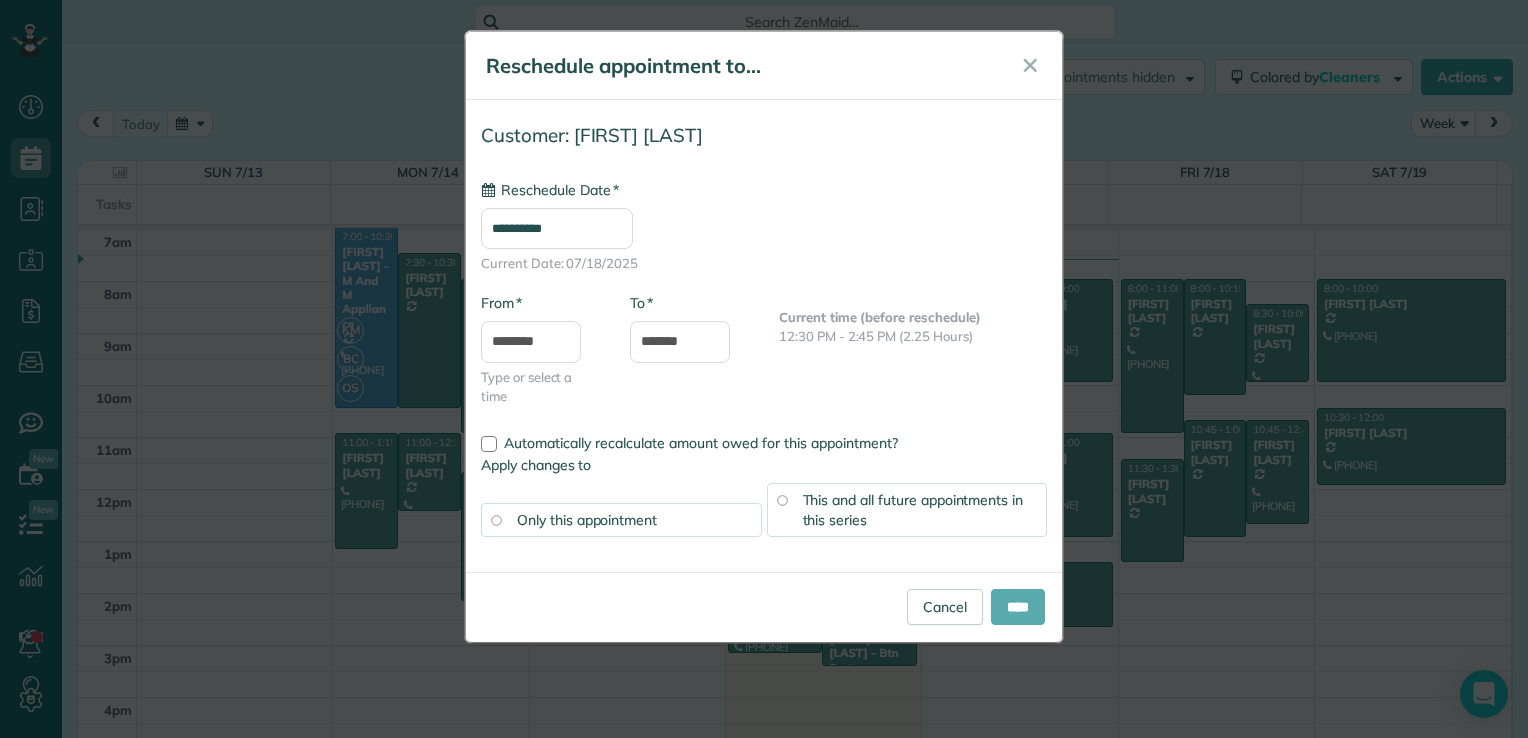 type on "**********" 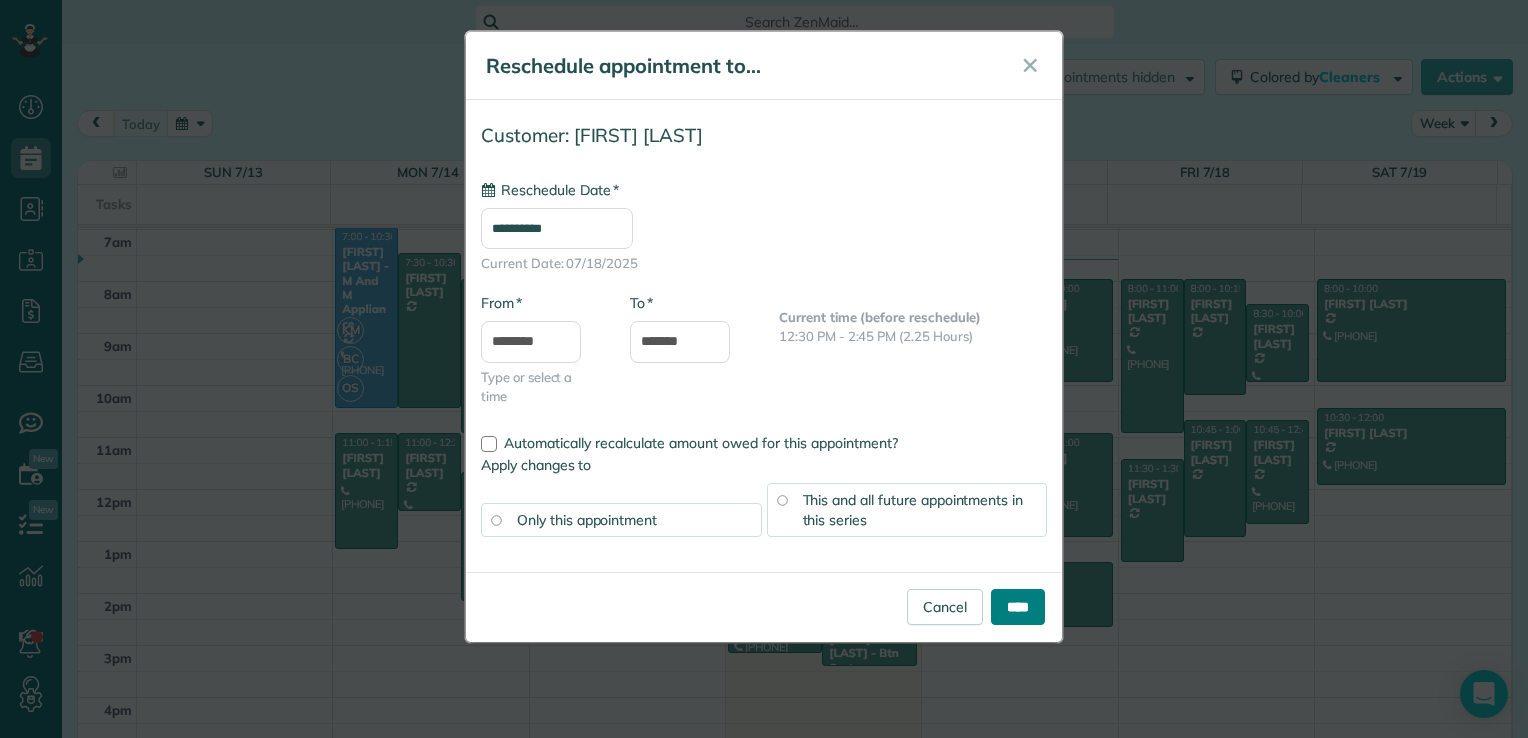 click on "****" at bounding box center (1018, 607) 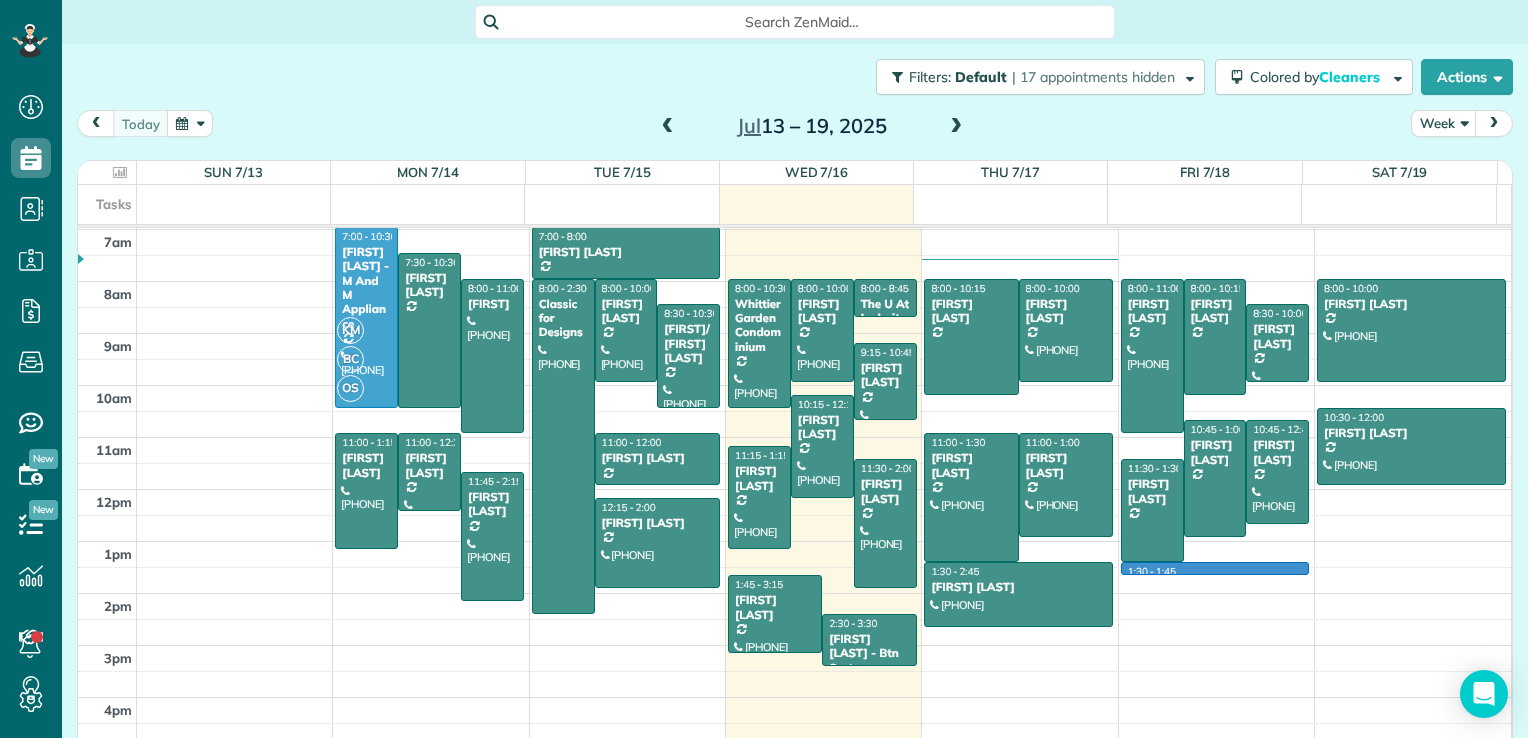 click on "12am 1am 2am 3am 4am 5am 6am 7am 8am 9am 10am 11am 12pm 1pm 2pm 3pm 4pm 5pm KM BC OS 7:00 - 10:30 [FIRST] [LAST] (M And M Appliance) [PHONE] [NUMBER] [STREET] Northwest [CITY], [STATE] [POSTAL_CODE] 7:30 - 10:30 [FIRST] [LAST] [NUMBER] [STREET] NW [CITY], [STATE] [POSTAL_CODE] 8:00 - 11:00 [FIRST] ([PHONE]) [NUMBER] [STREET] [CITY], [STATE] [POSTAL_CODE] 11:00 - 1:15 [FIRST] [LAST] [PHONE] [NUMBER] [STREET] [CITY], [STATE] [POSTAL_CODE] 11:00 - 12:30 [FIRST] [LAST] [PHONE] [NUMBER] [STREET] Southeast [CITY], [STATE] [POSTAL_CODE] 11:45 - 2:15 [FIRST] [LAST] [PHONE] [NUMBER] [STREET] NW [CITY], [STATE] [POSTAL_CODE] 7:00 - 8:00 [FIRST] [LAST] [PHONE] [NUMBER] [STREET] [CITY], [STATE] [POSTAL_CODE] 8:00 - 2:30 Classic for Designs [PHONE] [NUMBER] [STREET] Northwest [CITY], [STATE] [POSTAL_CODE] 8:00 - 10:00 [FIRST] [LAST] [PHONE] [NUMBER] [STREET] [CITY], [STATE] [POSTAL_CODE] 8:30 - 10:30 [FIRST]/[FIRST] [LAST] [NUMBER] [STREET] [CITY], [STATE] [POSTAL_CODE] 11:00 - 12:00 [FIRST] [LAST] [PHONE] [NUMBER] [STREET] [FIRST] [LAST]" at bounding box center (794, 333) 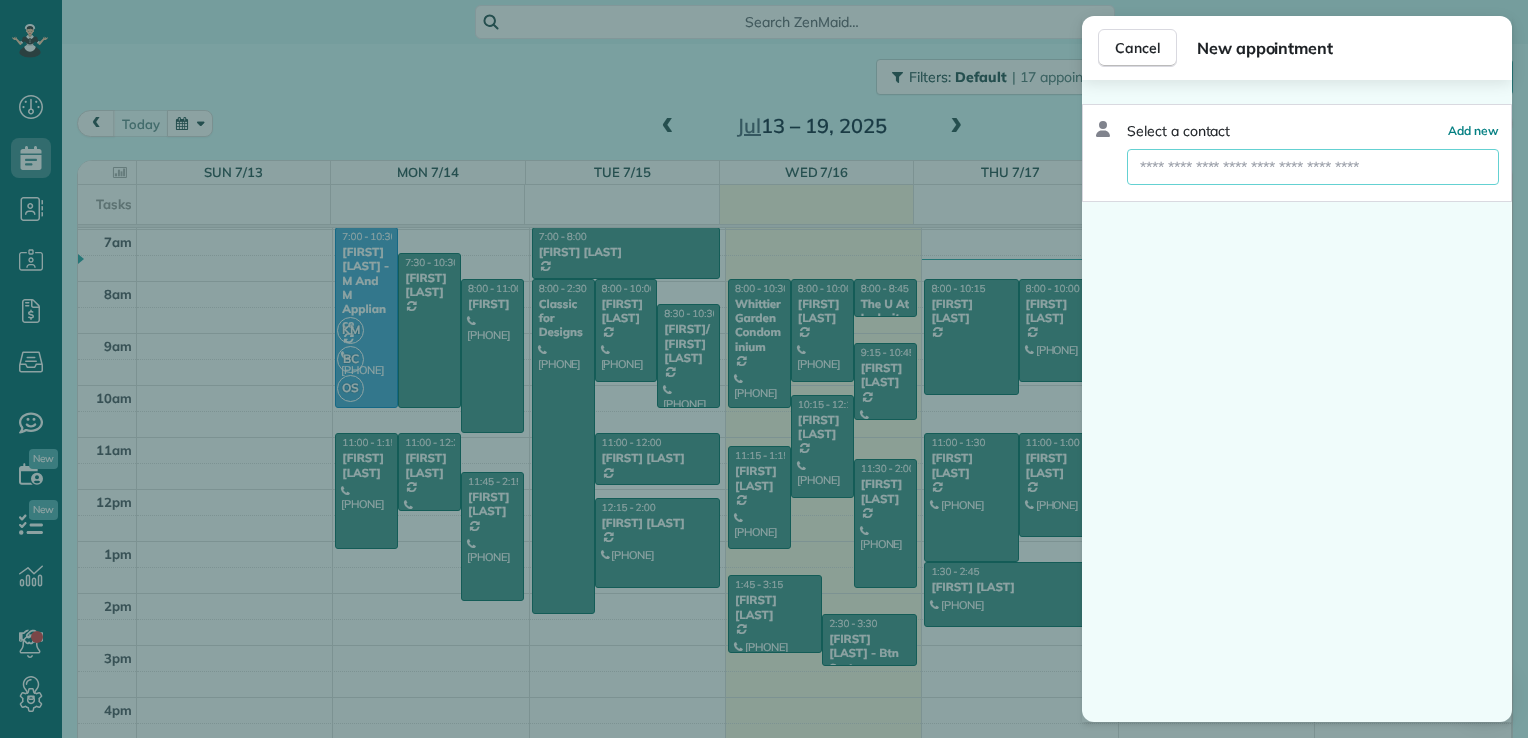 click at bounding box center (1313, 167) 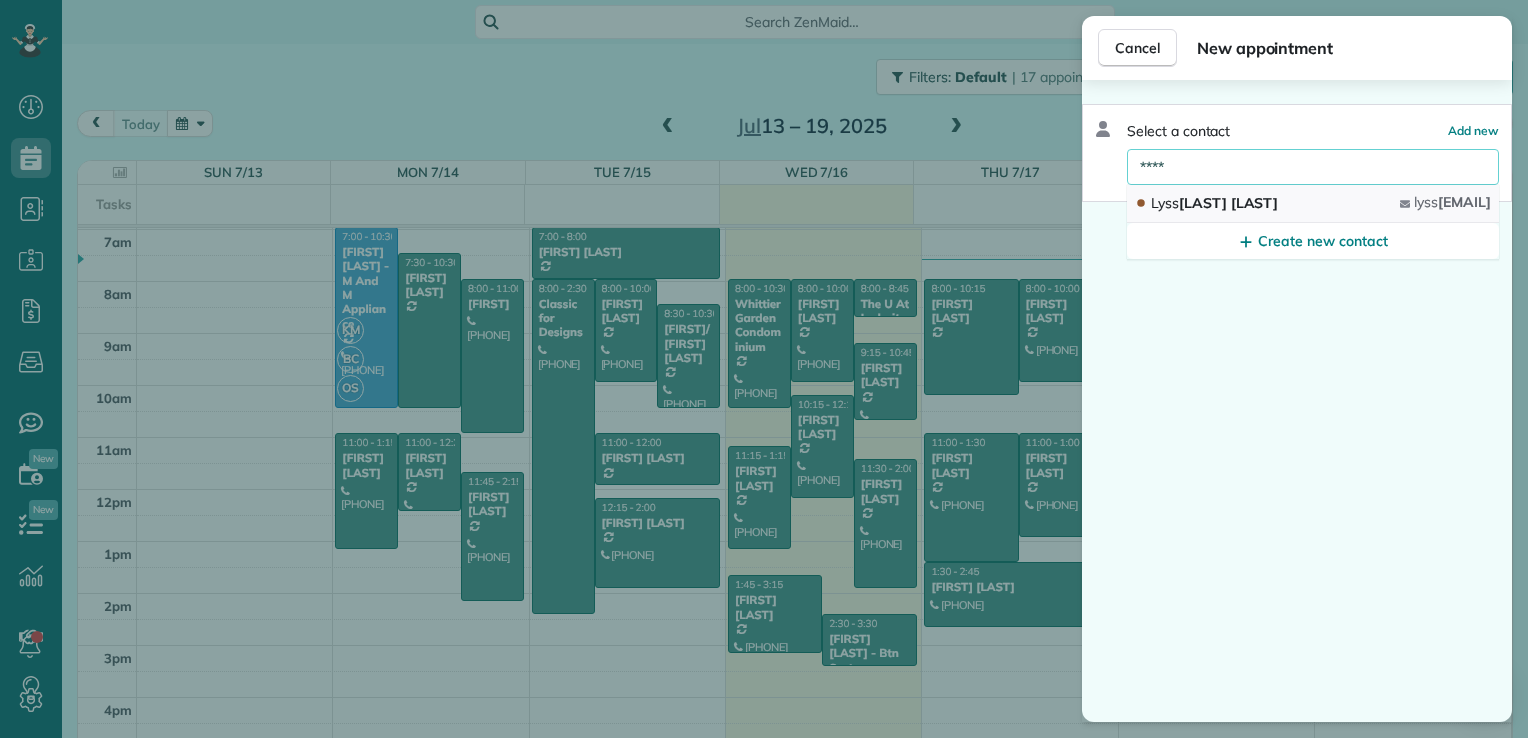 type on "****" 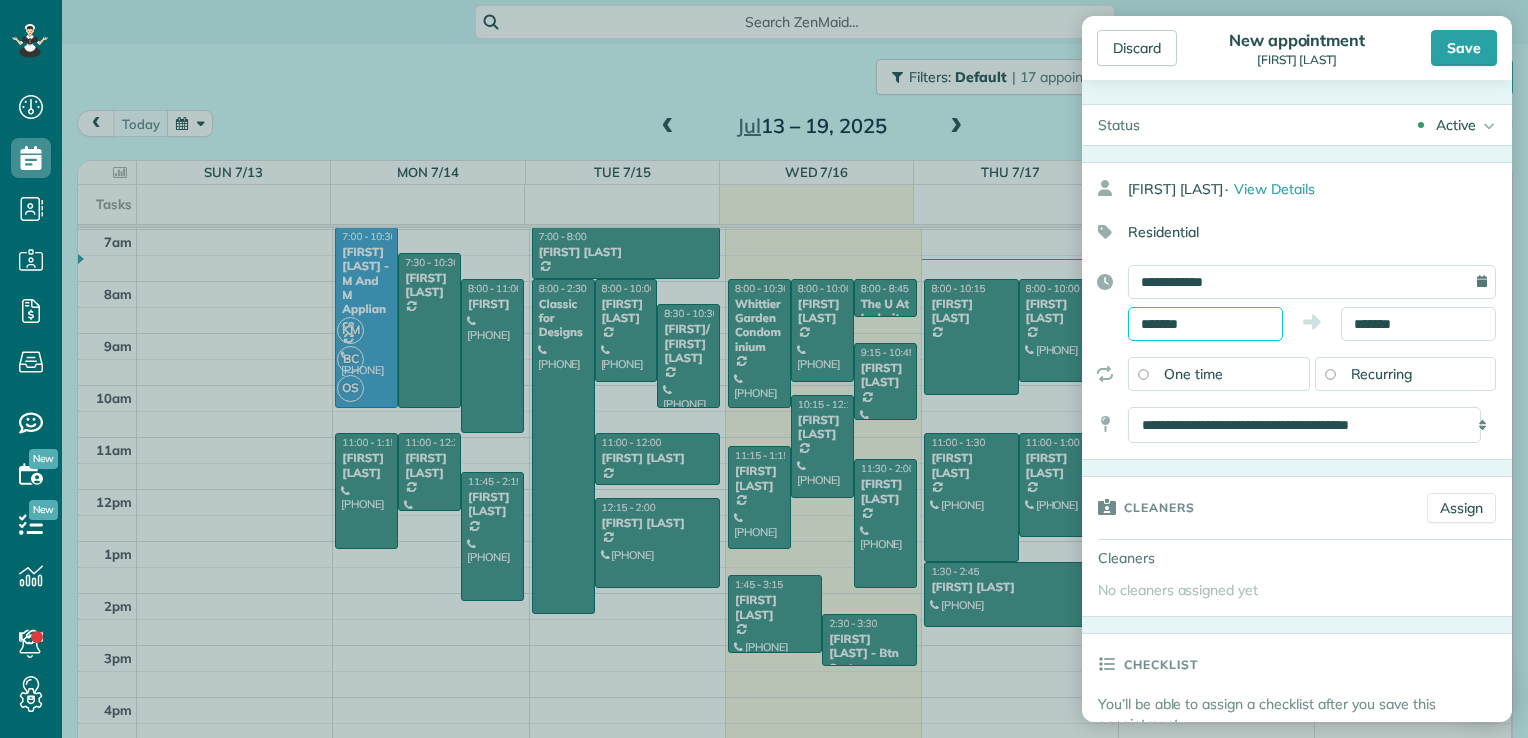 click on "*******" at bounding box center [1205, 324] 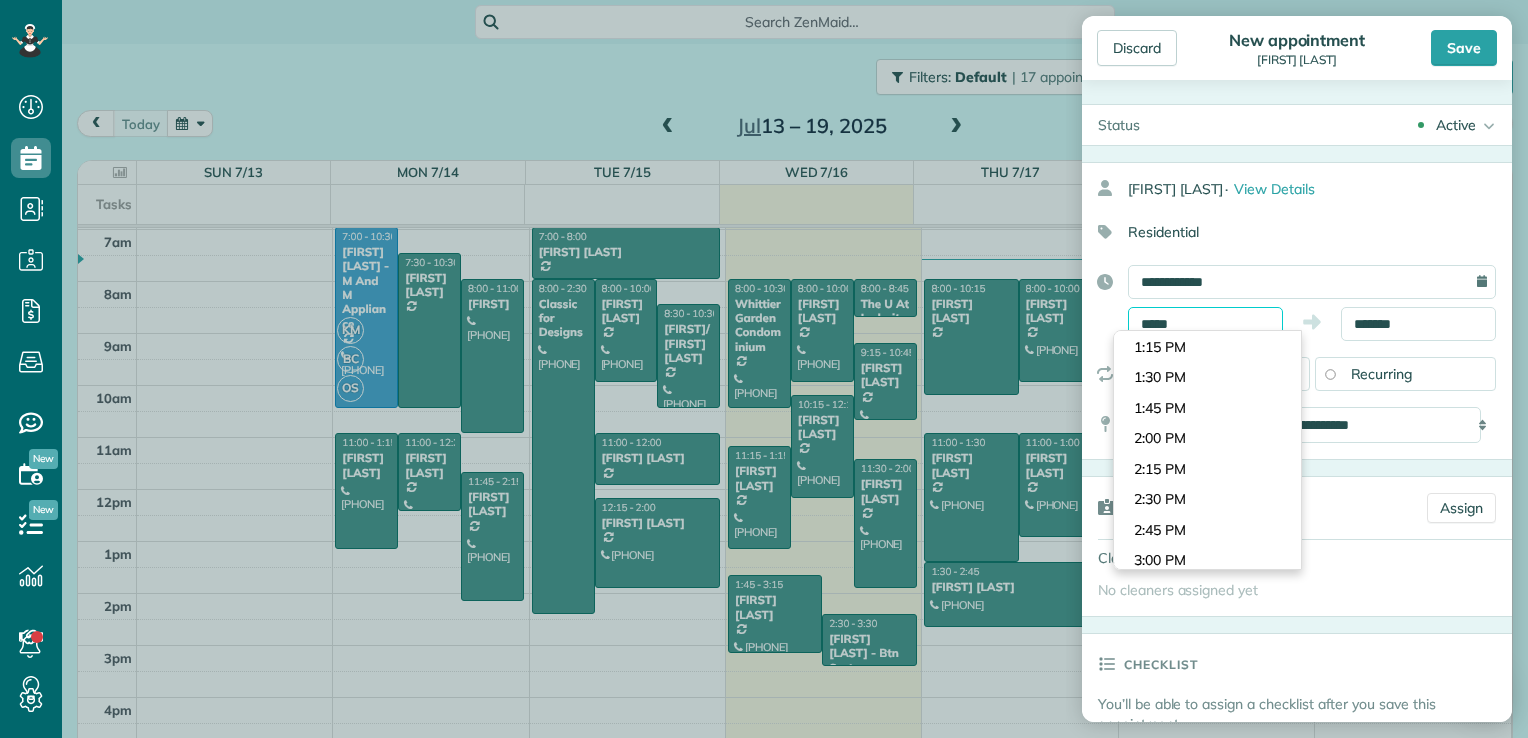 scroll, scrollTop: 1526, scrollLeft: 0, axis: vertical 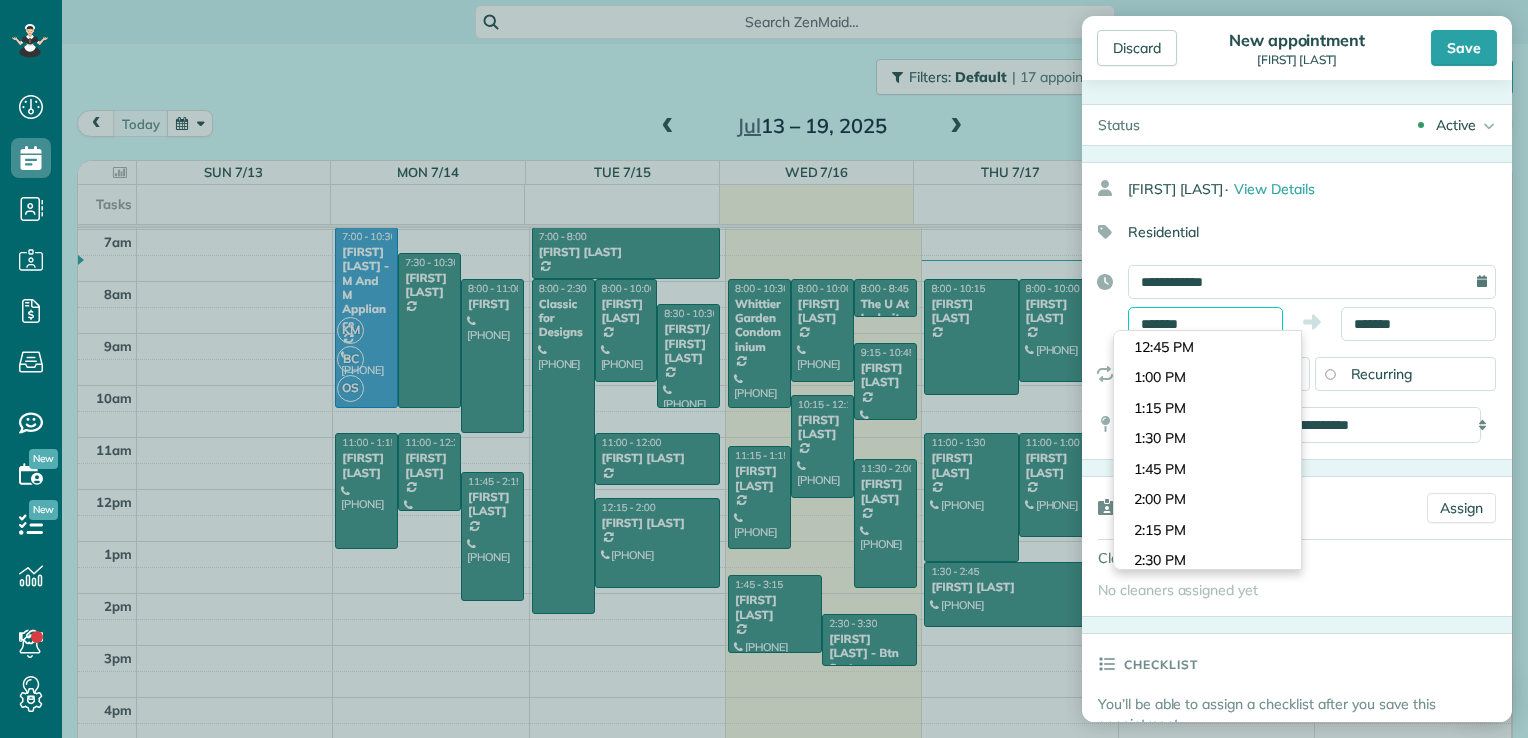 type on "*******" 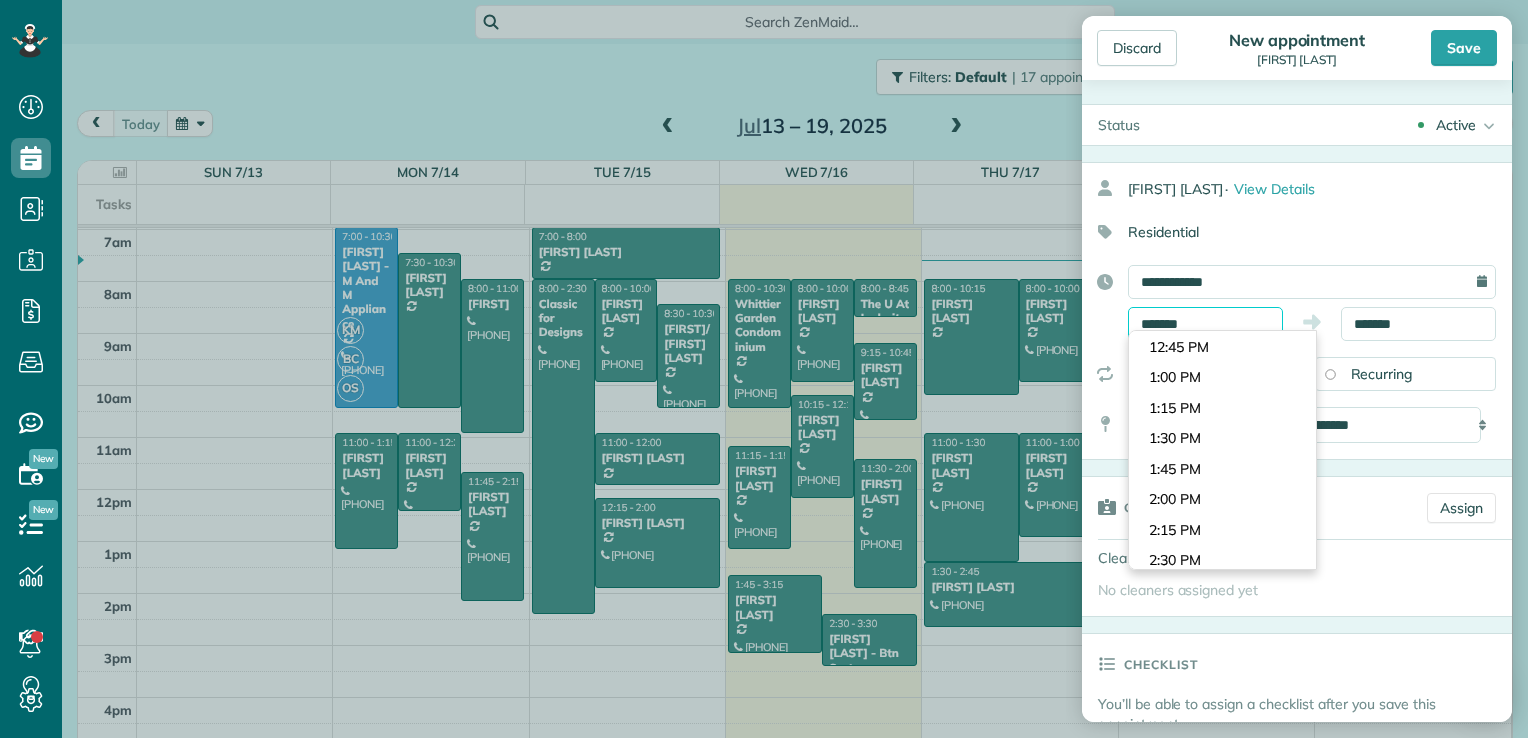 scroll, scrollTop: 1617, scrollLeft: 0, axis: vertical 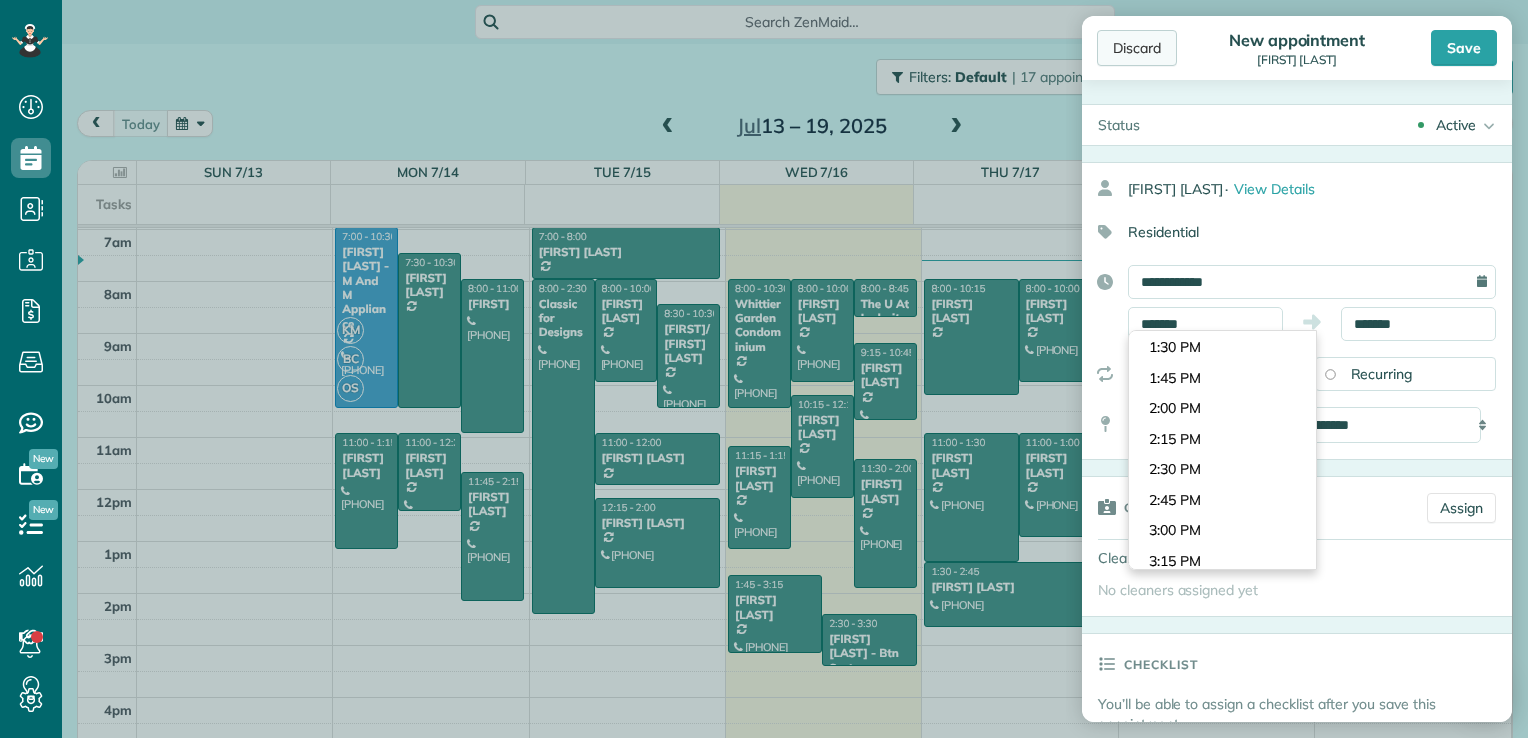 click on "Discard" at bounding box center (1137, 48) 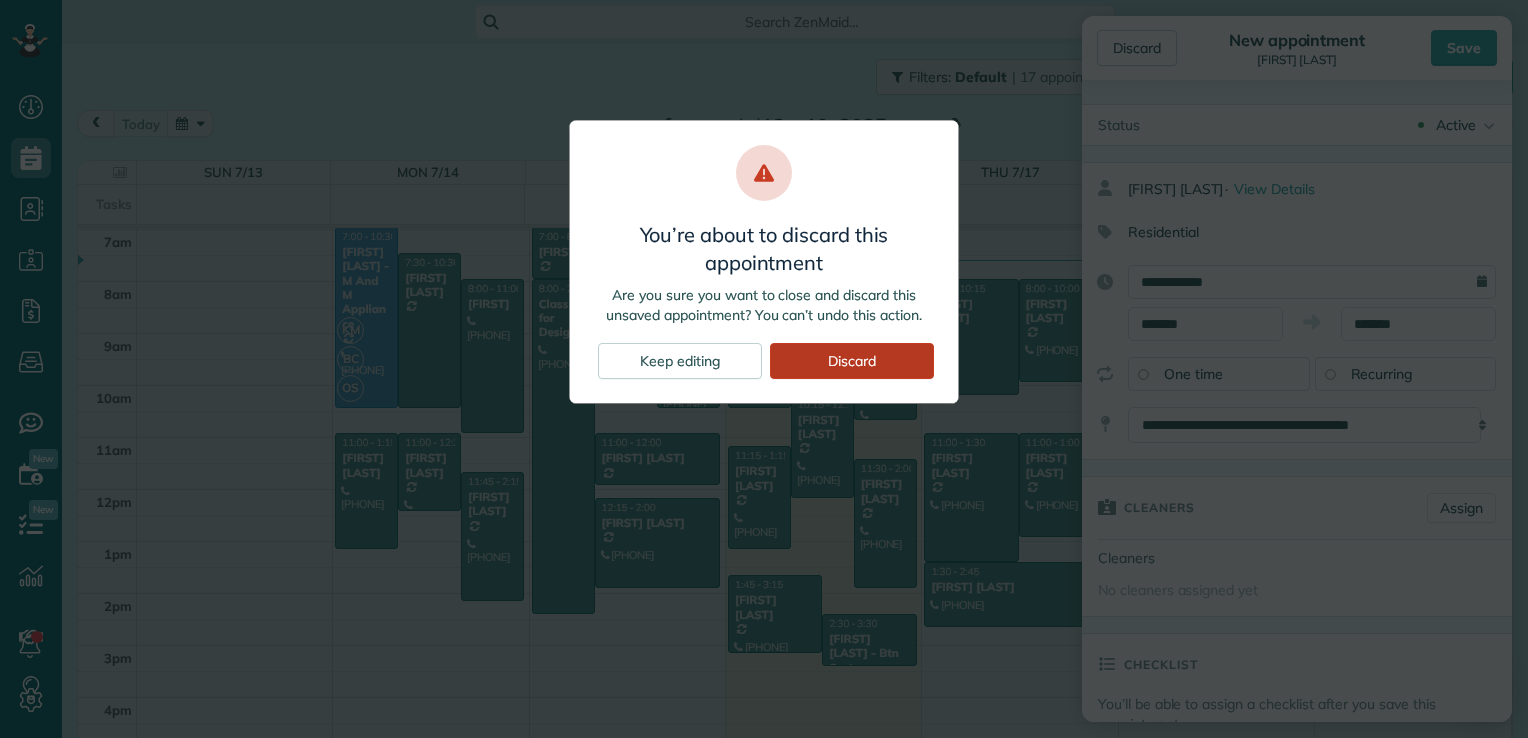 click on "Discard" at bounding box center [852, 361] 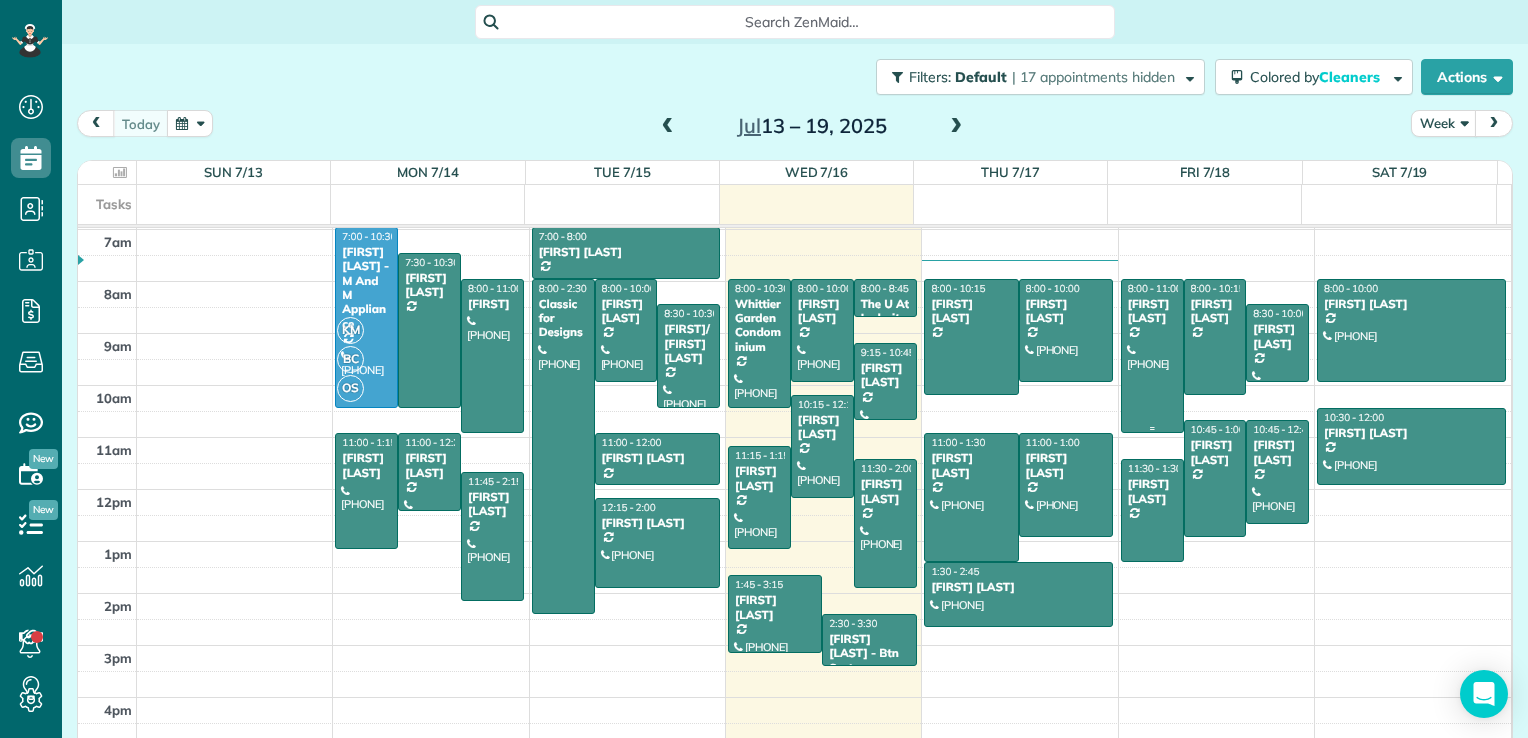 click at bounding box center [1152, 356] 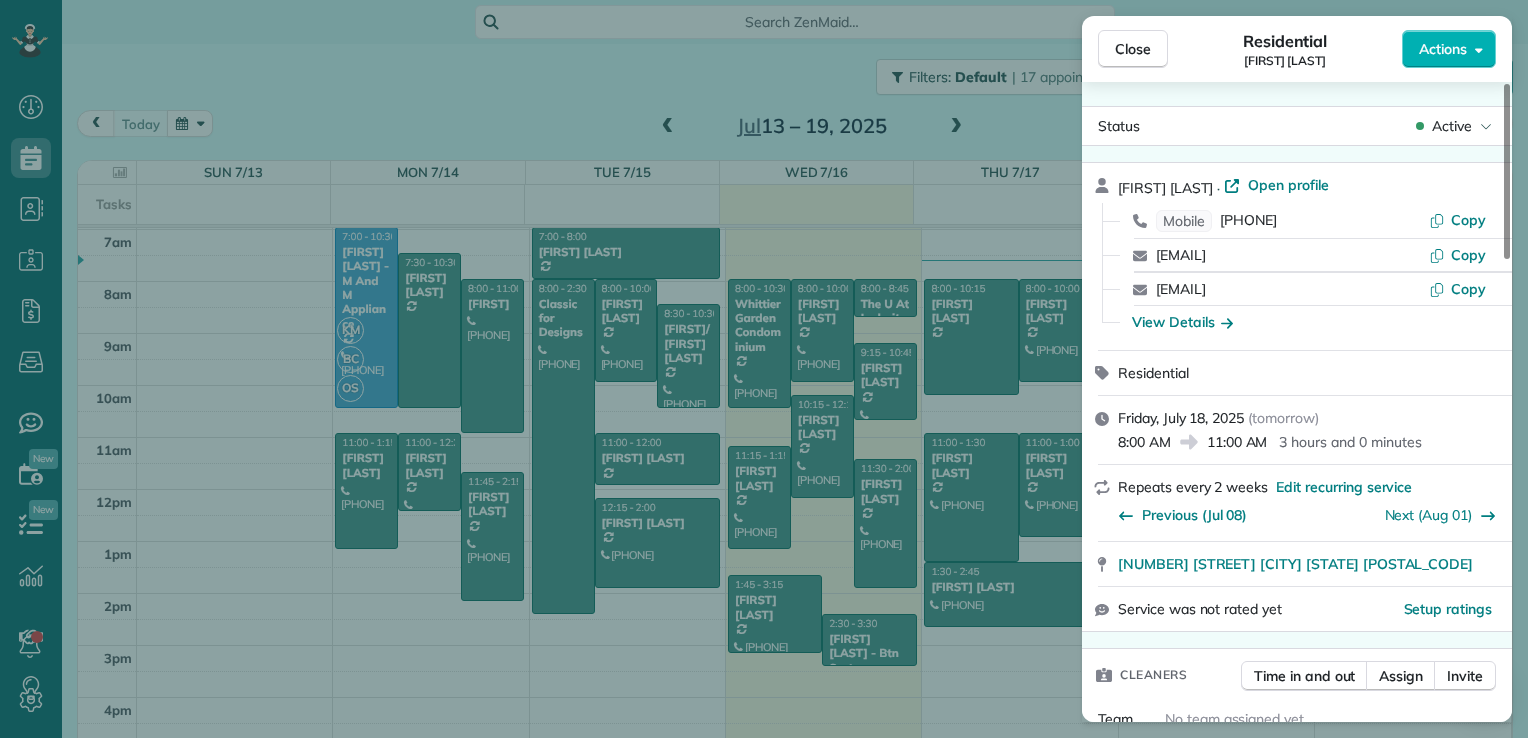 click on "Close Residential [FIRST] [LAST] Actions" at bounding box center [1297, 49] 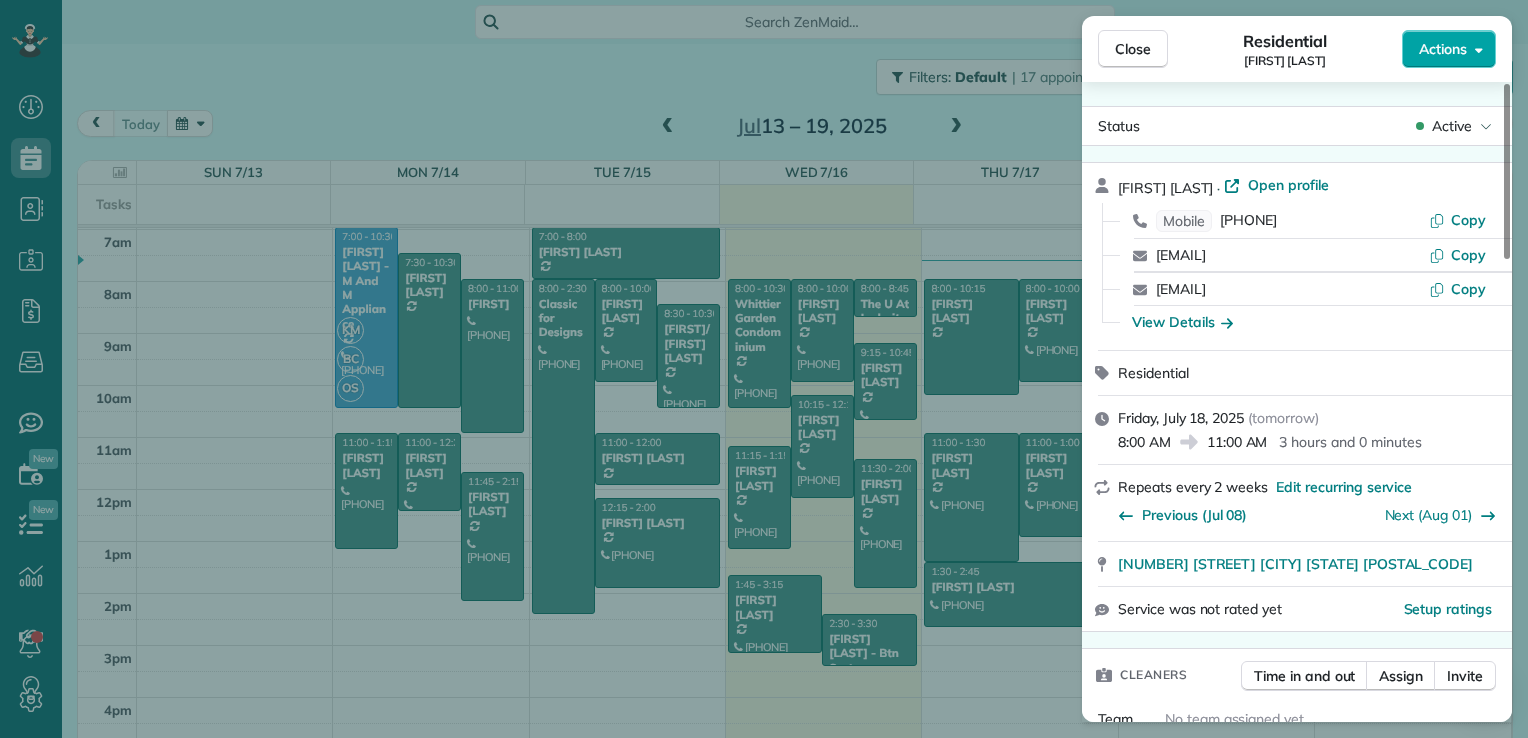 click on "Actions" at bounding box center (1443, 49) 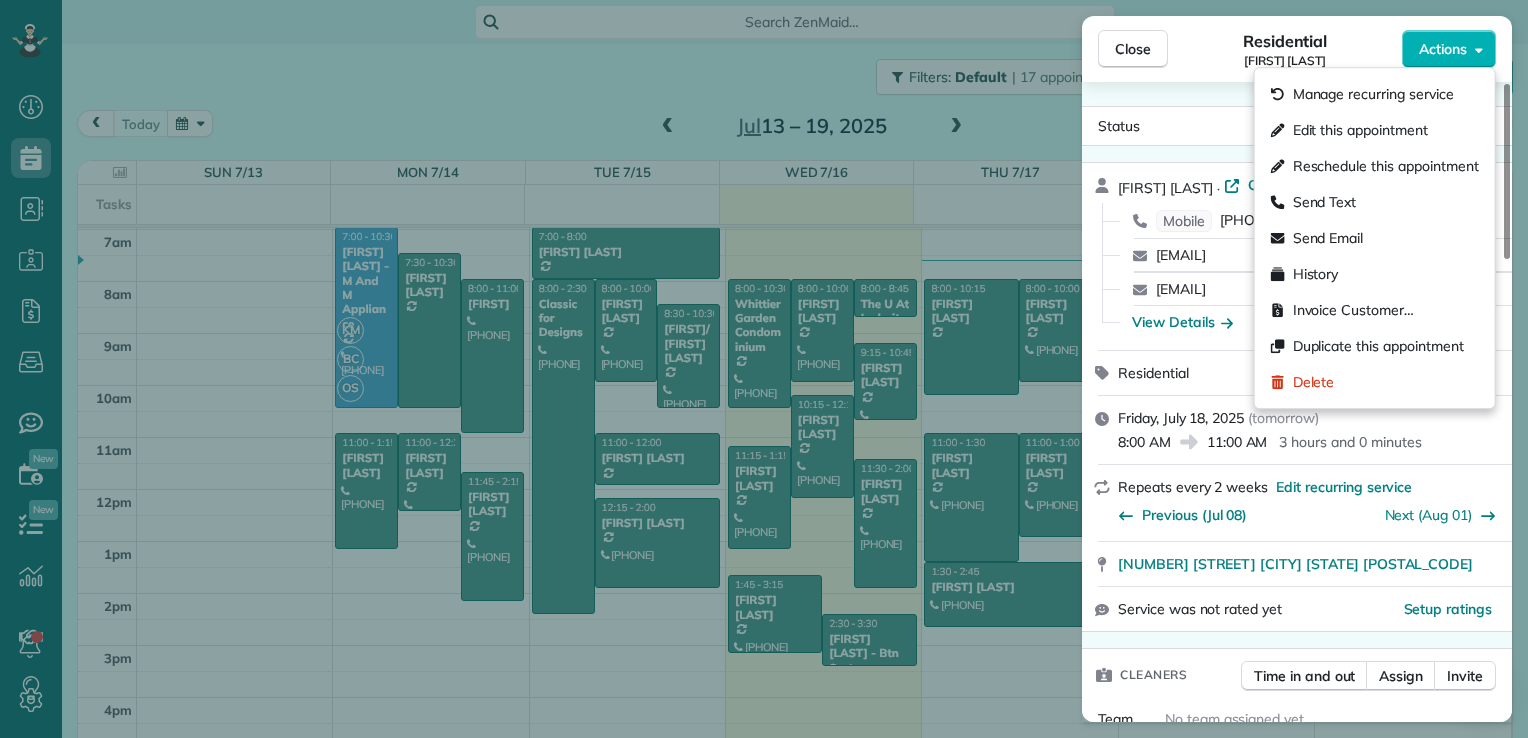 click on "Residential [FIRST] [LAST]" at bounding box center [1285, 49] 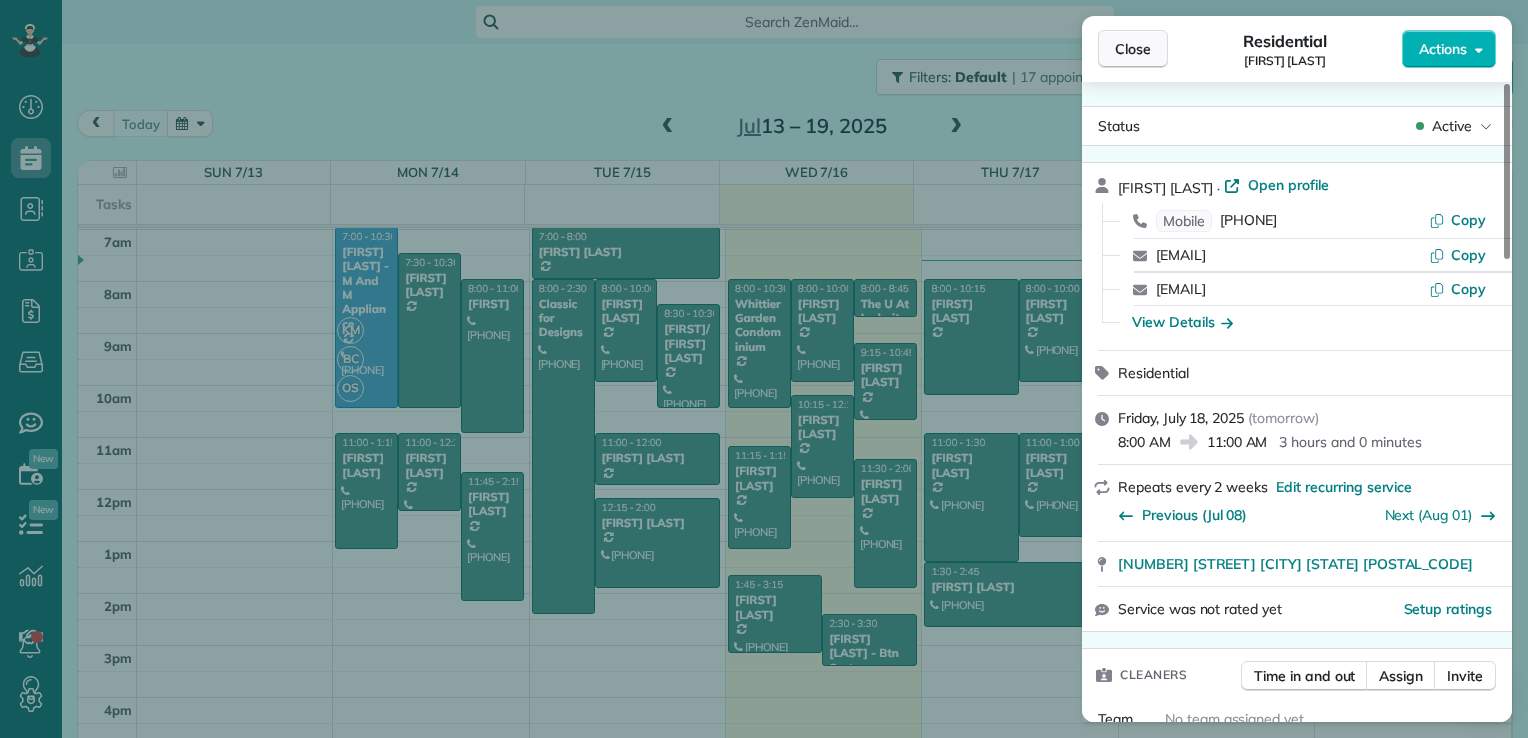 click on "Close Residential [FIRST] [LAST] Actions" at bounding box center (1297, 49) 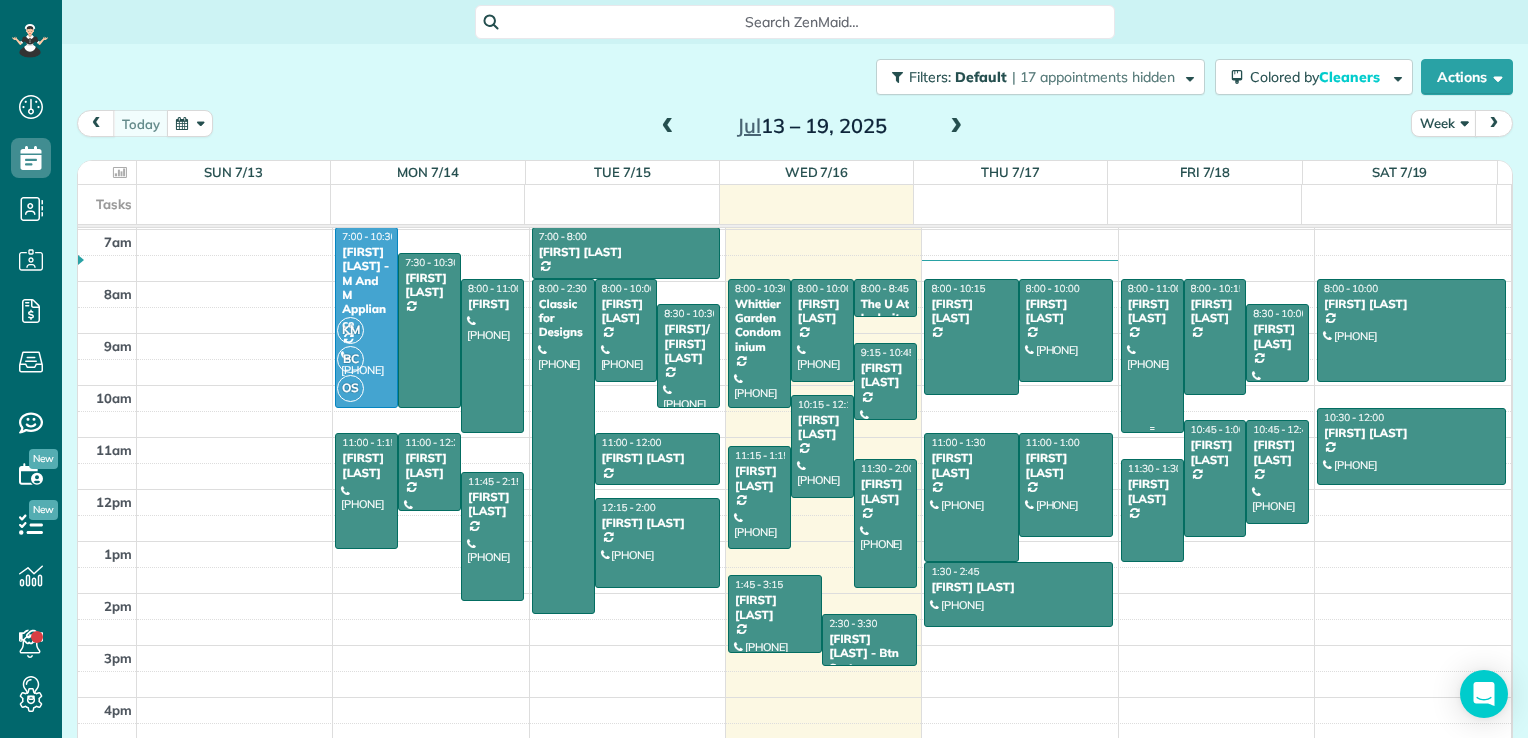 click on "[FIRST] [LAST]" at bounding box center [1152, 311] 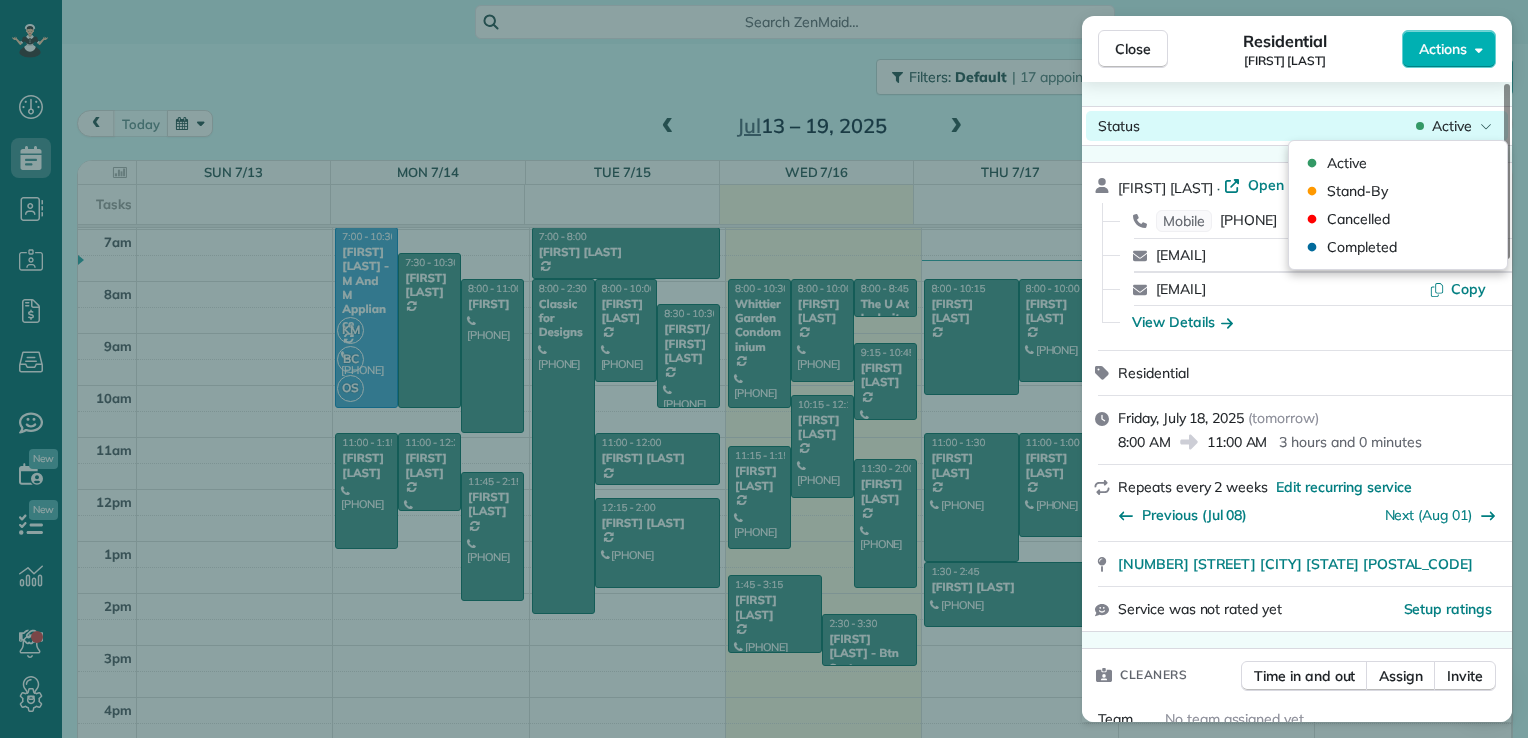 click on "Active" at bounding box center [1452, 126] 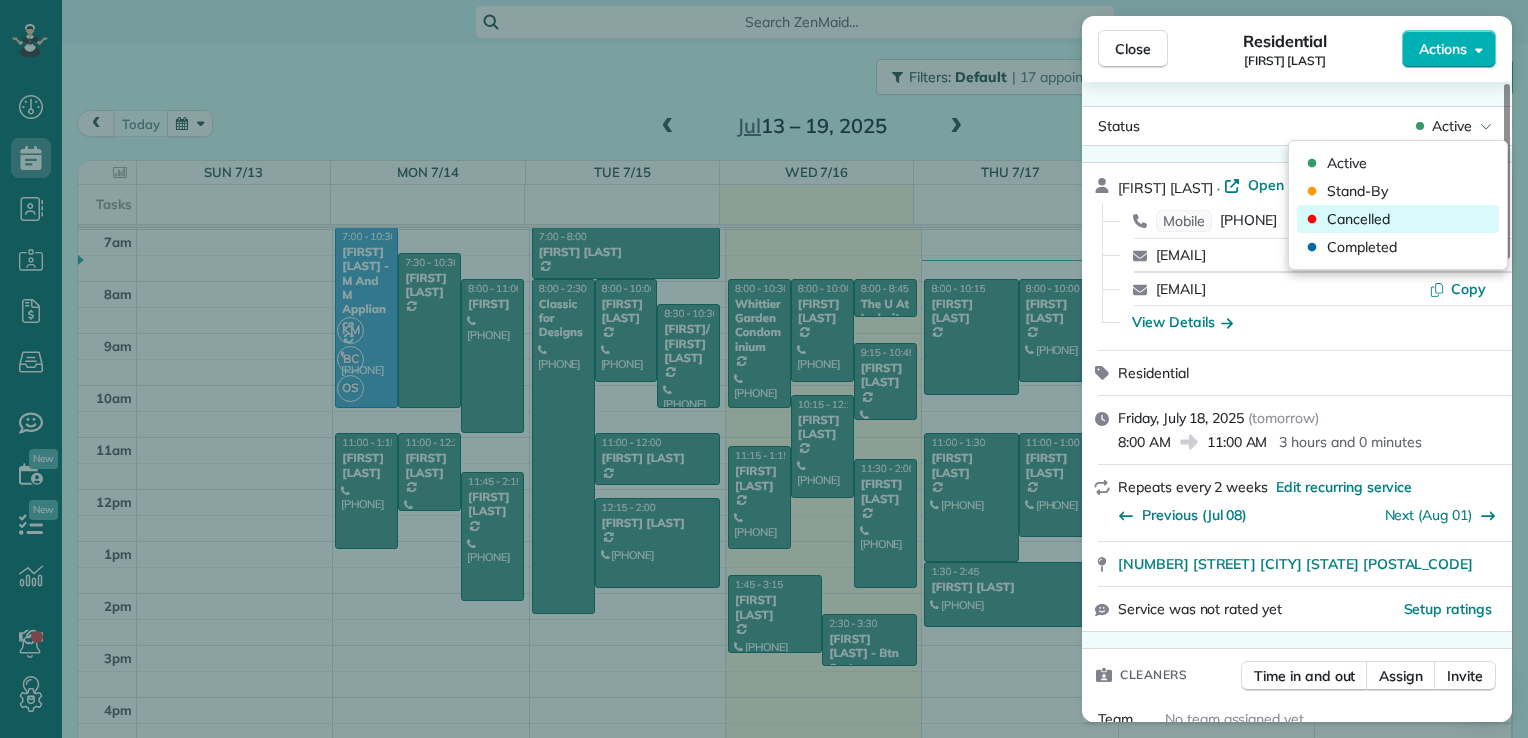 drag, startPoint x: 1409, startPoint y: 219, endPoint x: 1405, endPoint y: 231, distance: 12.649111 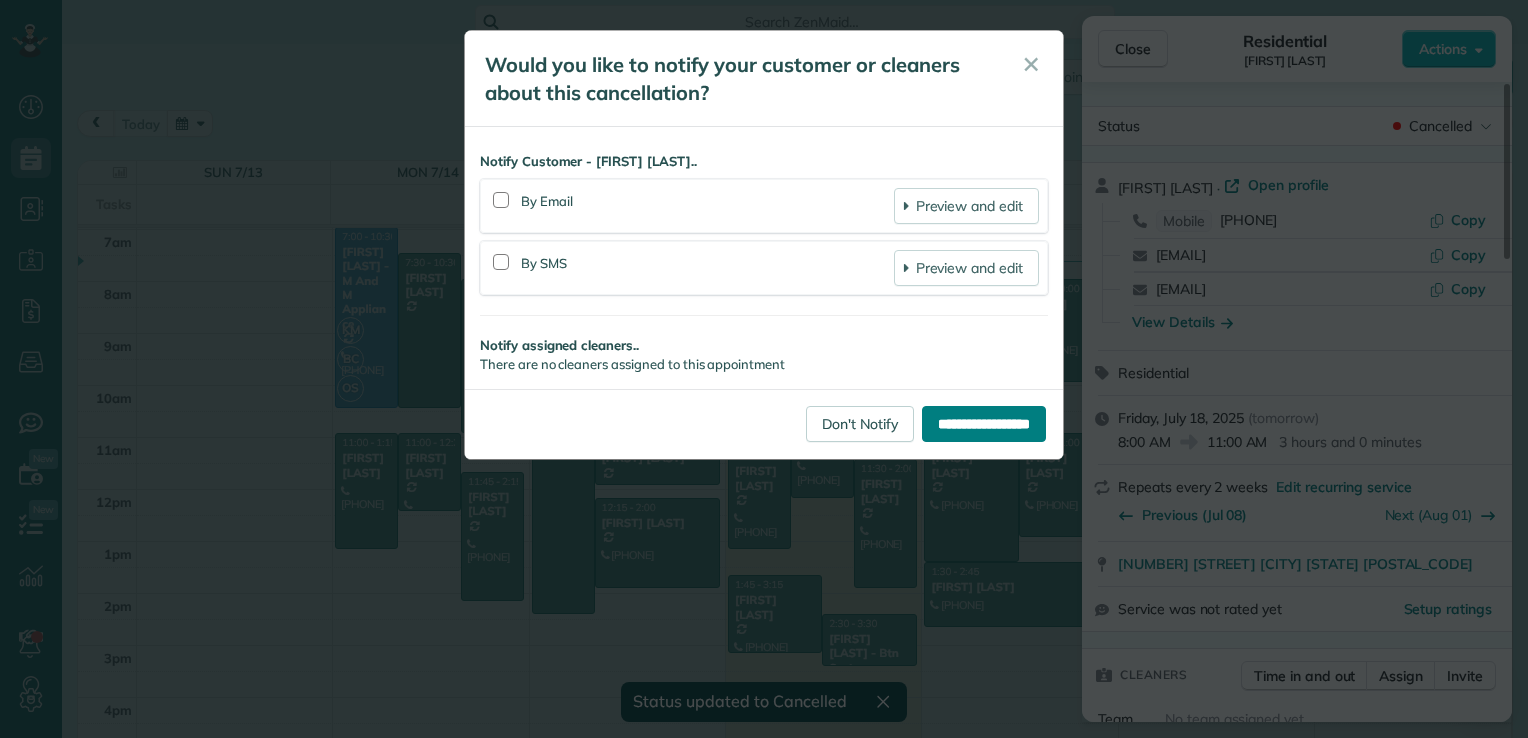 click on "**********" at bounding box center [984, 424] 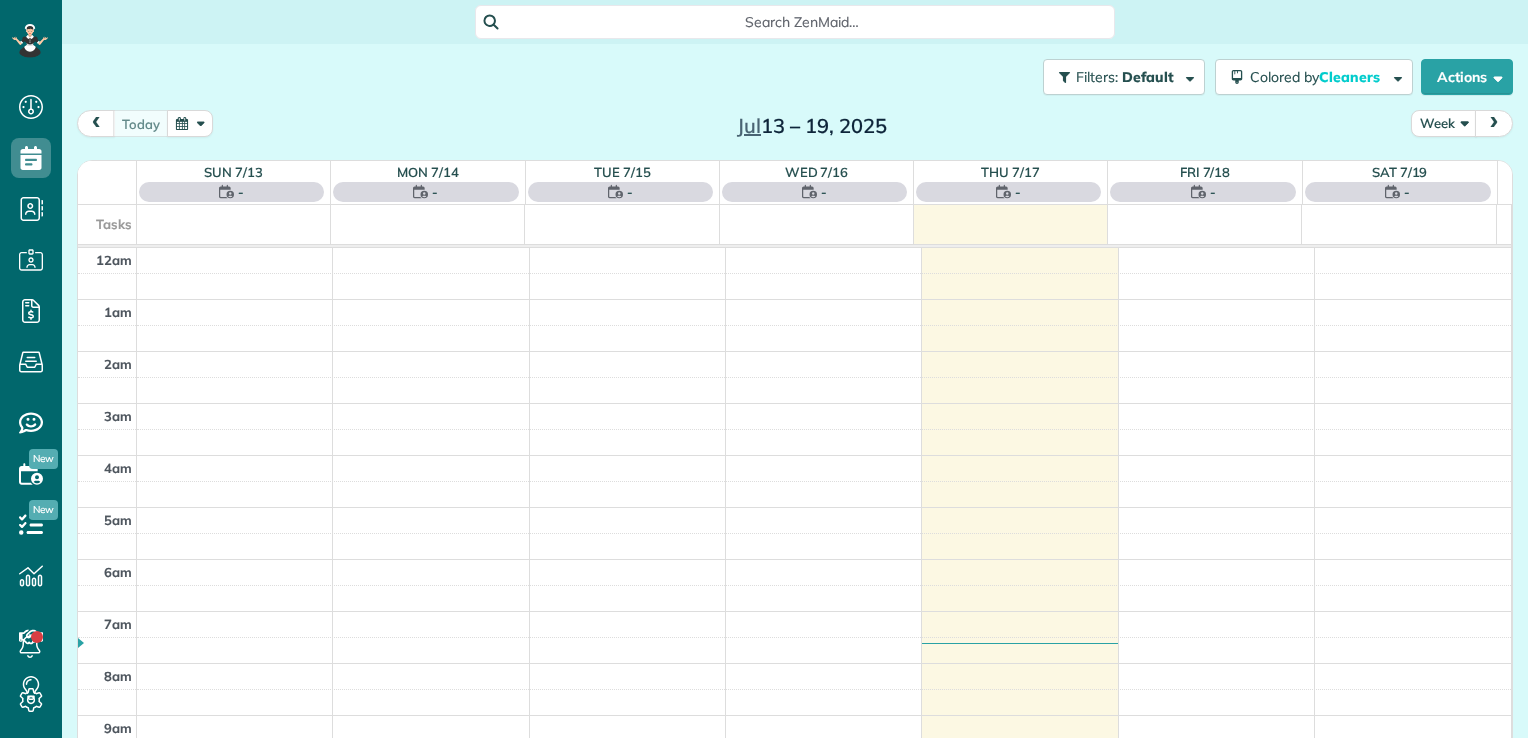 scroll, scrollTop: 0, scrollLeft: 0, axis: both 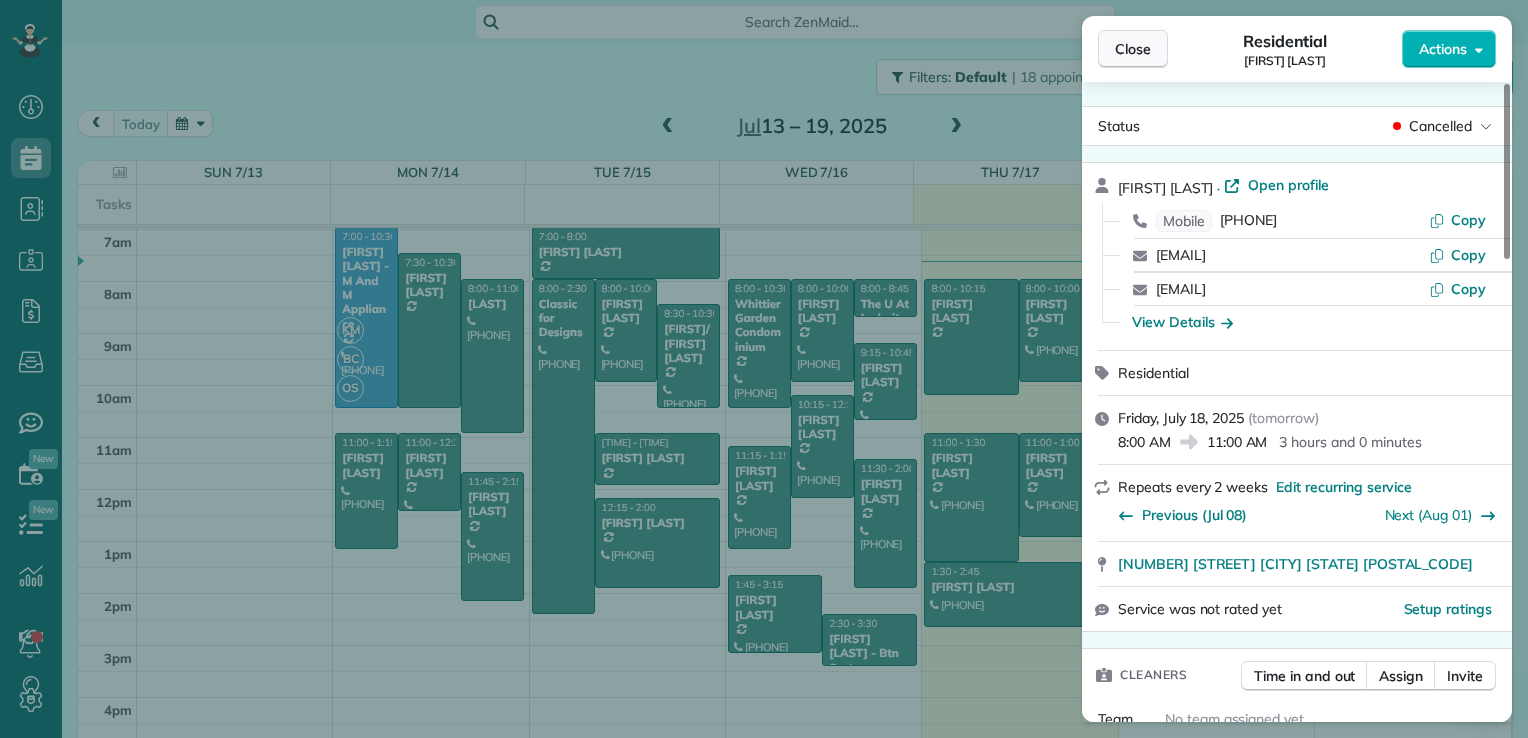 click on "Close" at bounding box center (1133, 49) 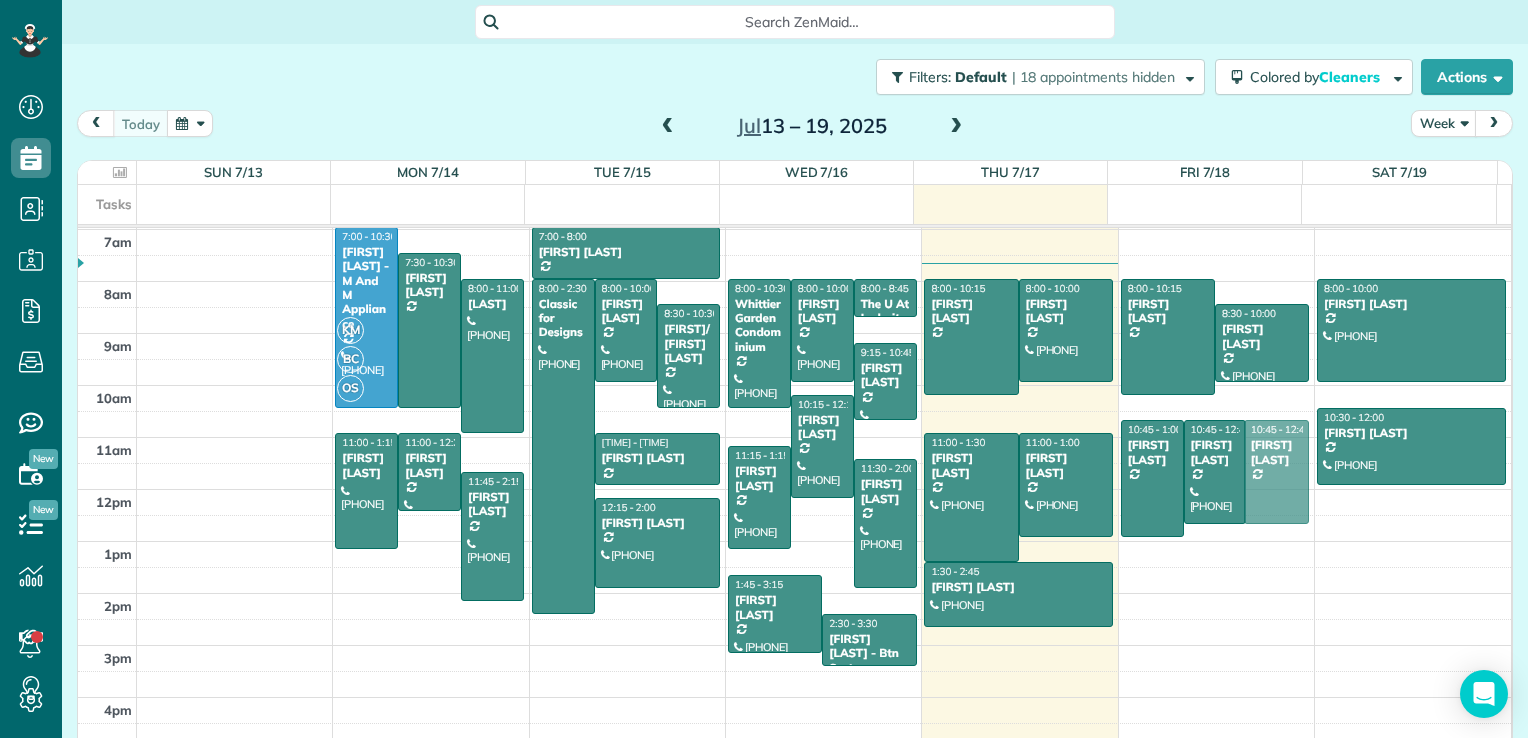 drag, startPoint x: 1239, startPoint y: 504, endPoint x: 1240, endPoint y: 471, distance: 33.01515 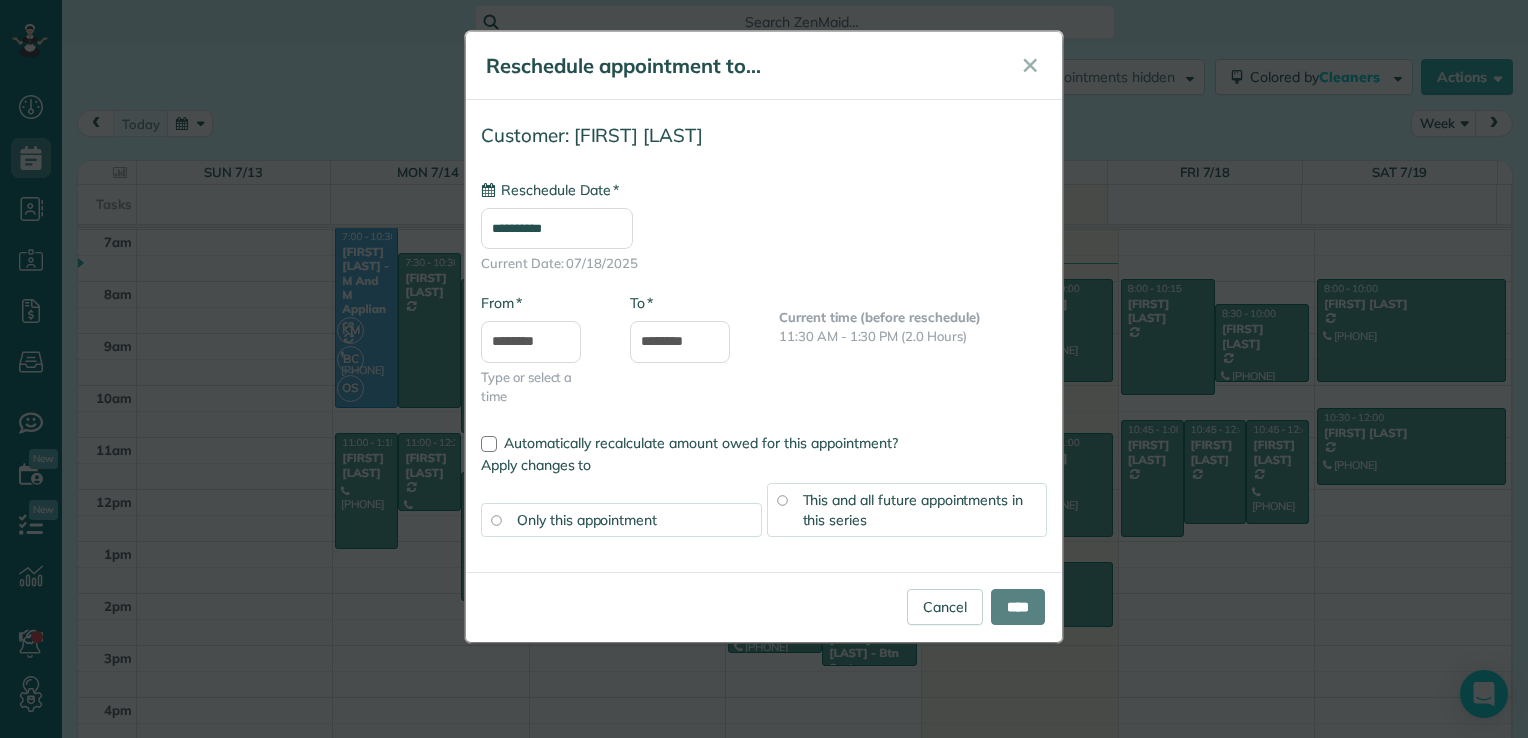 type on "**********" 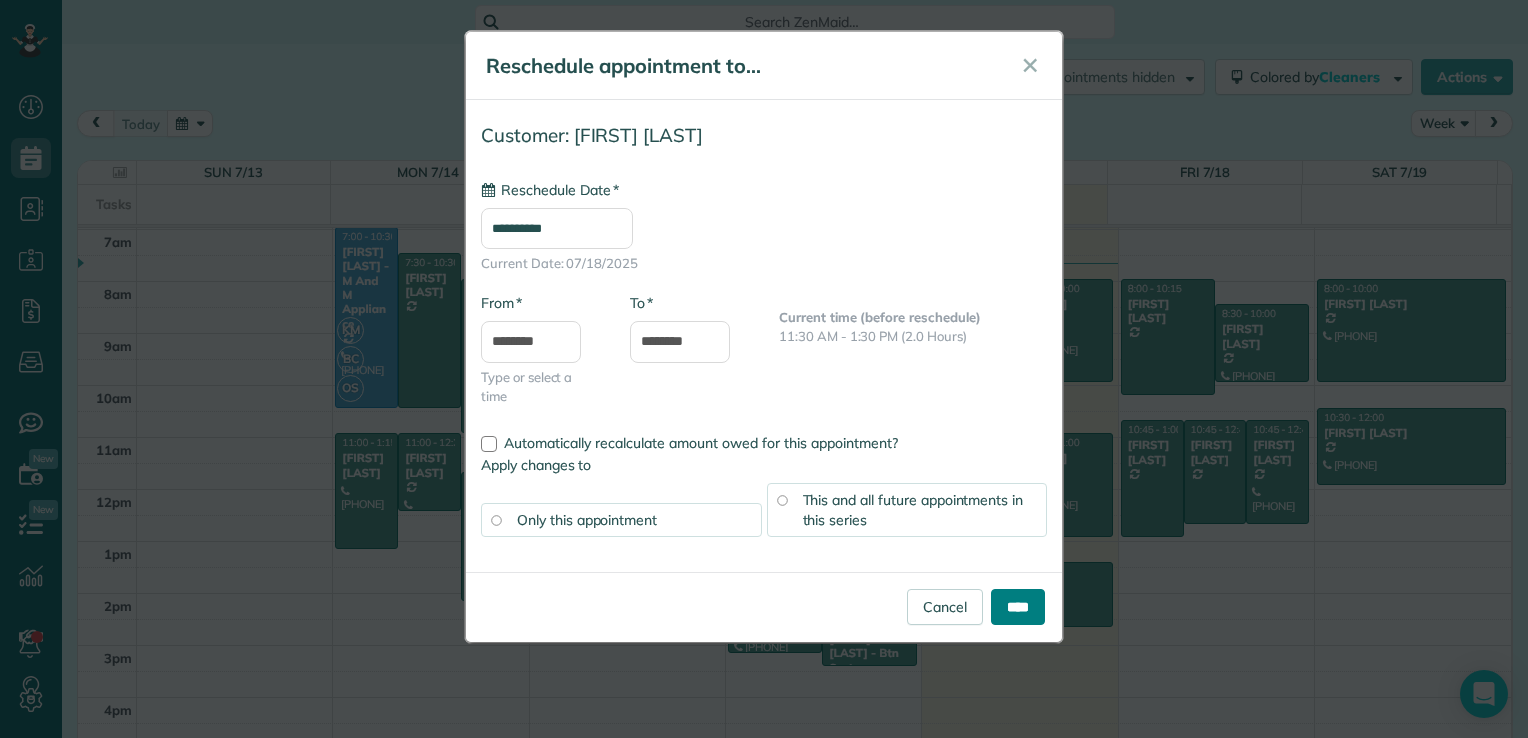 click on "****" at bounding box center (1018, 607) 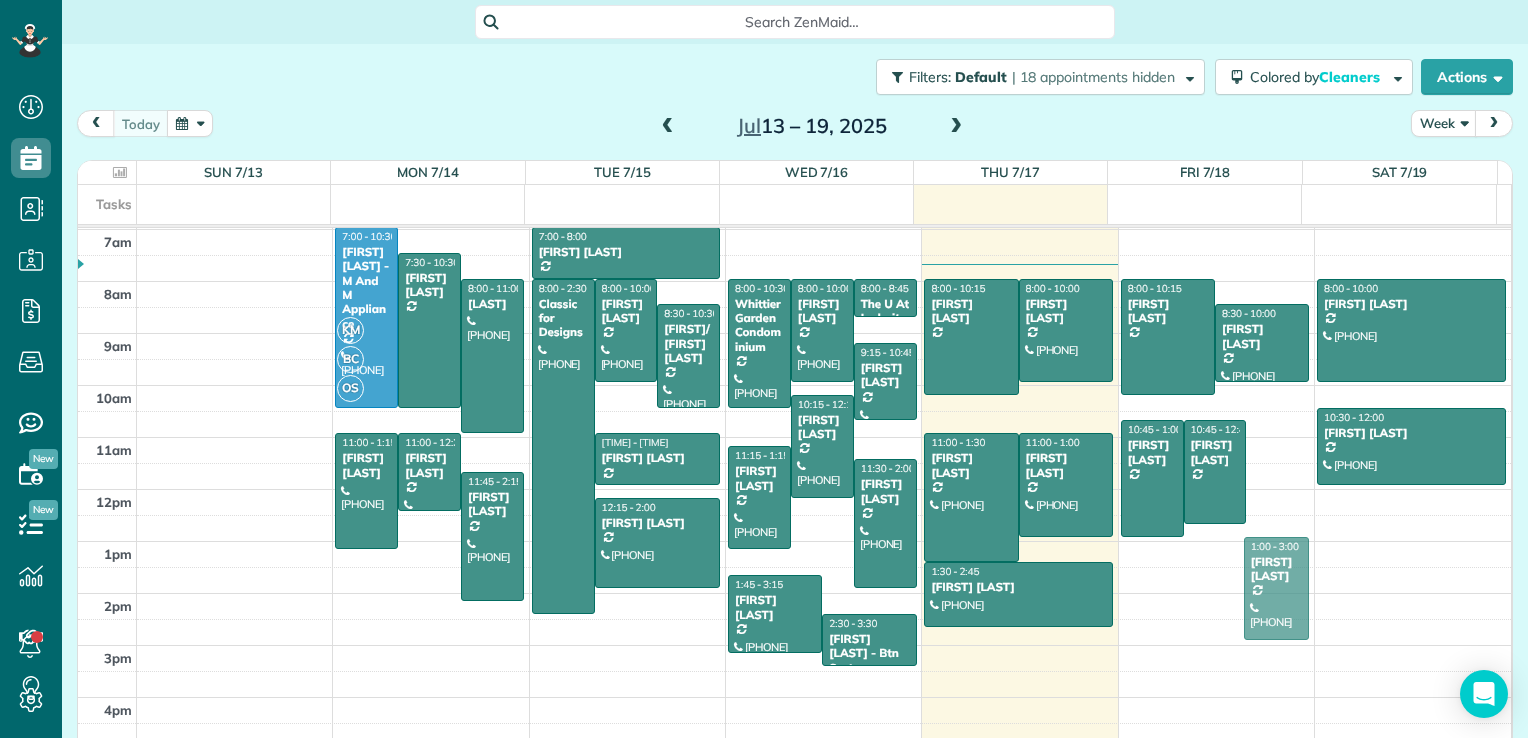 drag, startPoint x: 1248, startPoint y: 462, endPoint x: 1236, endPoint y: 582, distance: 120.59851 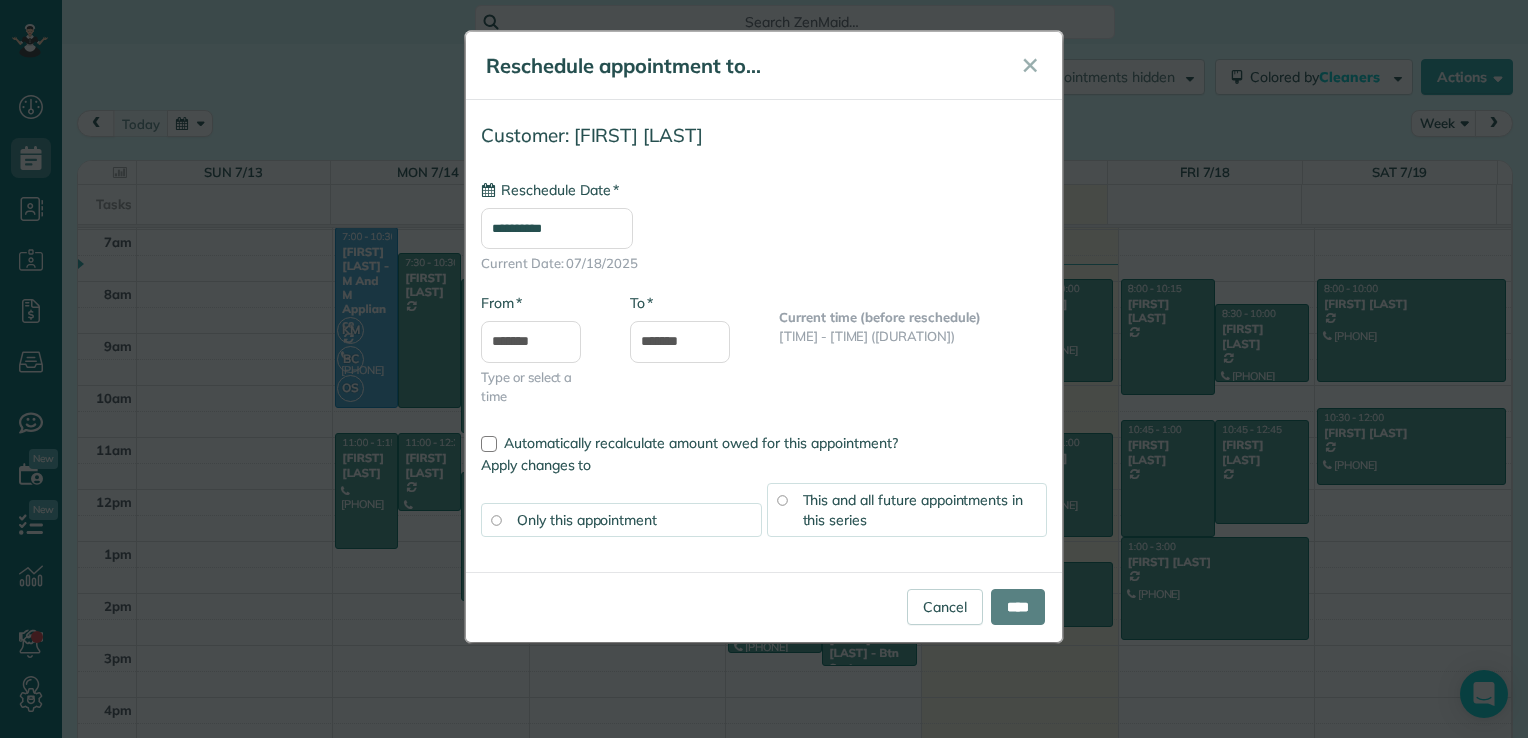 type on "**********" 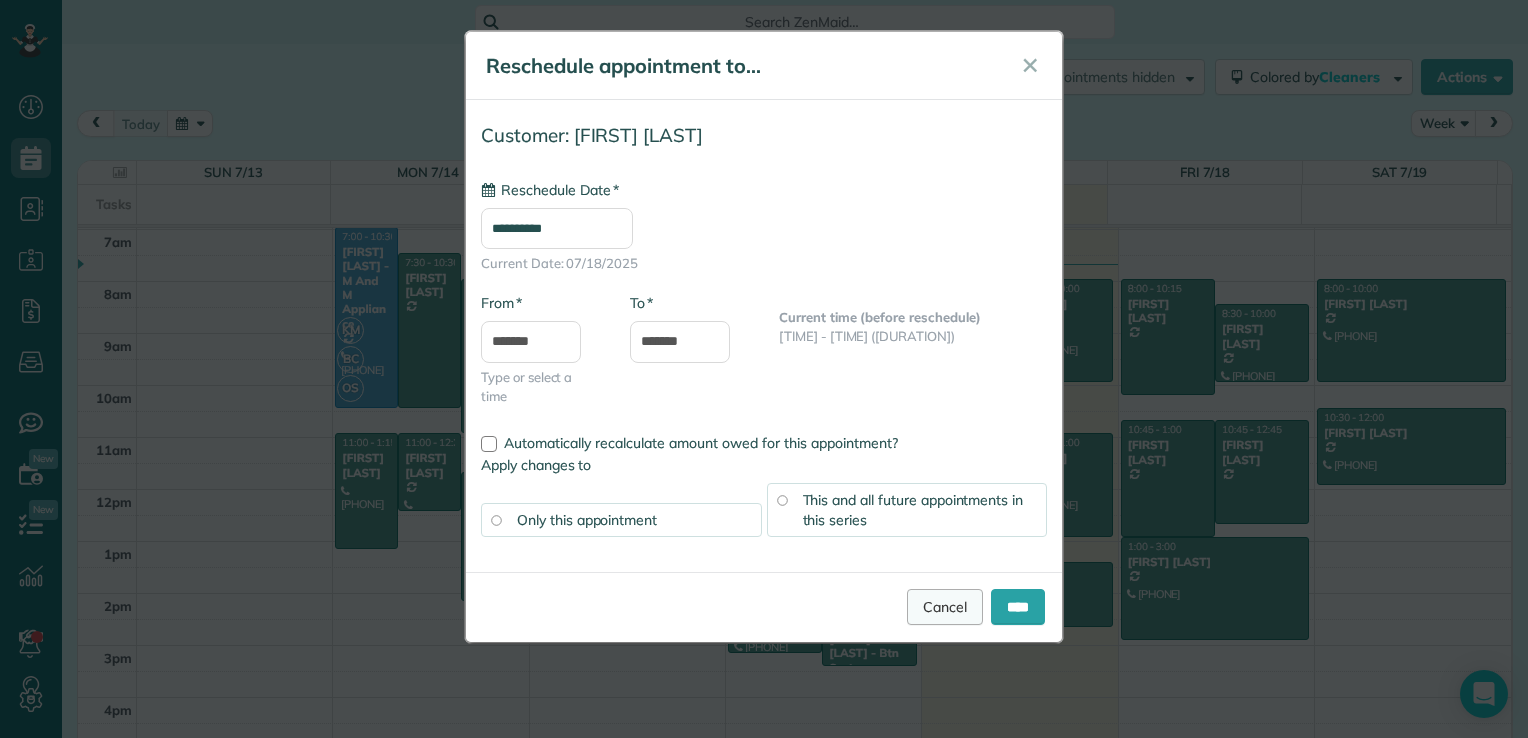 click on "Cancel" at bounding box center [945, 607] 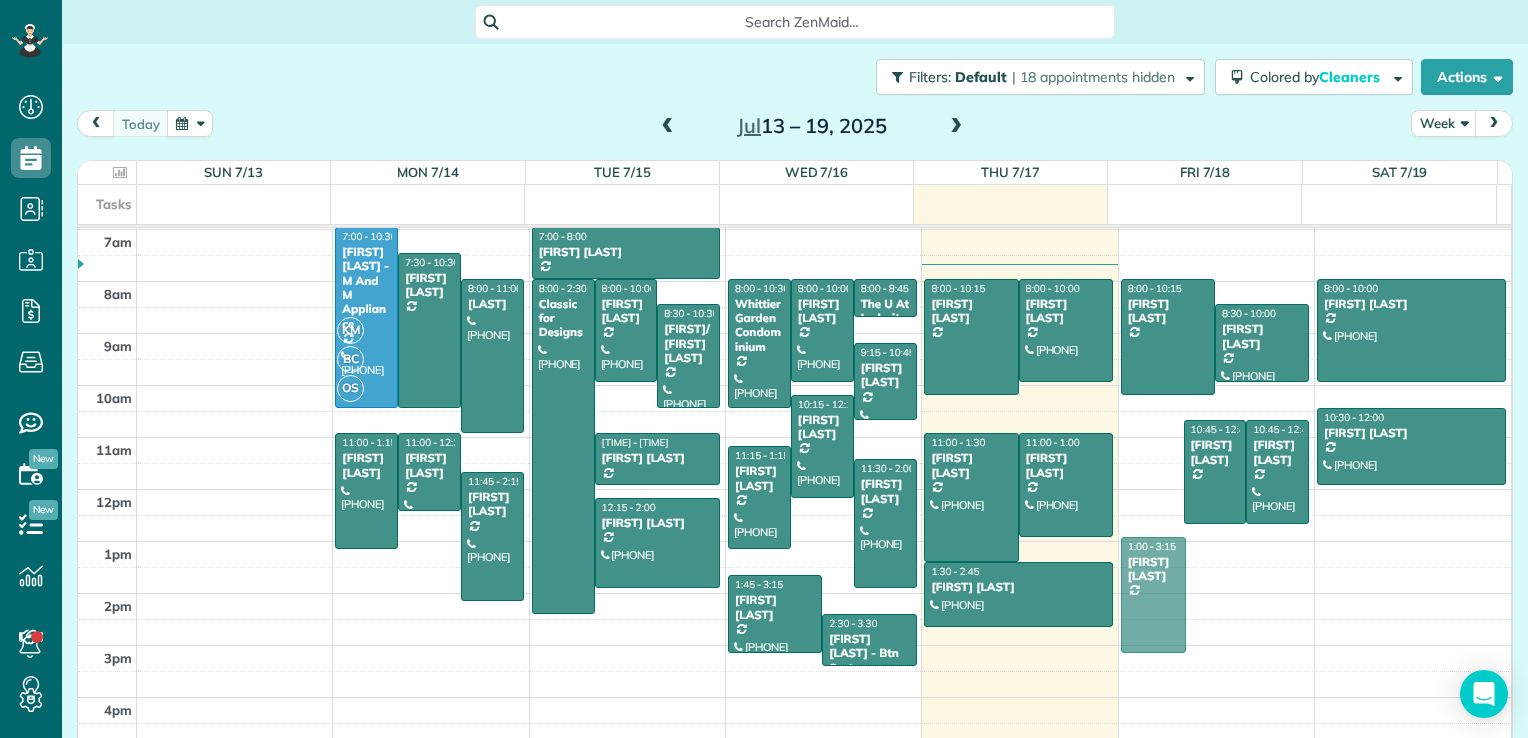 drag, startPoint x: 1119, startPoint y: 477, endPoint x: 1136, endPoint y: 587, distance: 111.305885 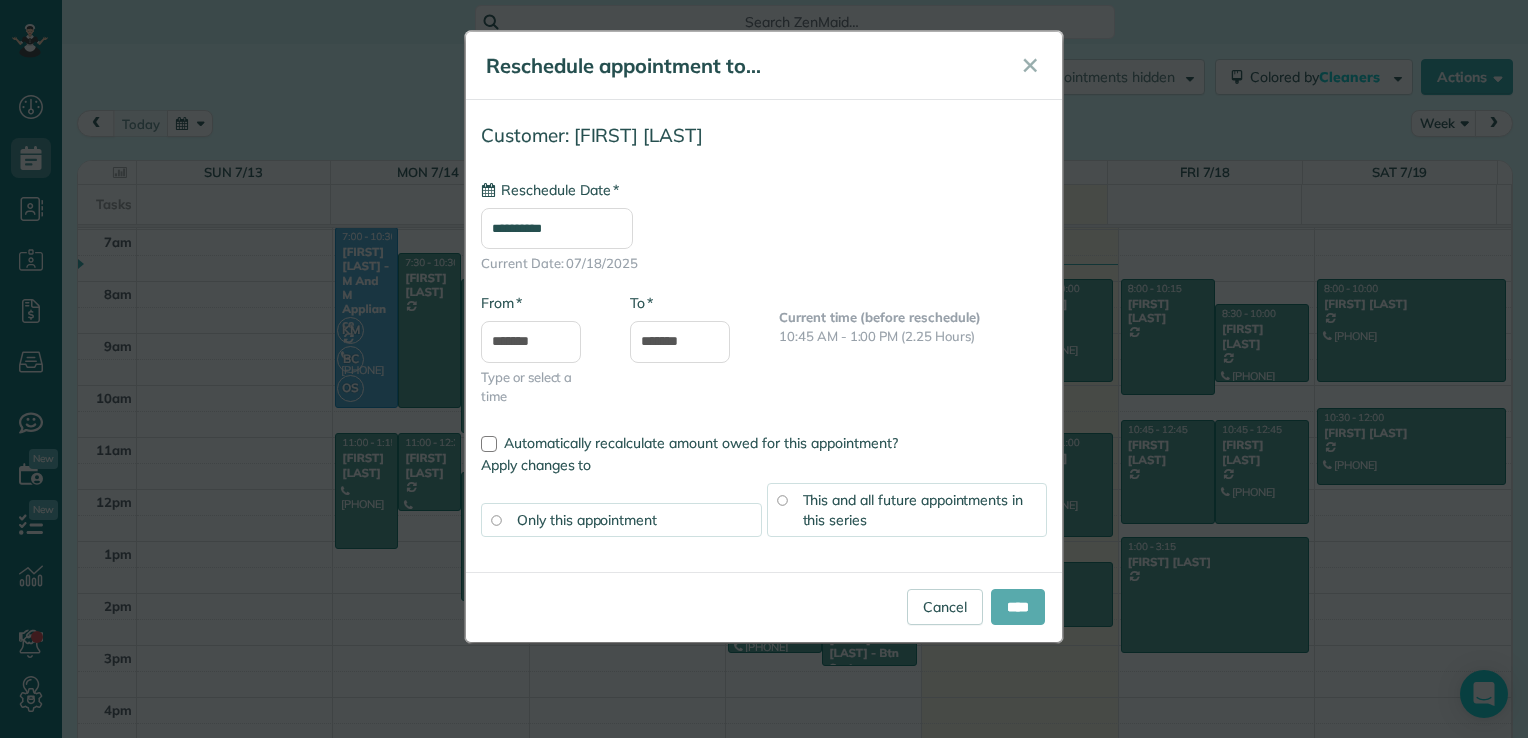 type on "**********" 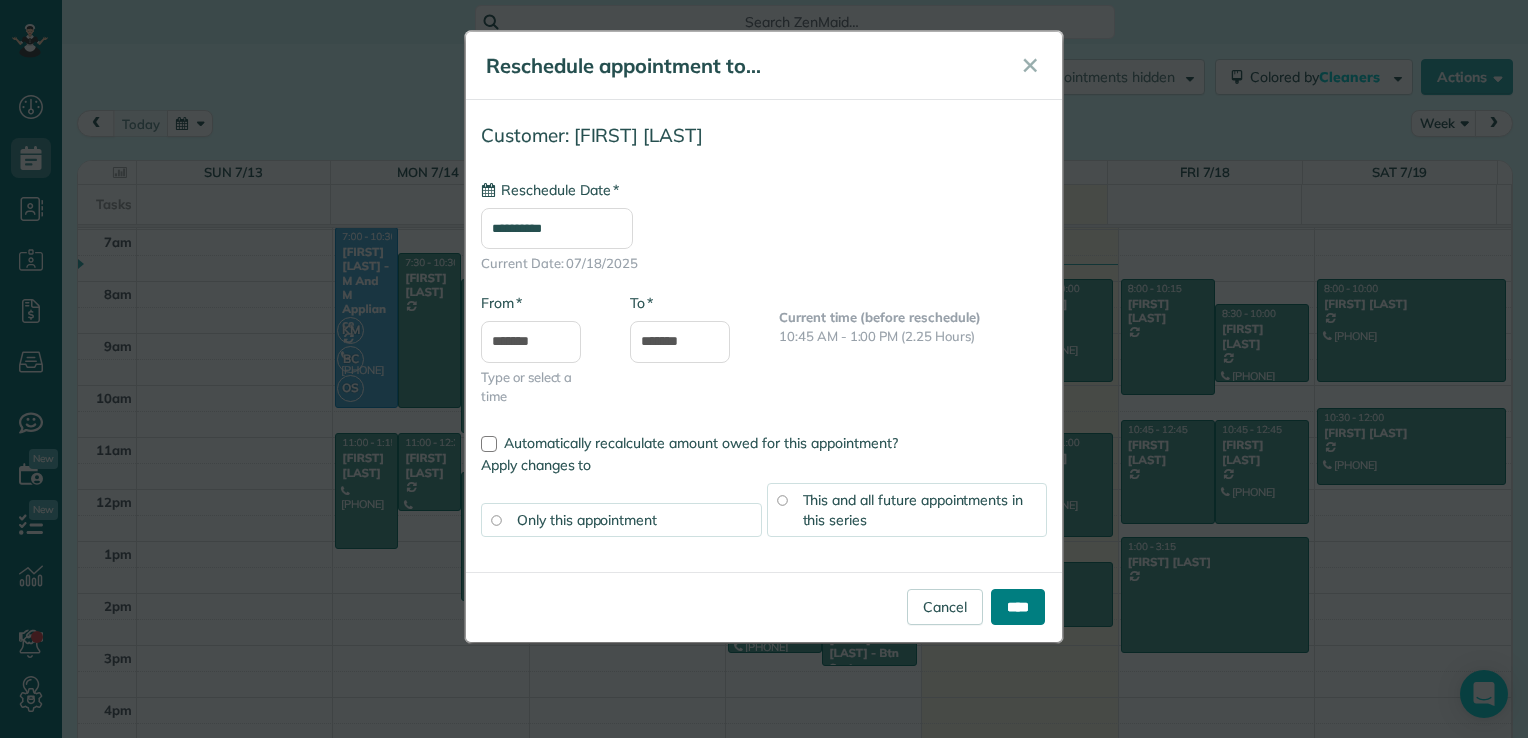 click on "****" at bounding box center [1018, 607] 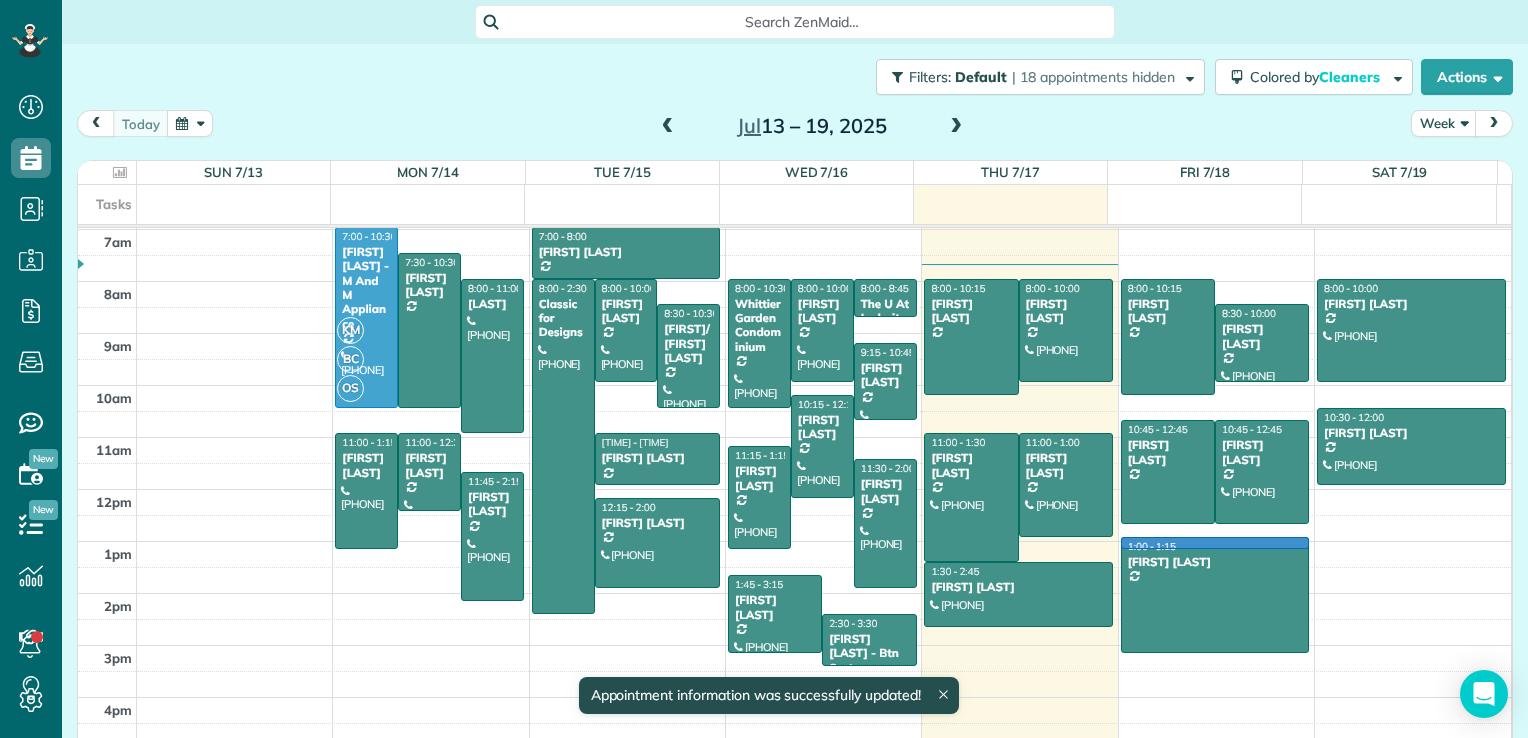 click at bounding box center [824, 555] 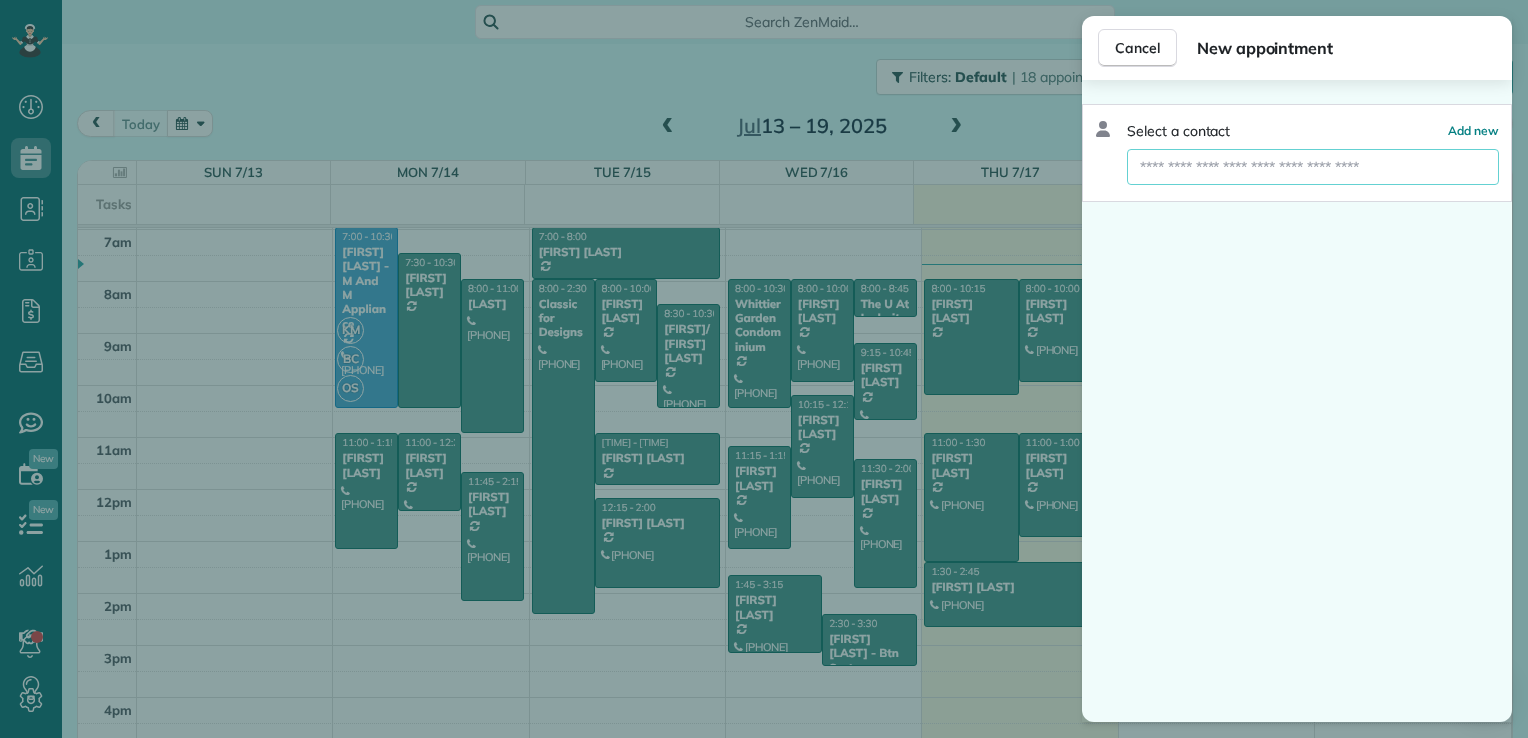 click at bounding box center (1313, 167) 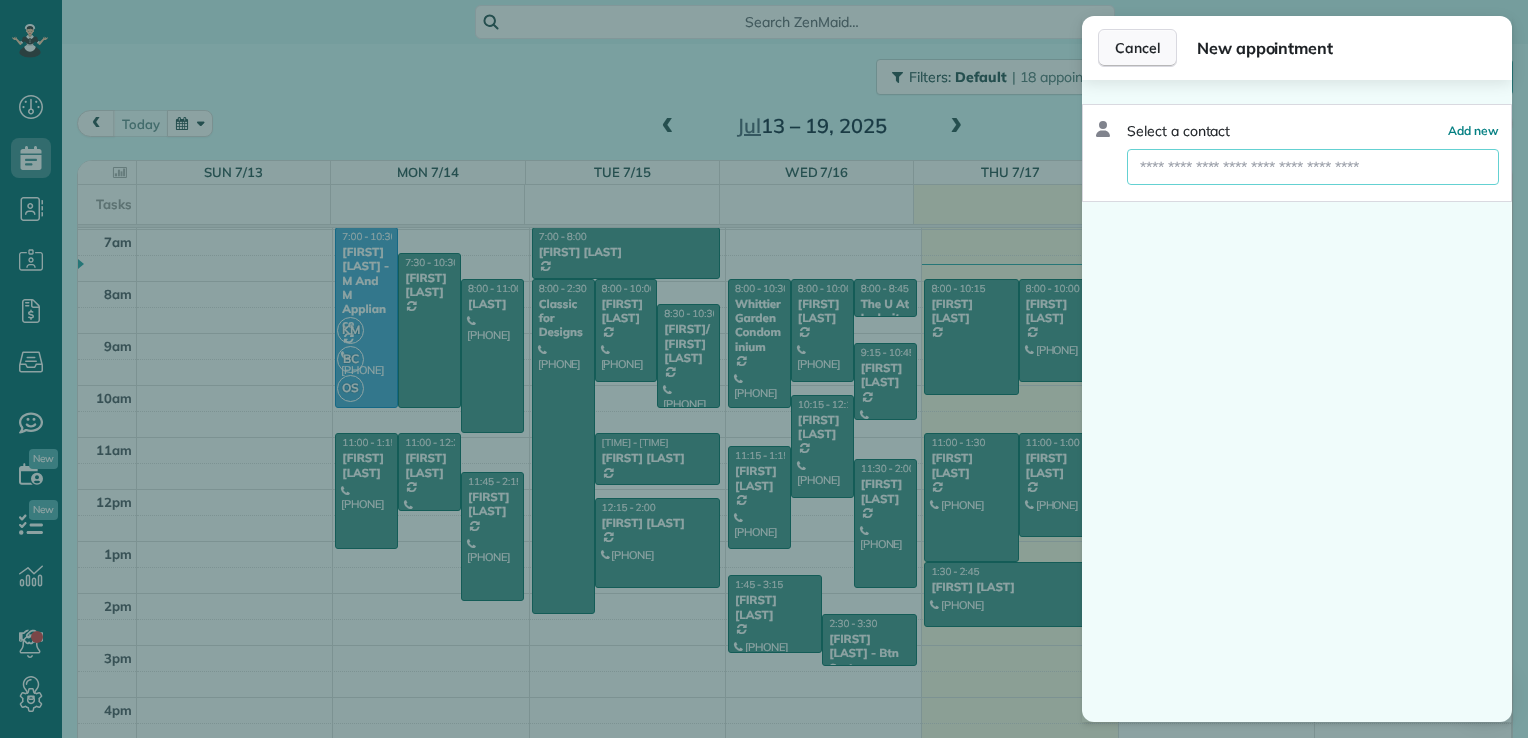 click on "Cancel" at bounding box center [1137, 48] 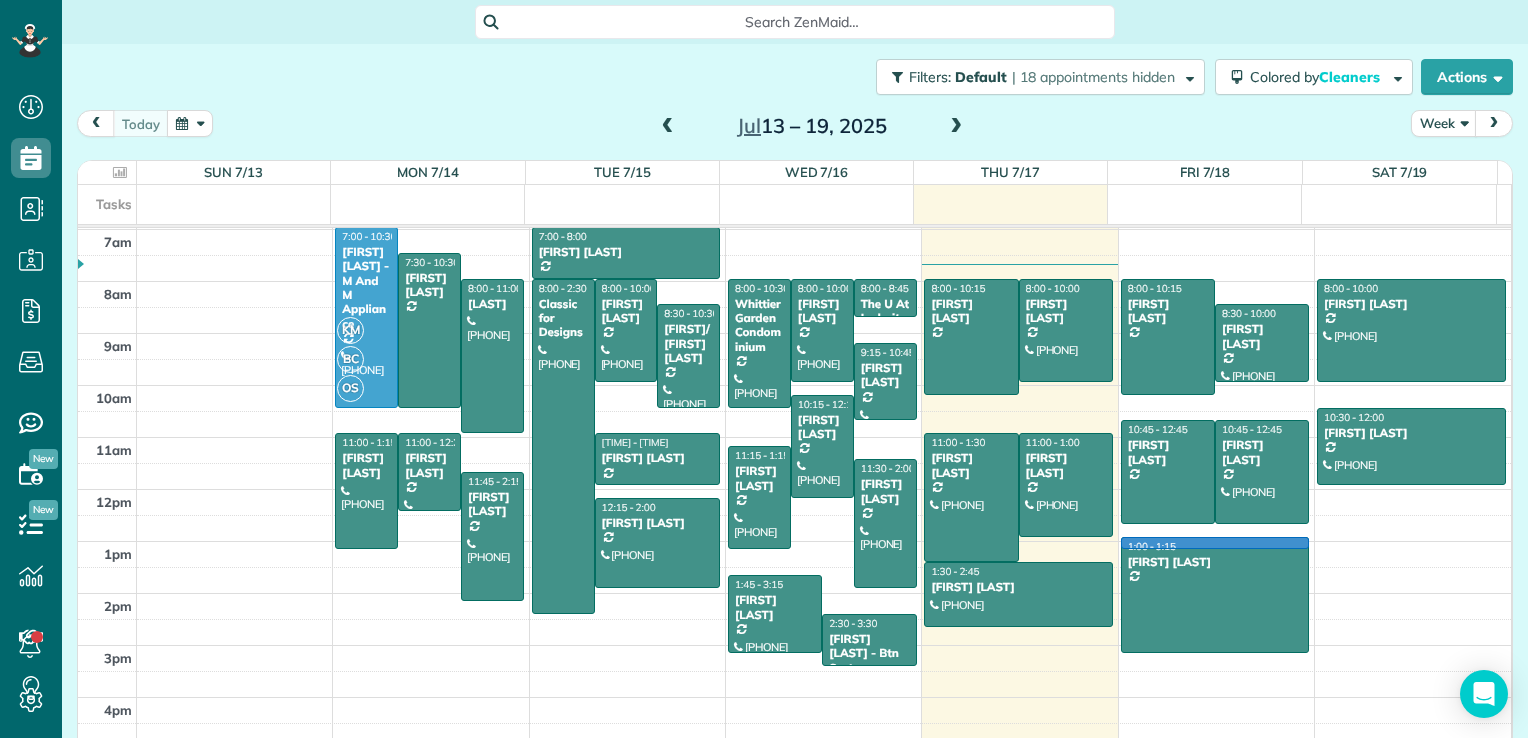 click at bounding box center (824, 555) 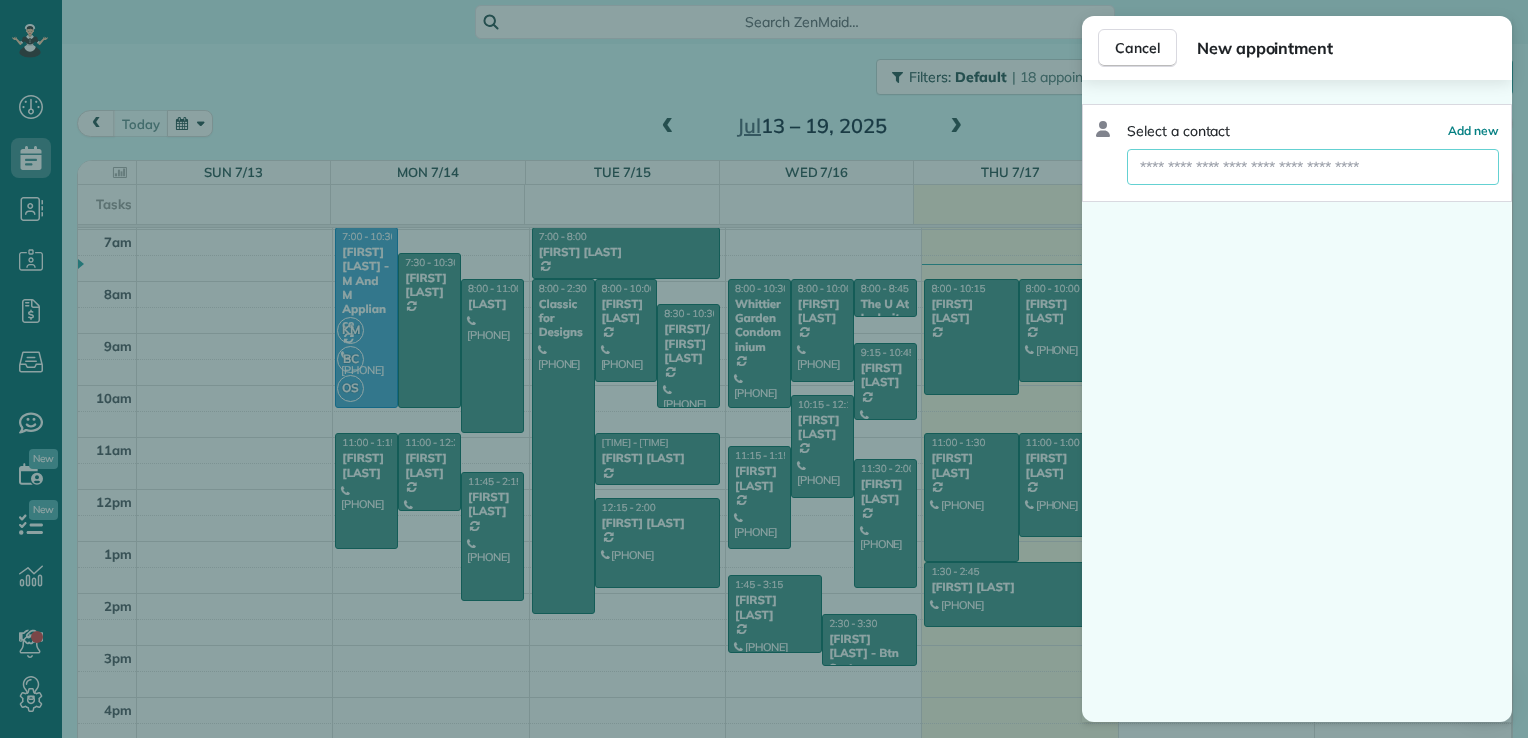 click at bounding box center [1313, 167] 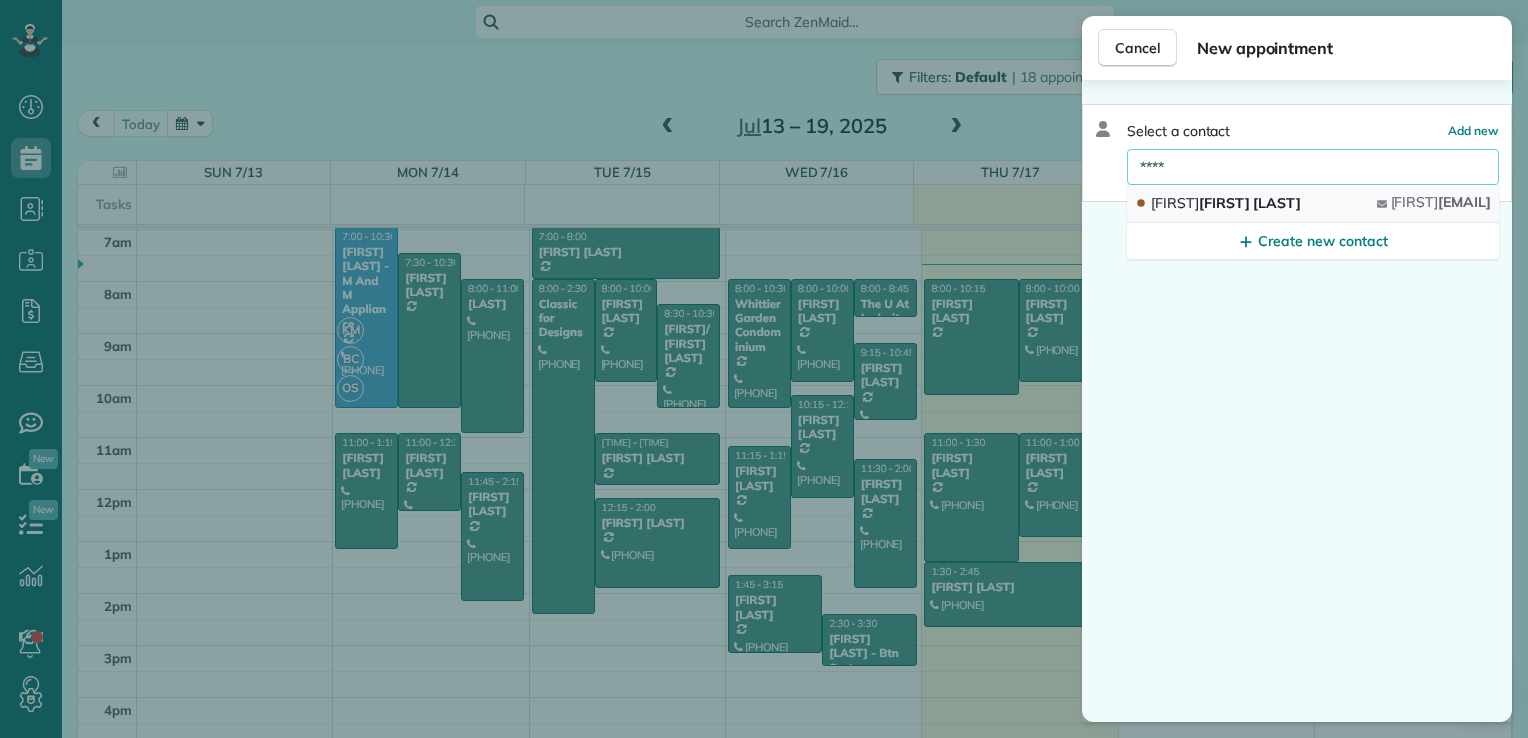 type on "****" 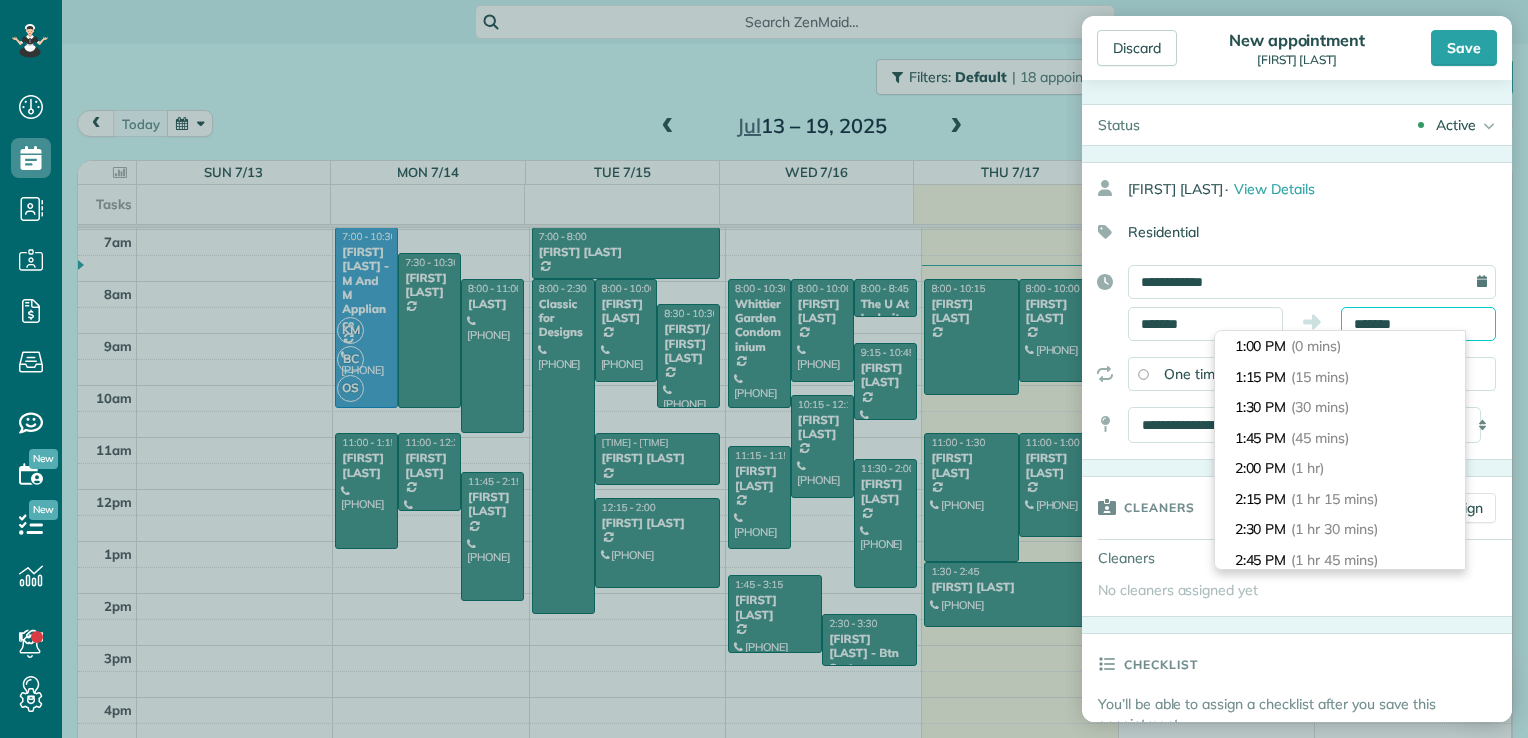 click on "*******" at bounding box center [1418, 324] 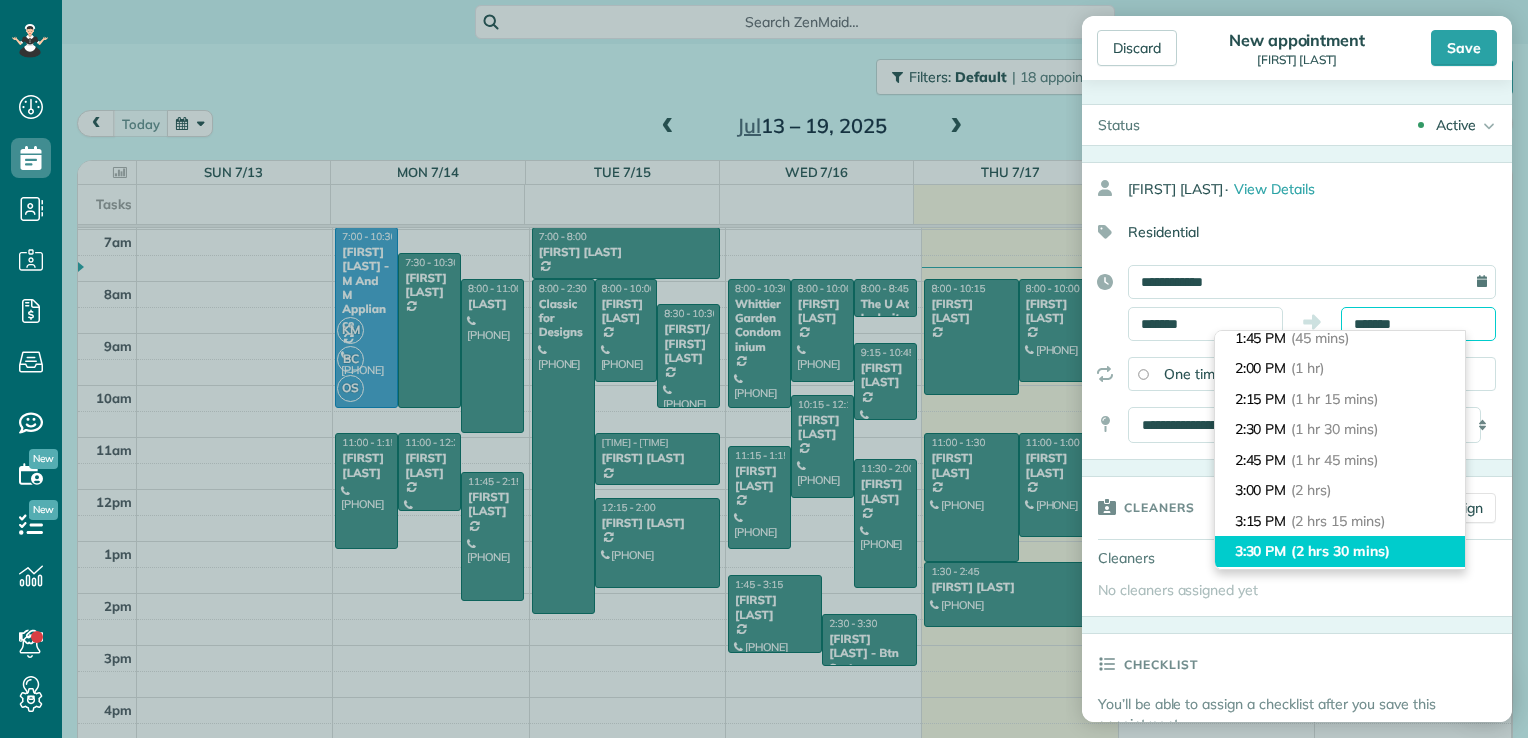 scroll, scrollTop: 200, scrollLeft: 0, axis: vertical 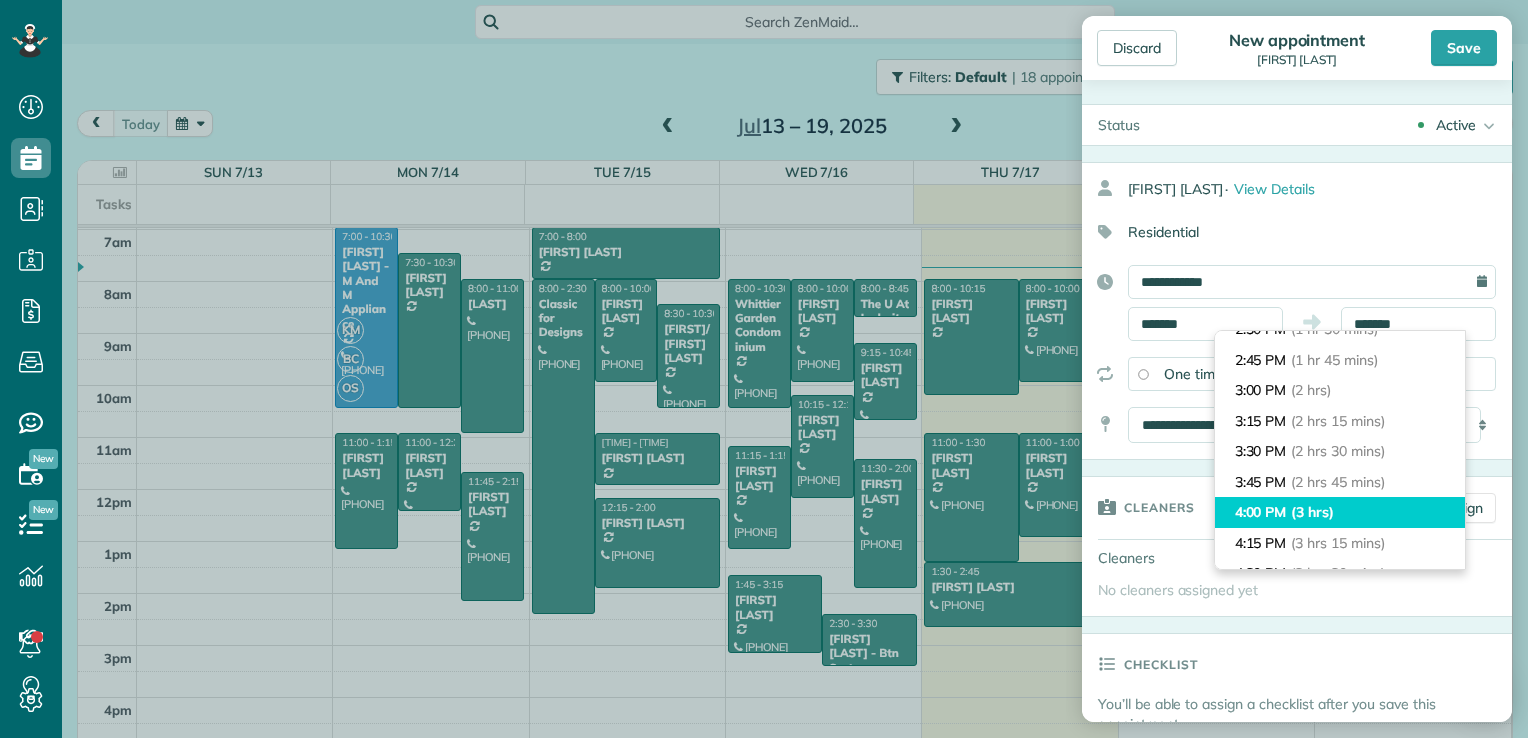 type on "*******" 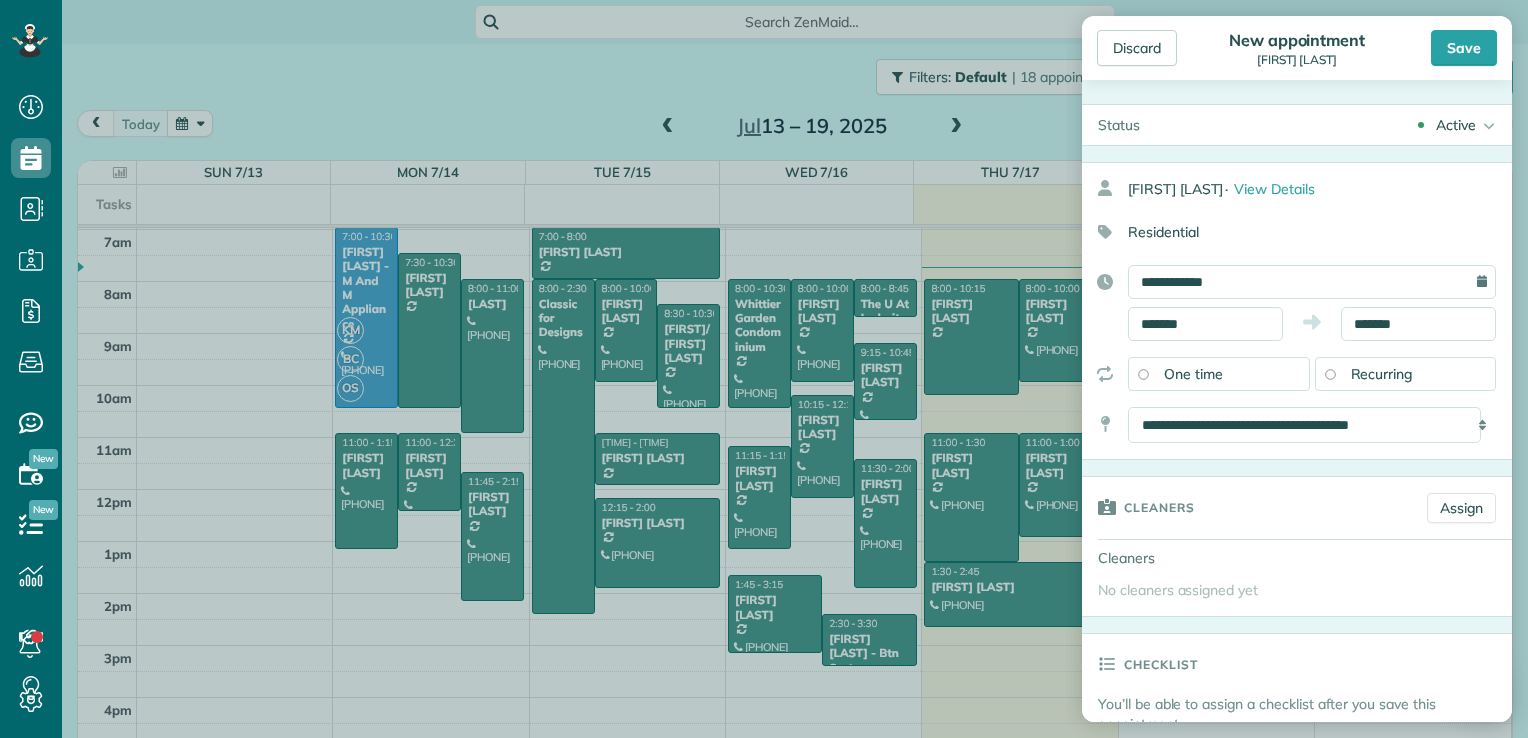 click on "Save" at bounding box center (1464, 48) 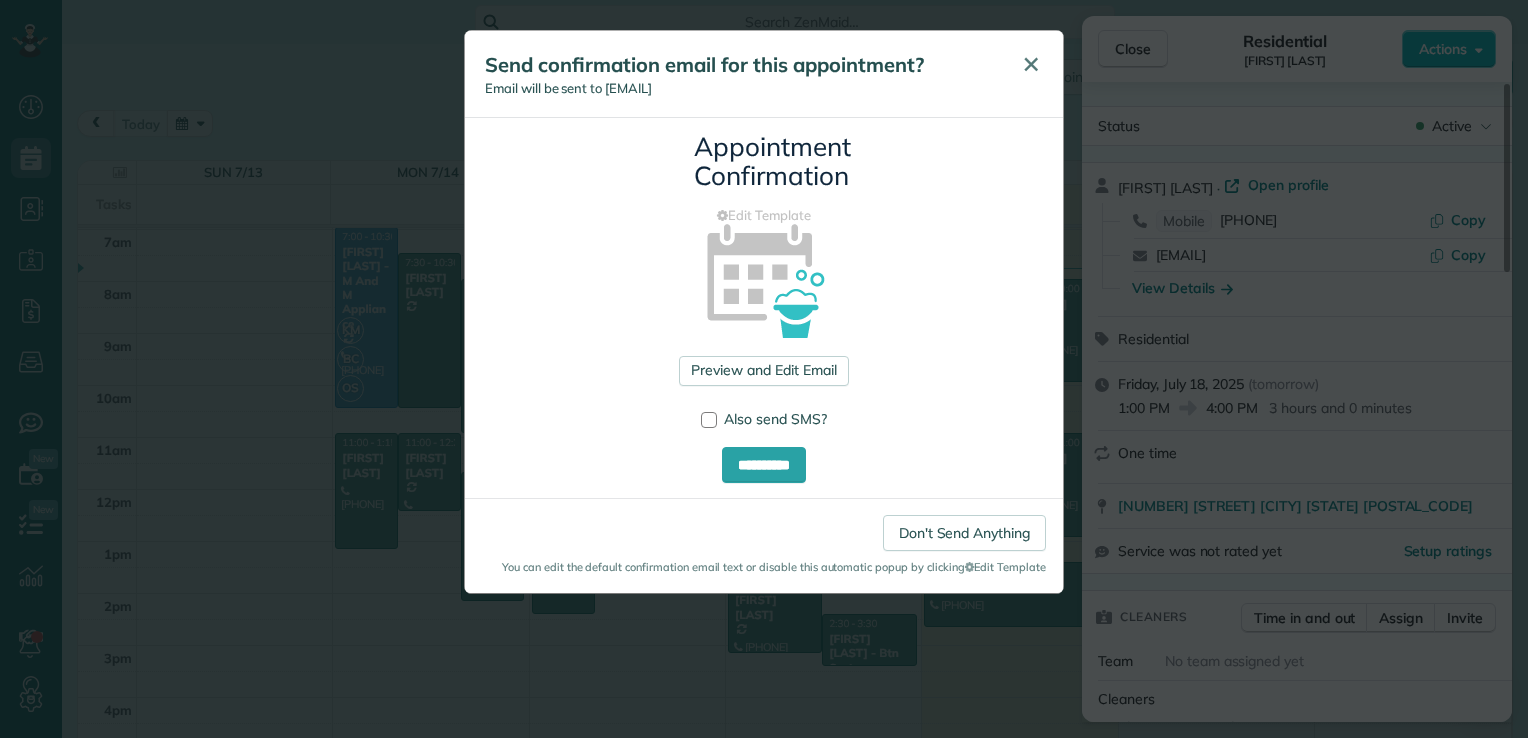 click on "✕" at bounding box center (1031, 64) 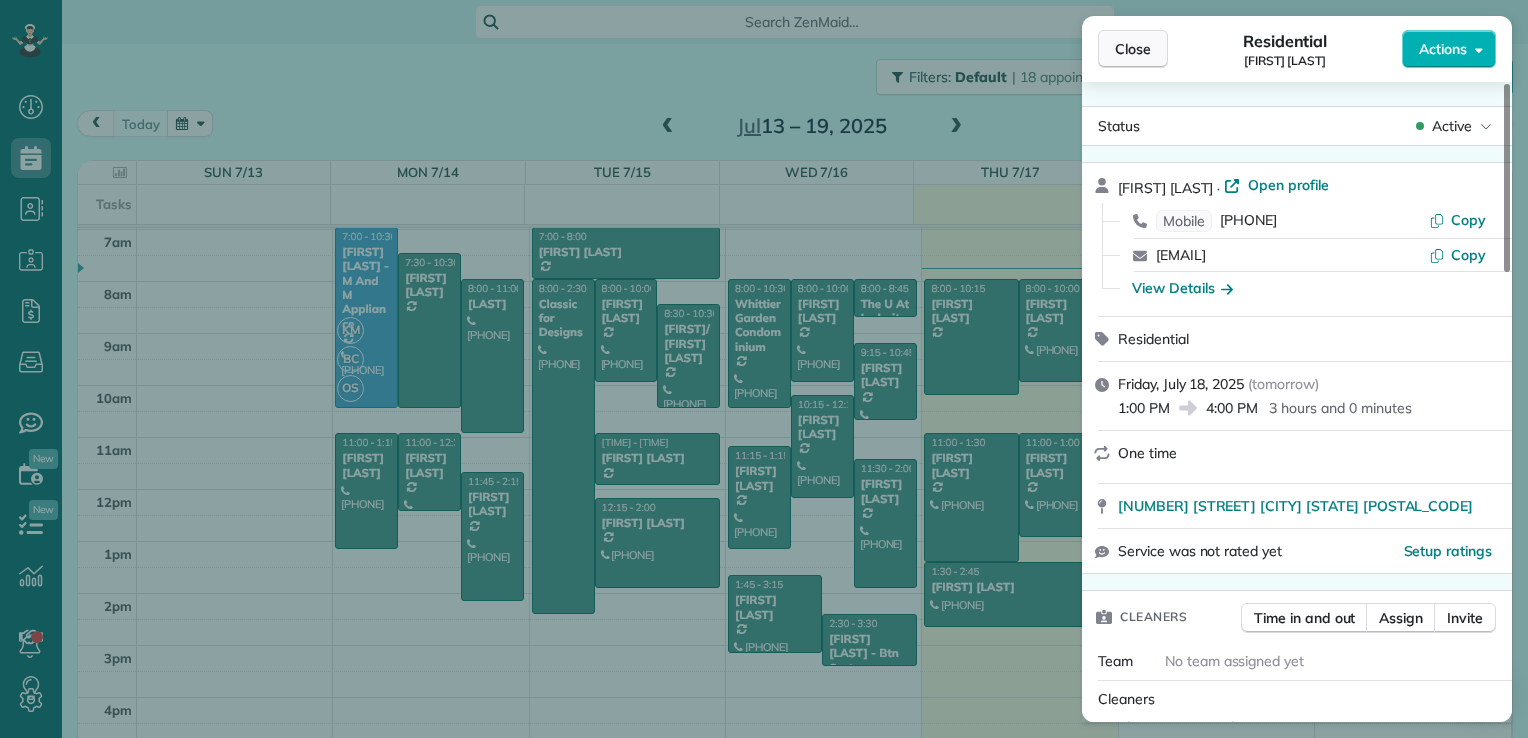 click on "Close" at bounding box center [1133, 49] 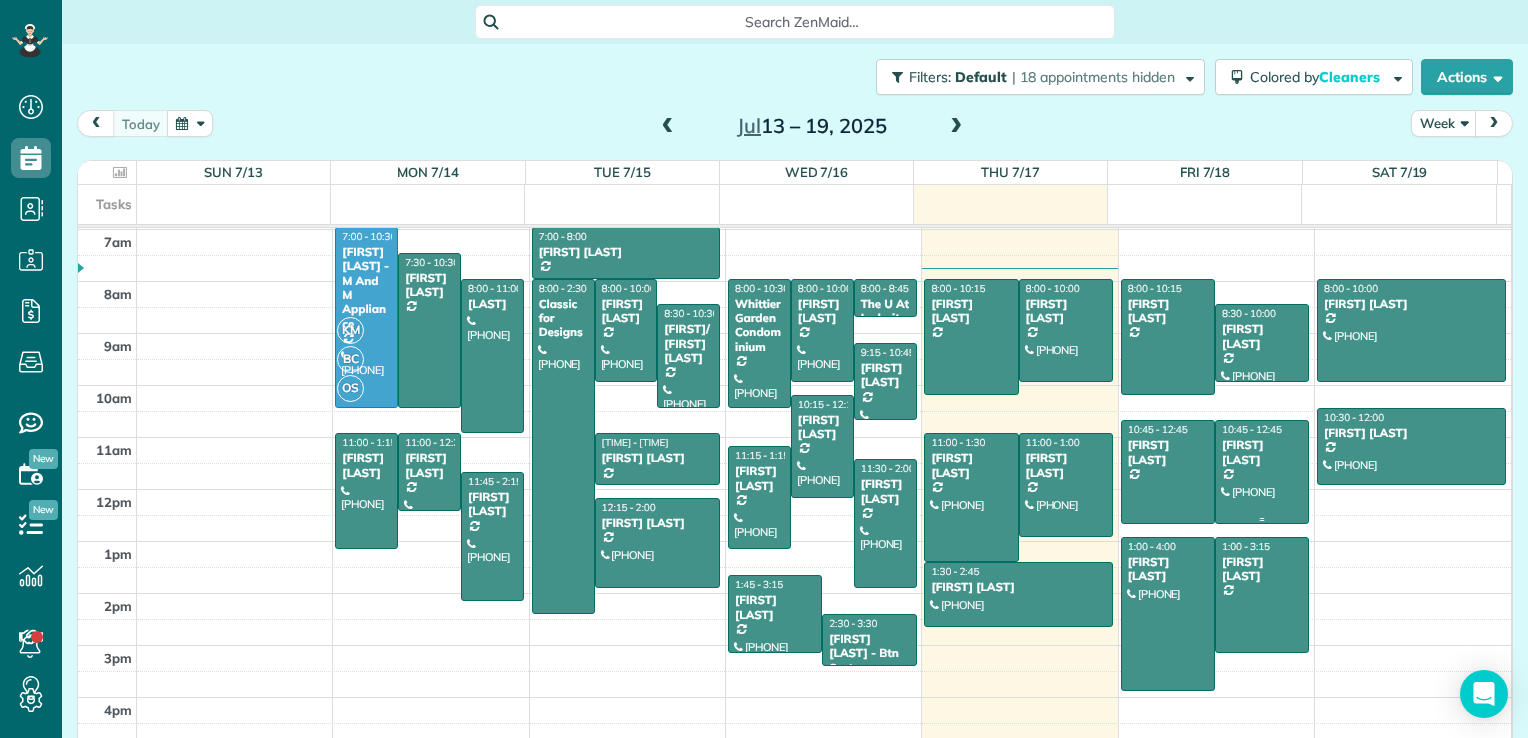 click at bounding box center (1262, 471) 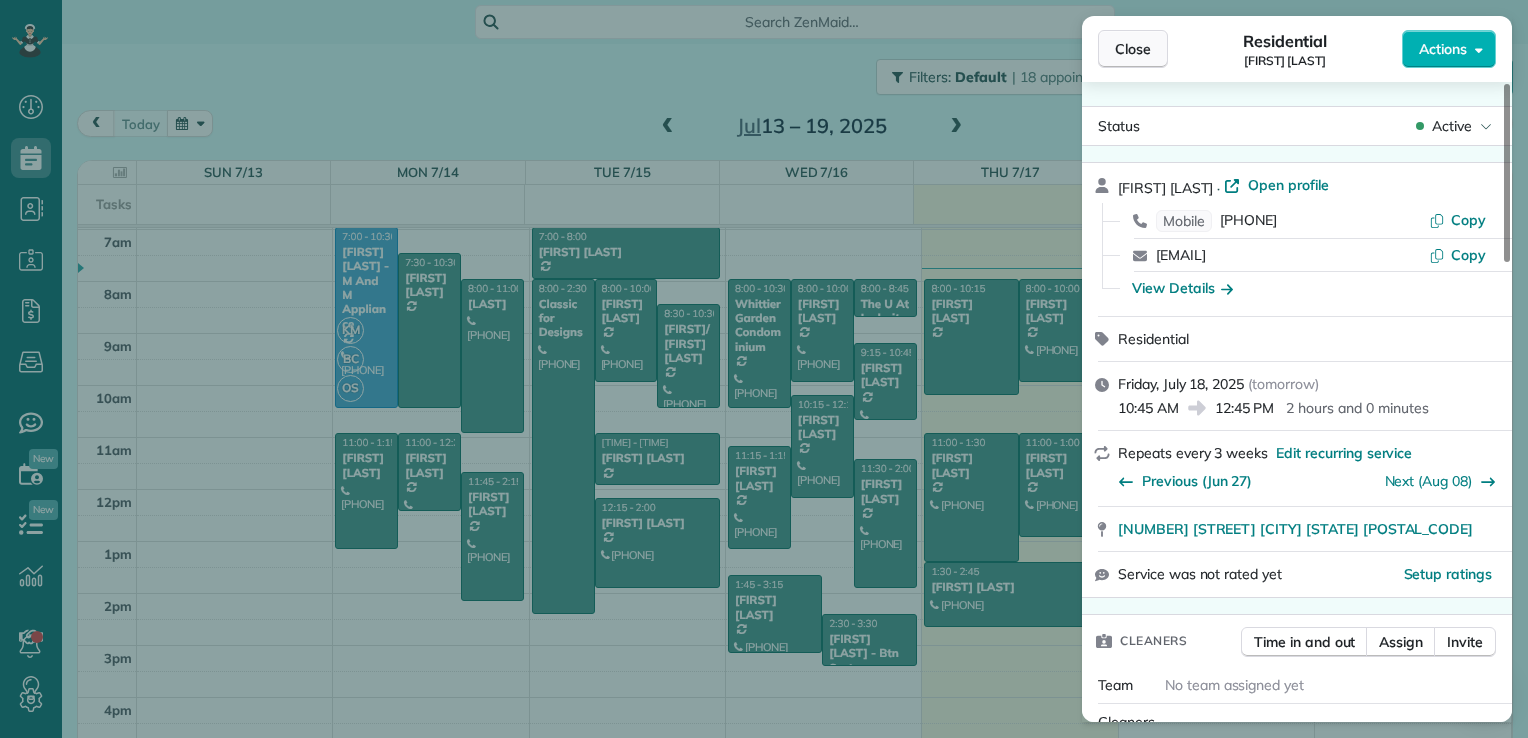 click on "Close" at bounding box center [1133, 49] 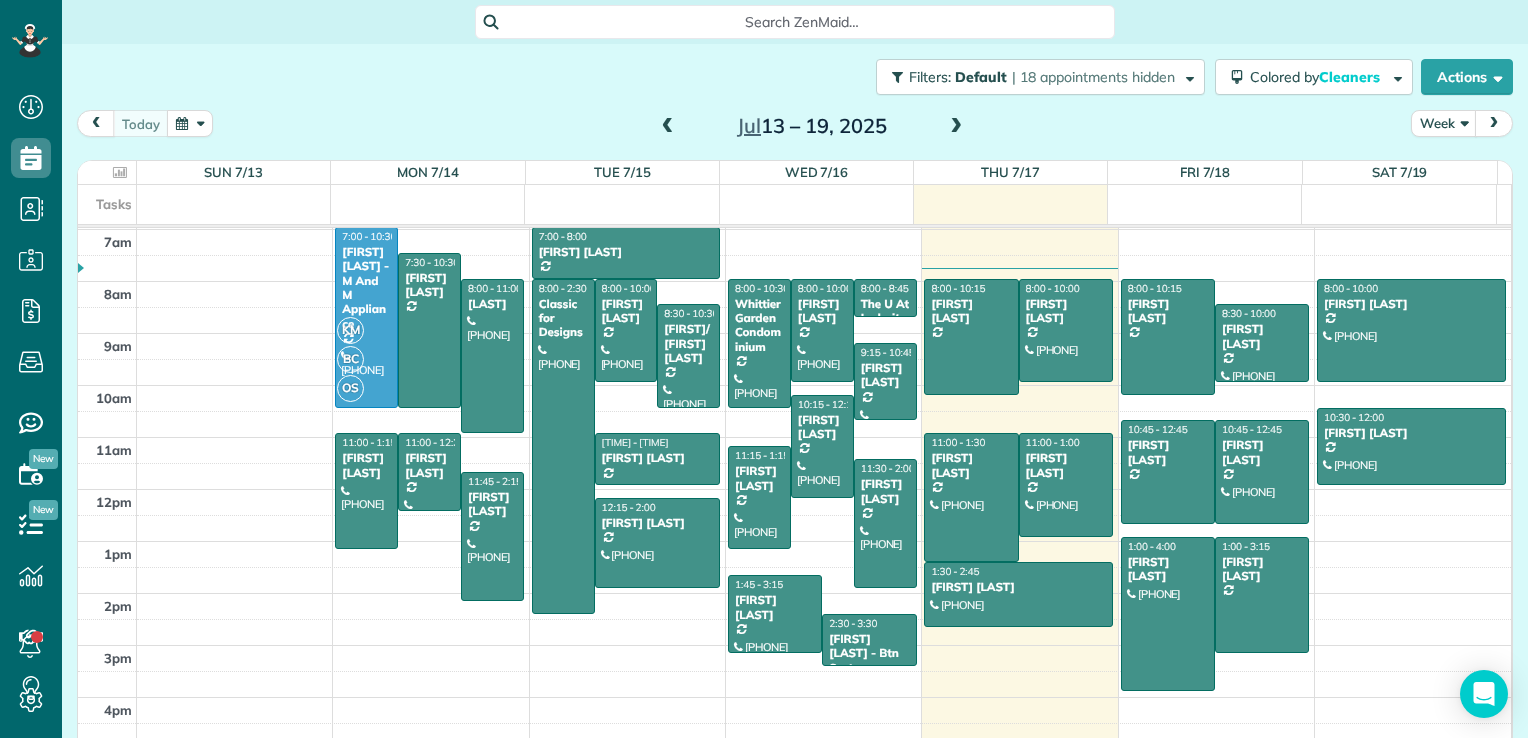 click at bounding box center [668, 127] 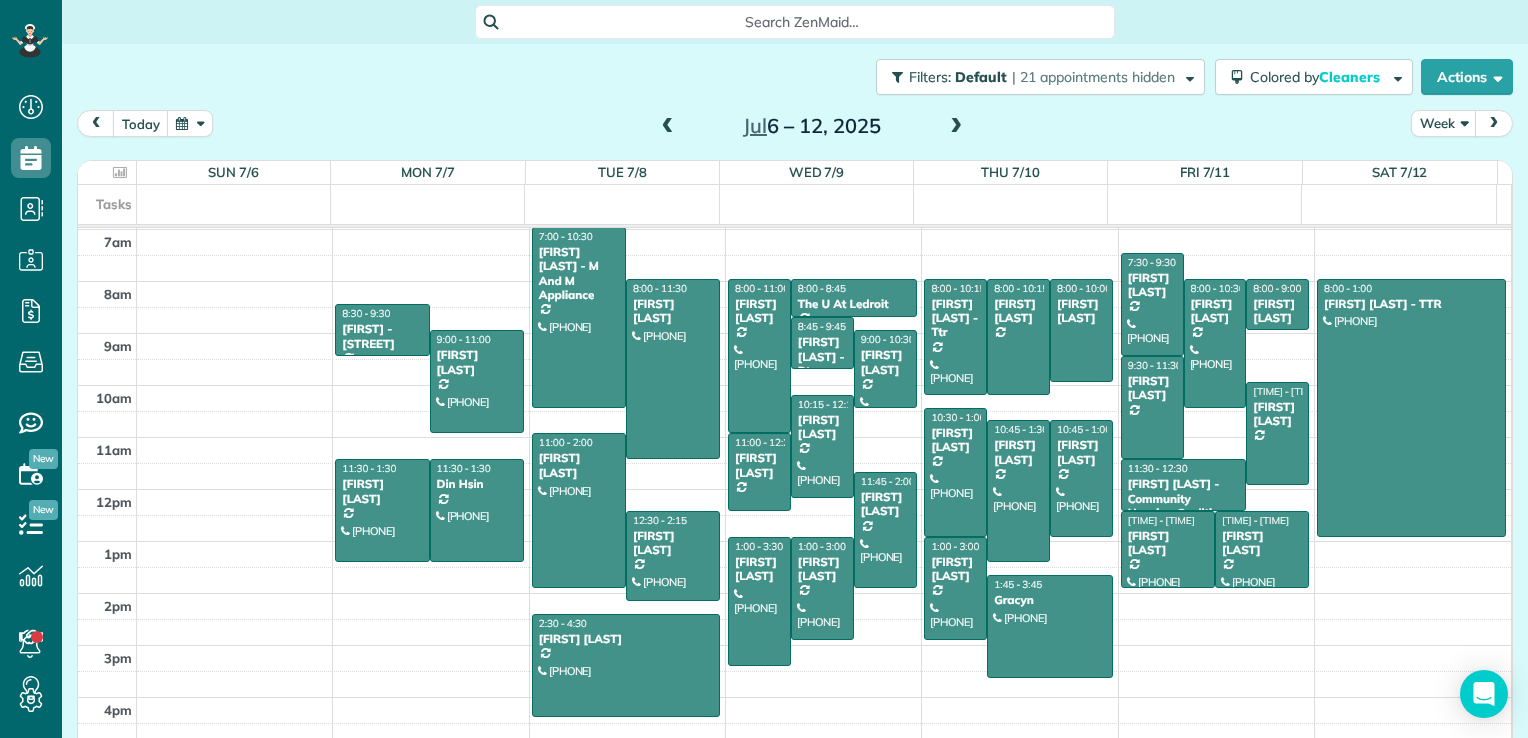 click at bounding box center [668, 127] 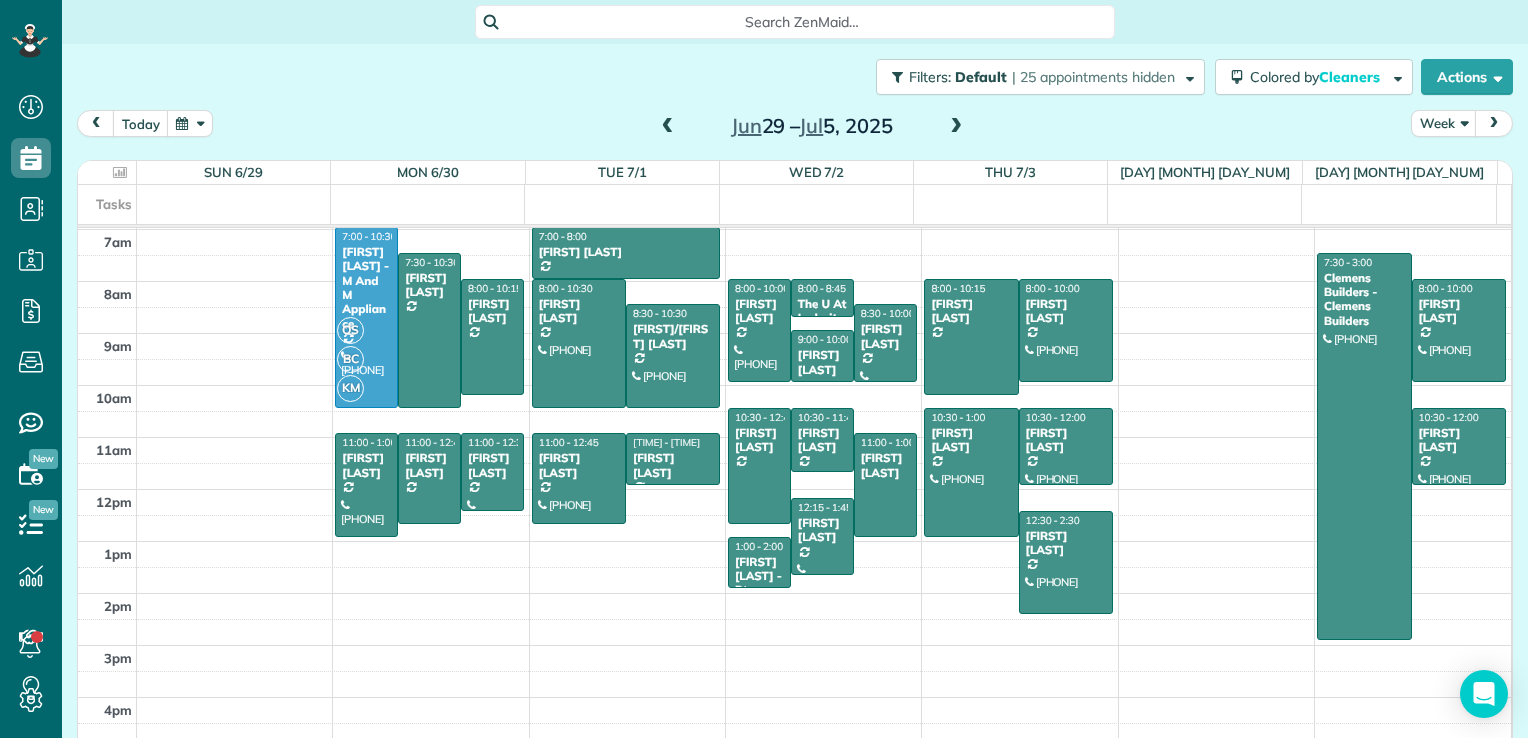 click at bounding box center (668, 127) 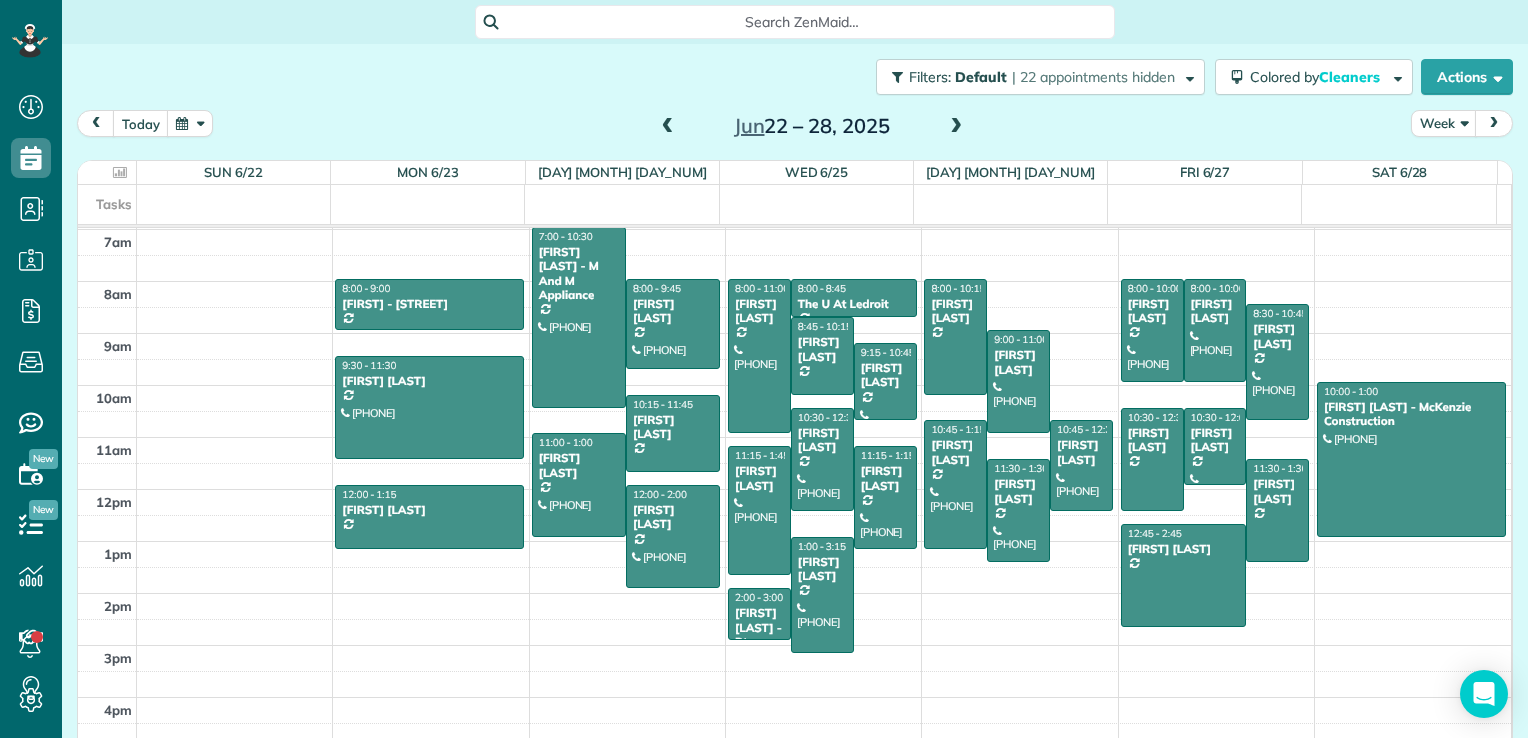 click at bounding box center [668, 127] 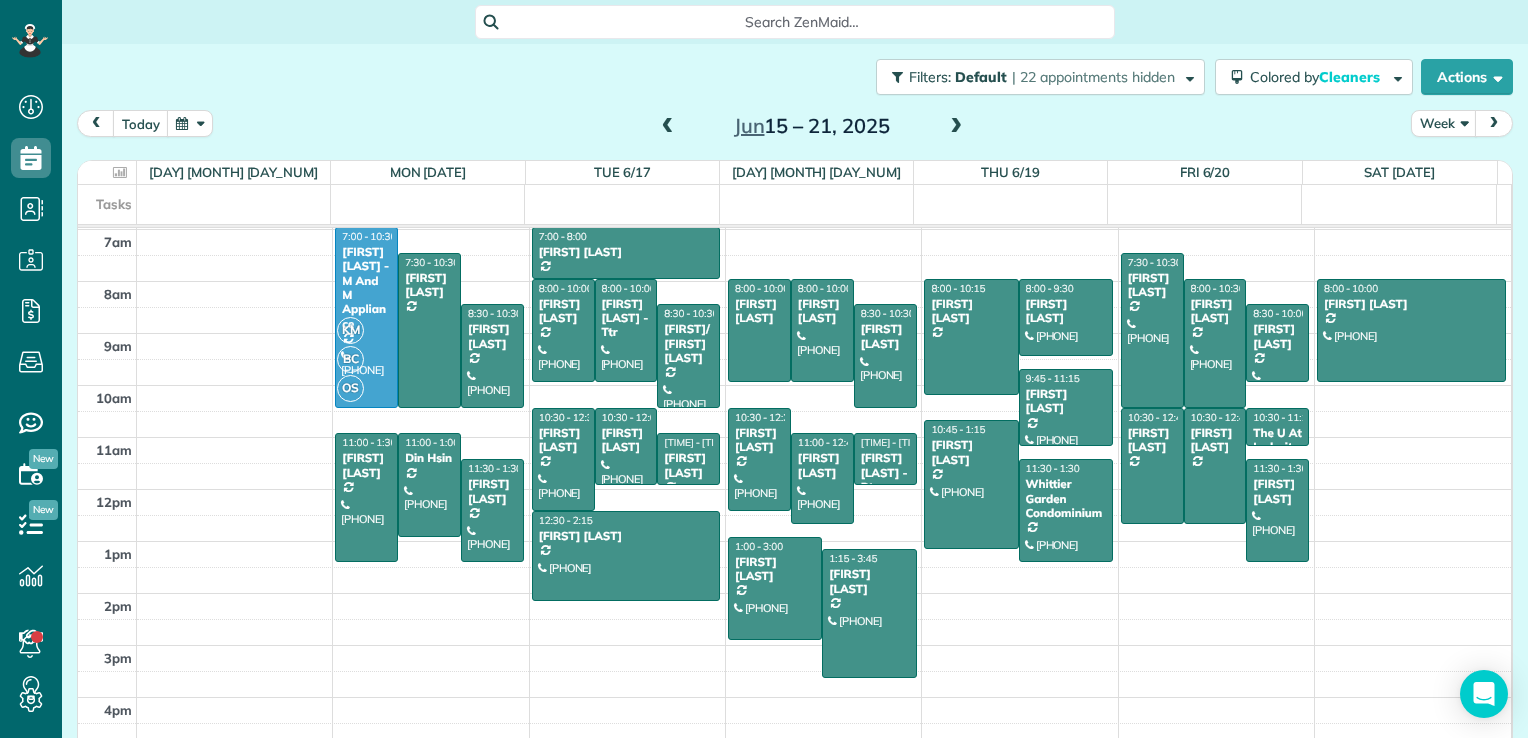 click at bounding box center (668, 127) 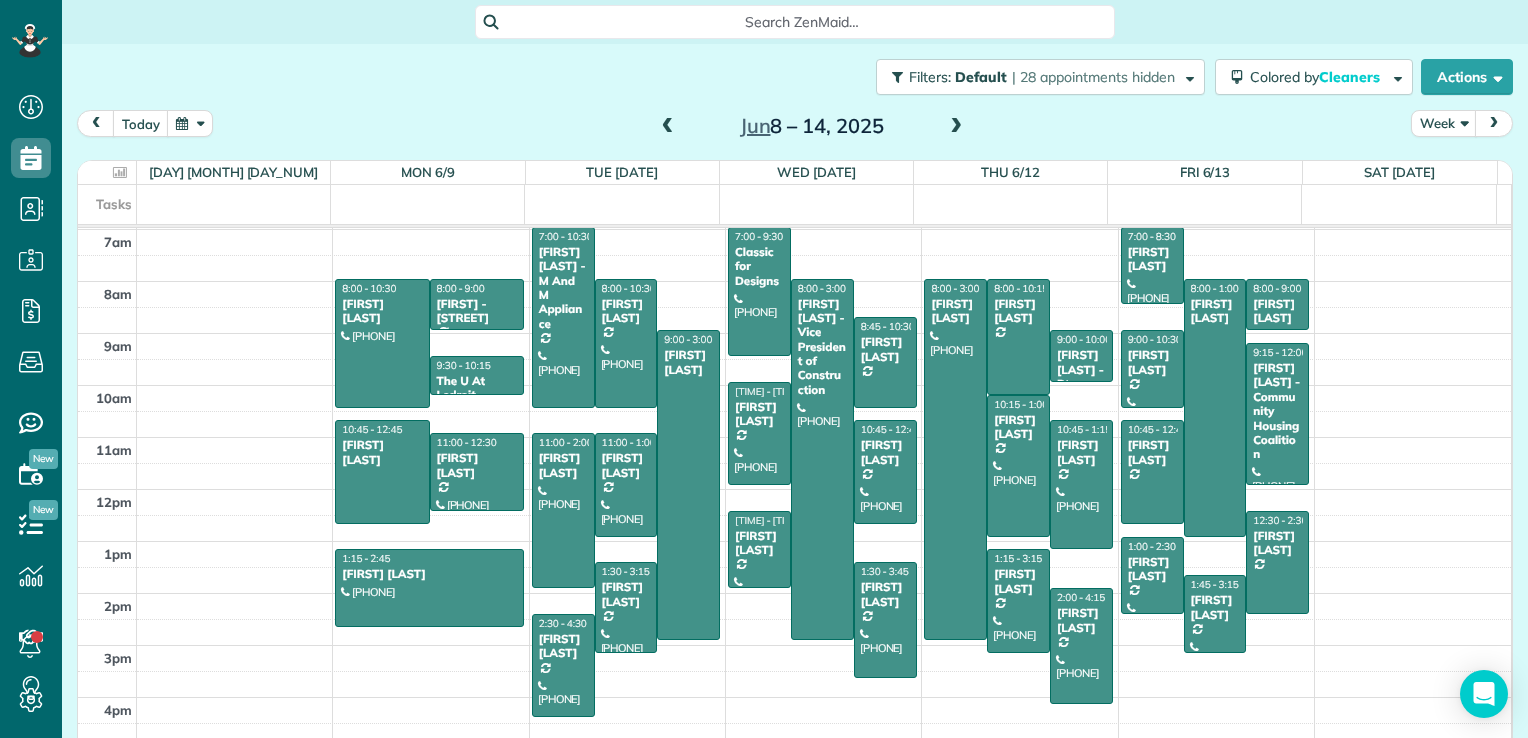 click at bounding box center [668, 127] 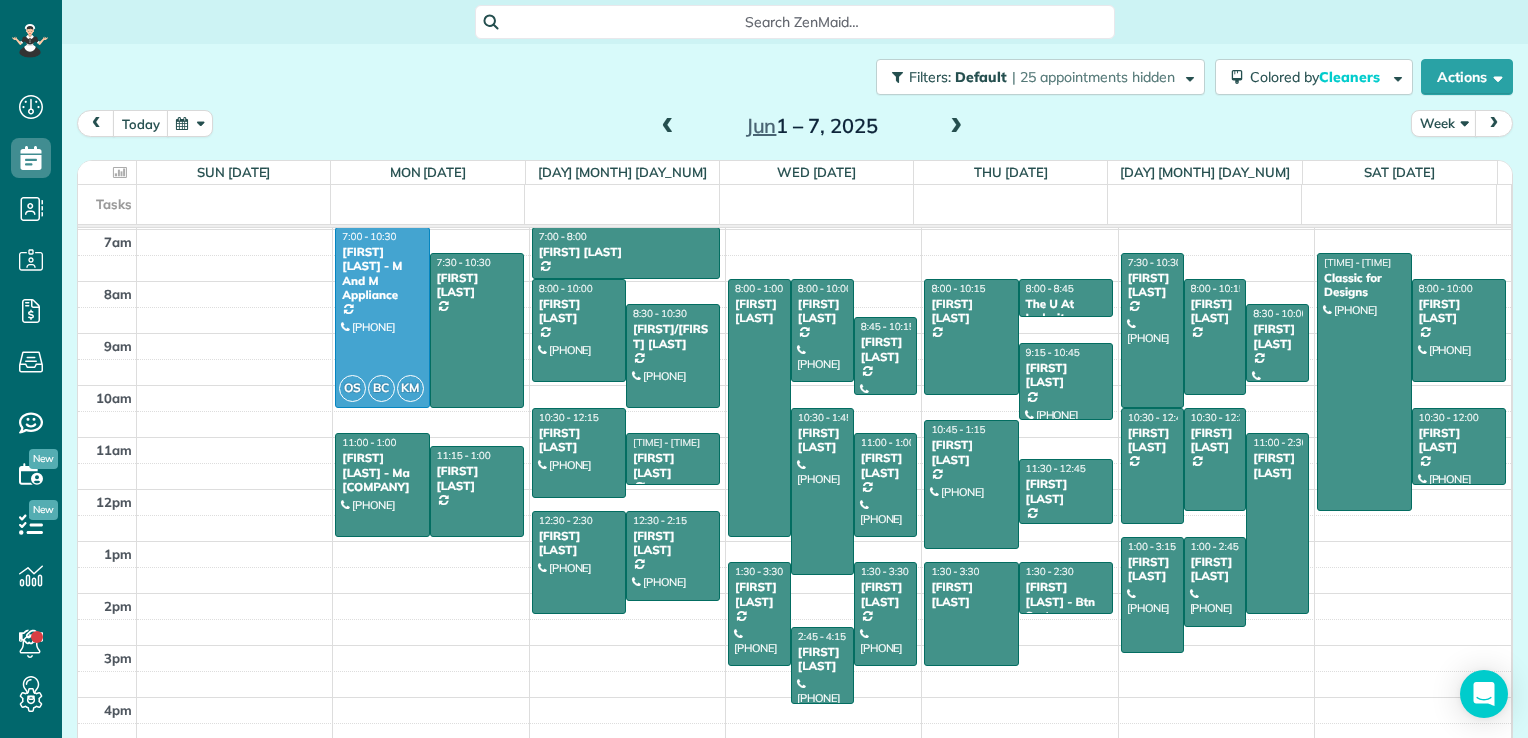 click at bounding box center [668, 127] 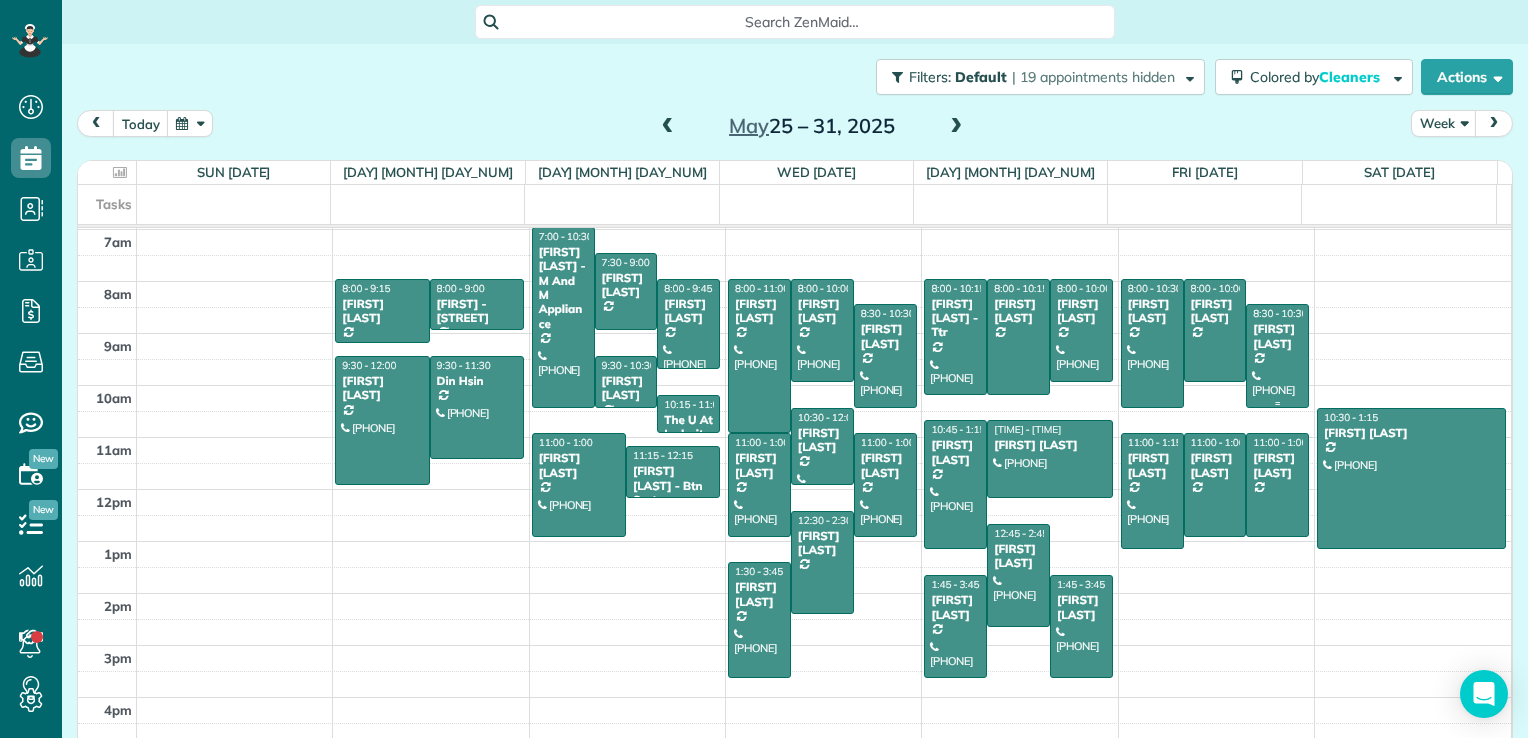 click on "[FIRST] [LAST]" at bounding box center [1277, 336] 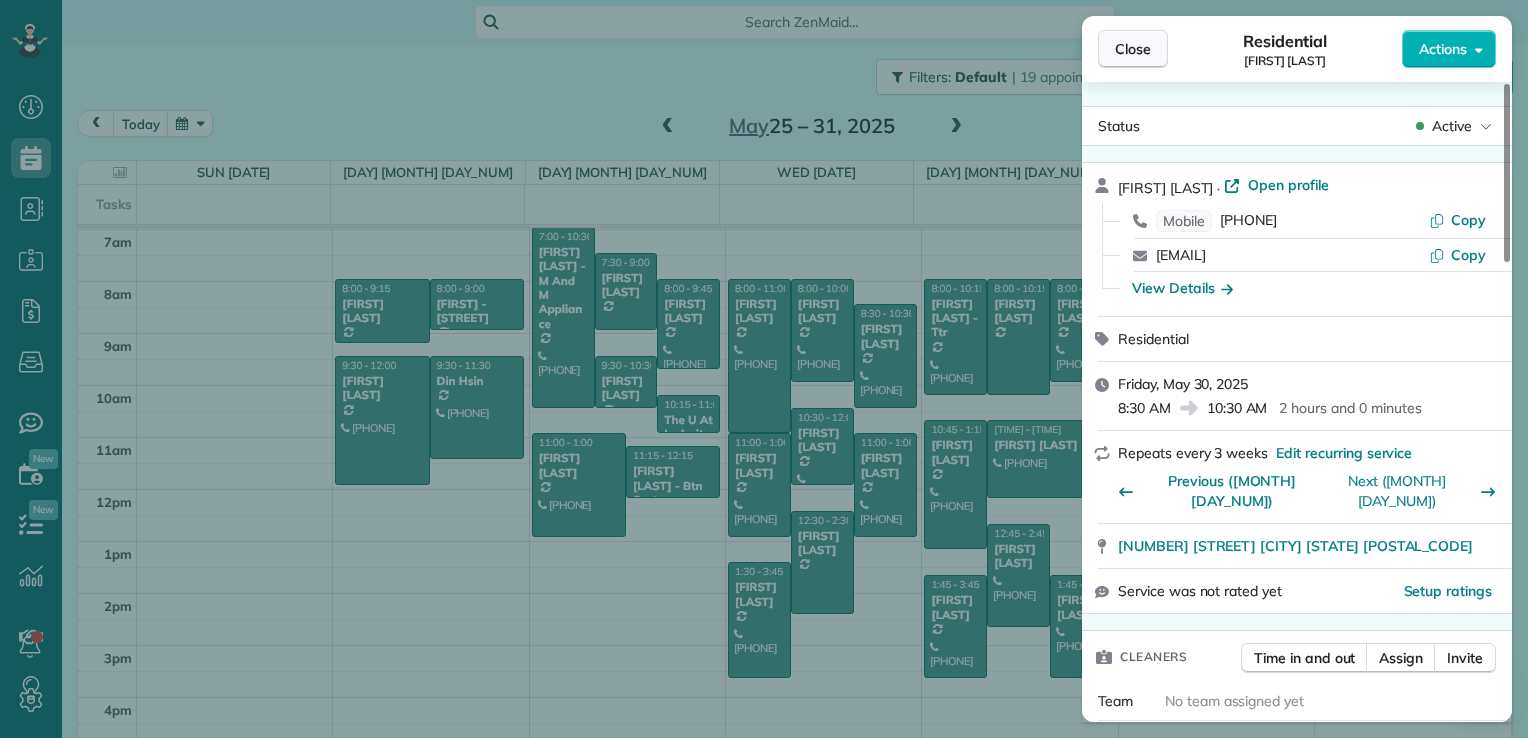 click on "Close" at bounding box center (1133, 49) 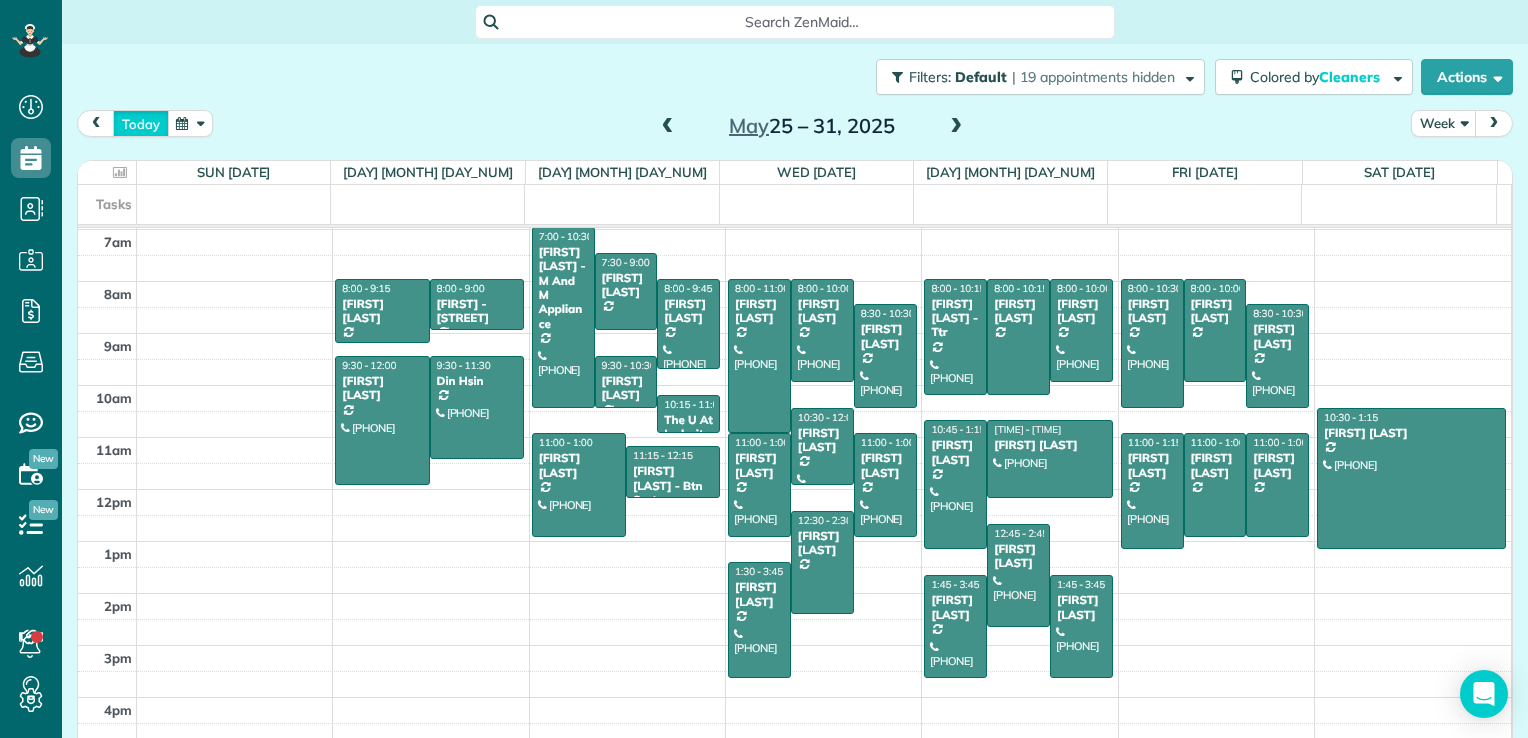 click on "today" at bounding box center [141, 123] 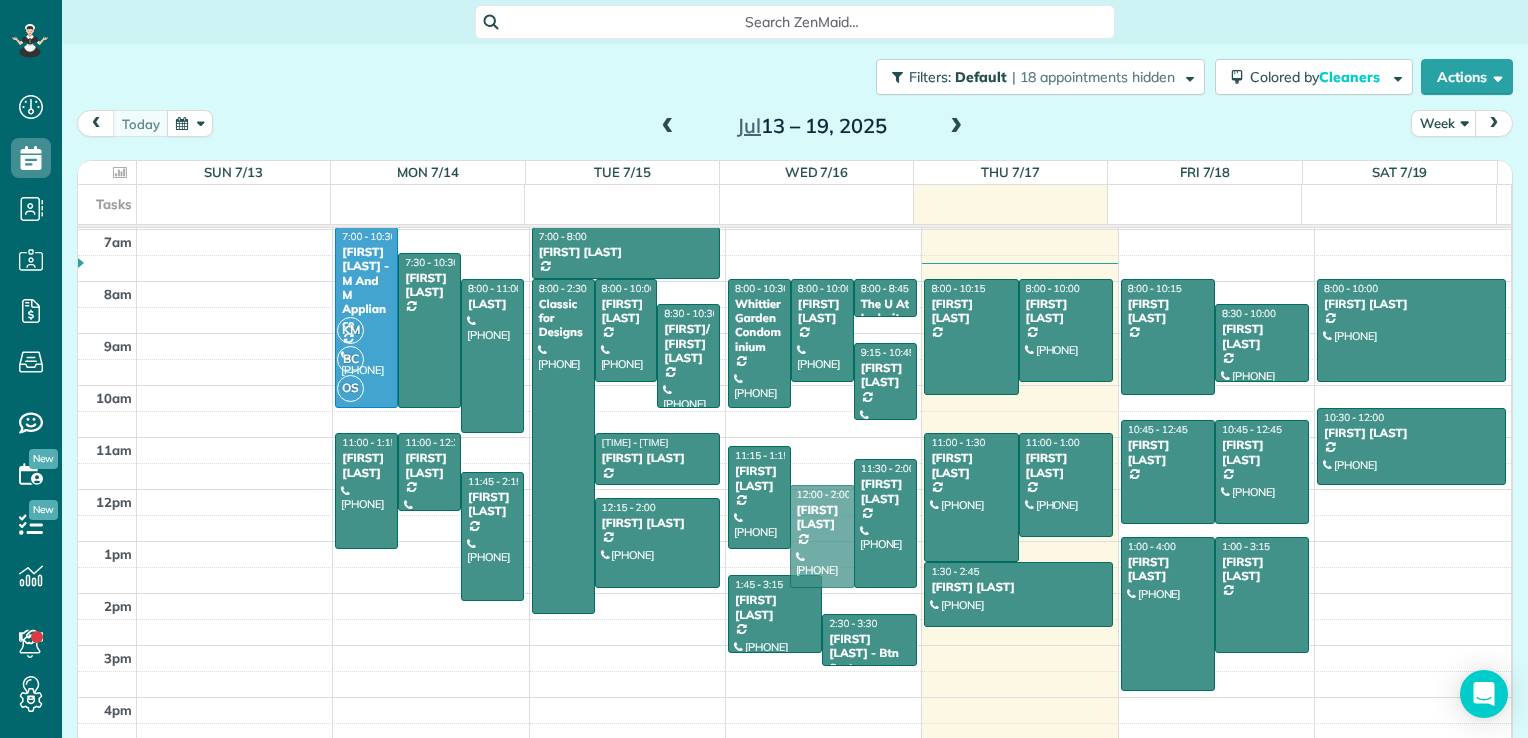 drag, startPoint x: 795, startPoint y: 455, endPoint x: 800, endPoint y: 539, distance: 84.14868 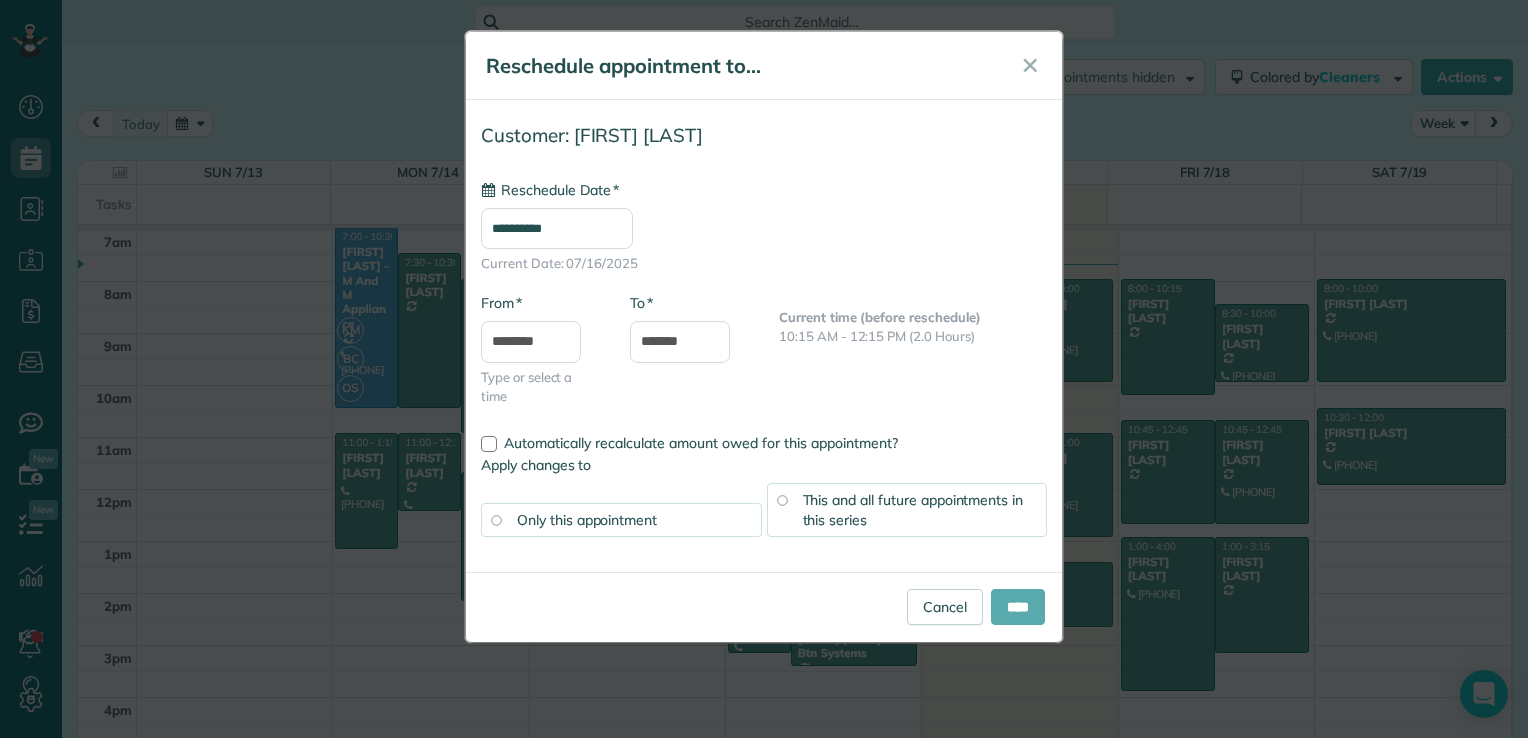 type on "**********" 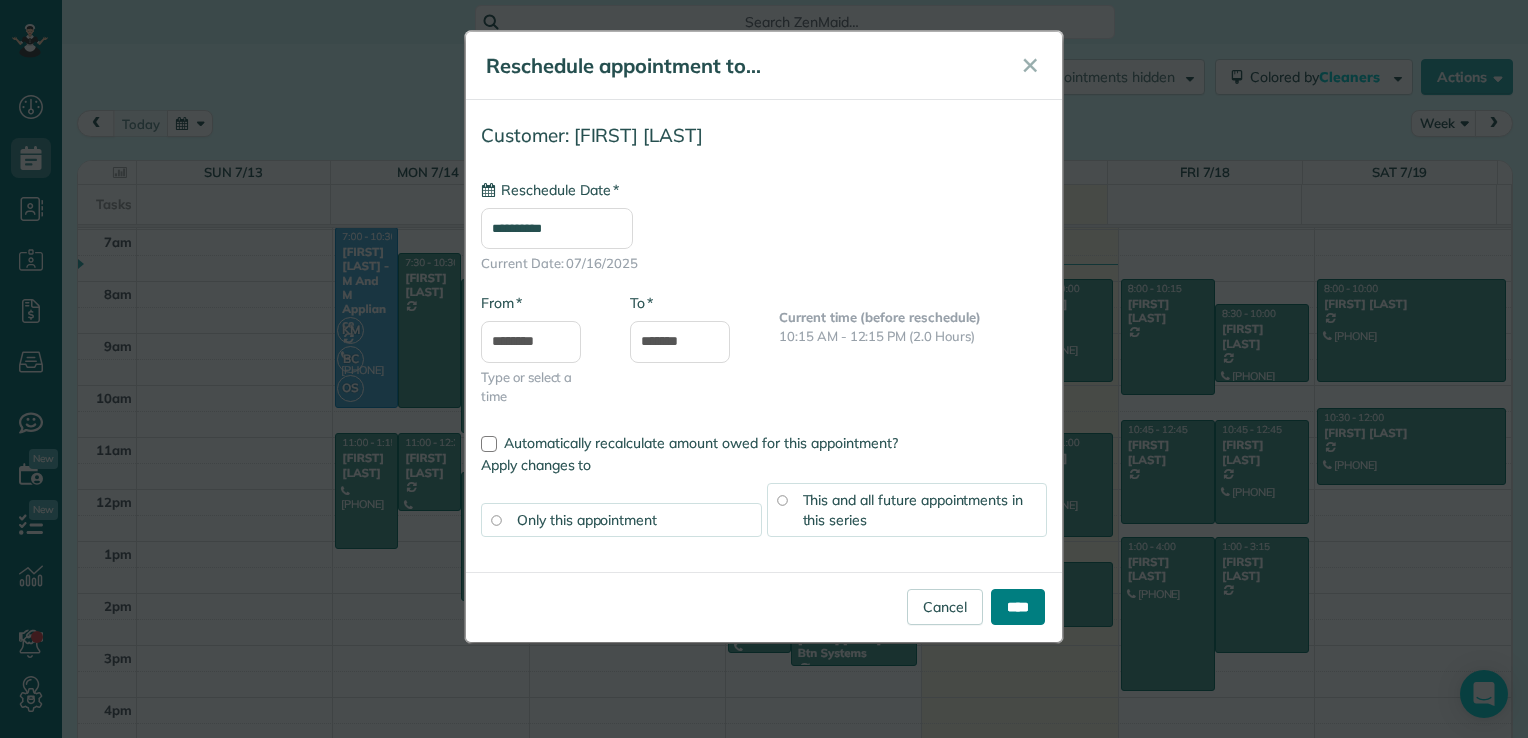 click on "****" at bounding box center (1018, 607) 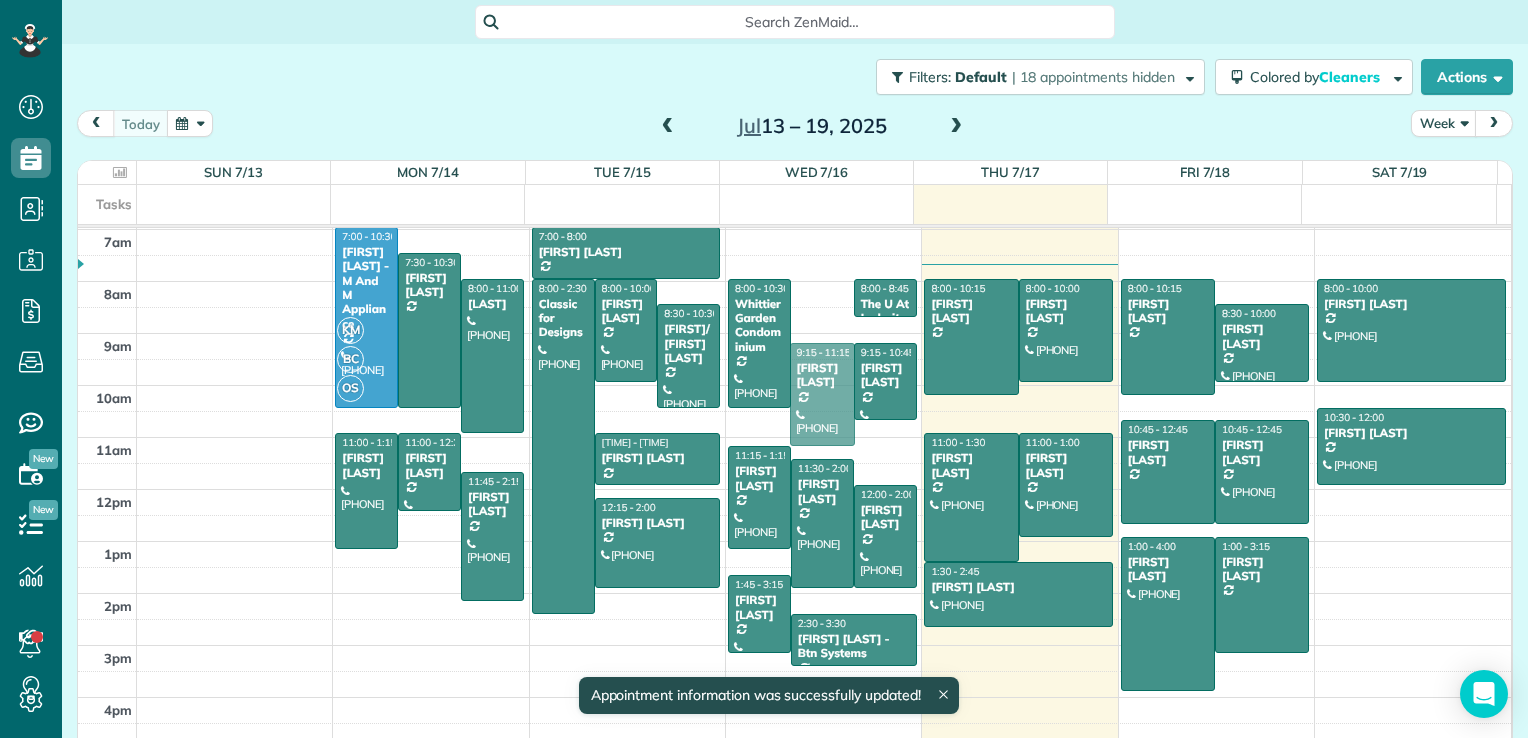 drag, startPoint x: 794, startPoint y: 300, endPoint x: 799, endPoint y: 367, distance: 67.18631 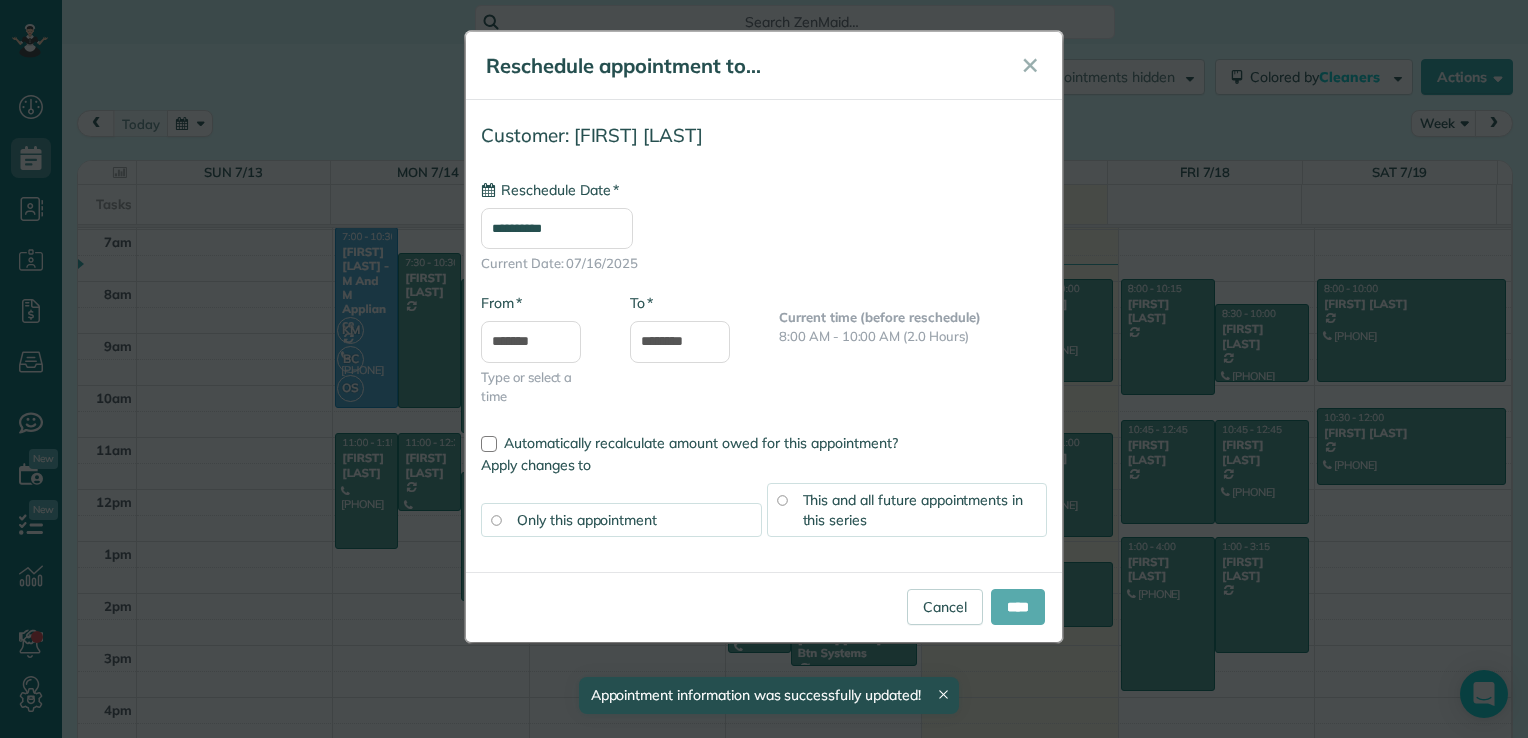 type on "**********" 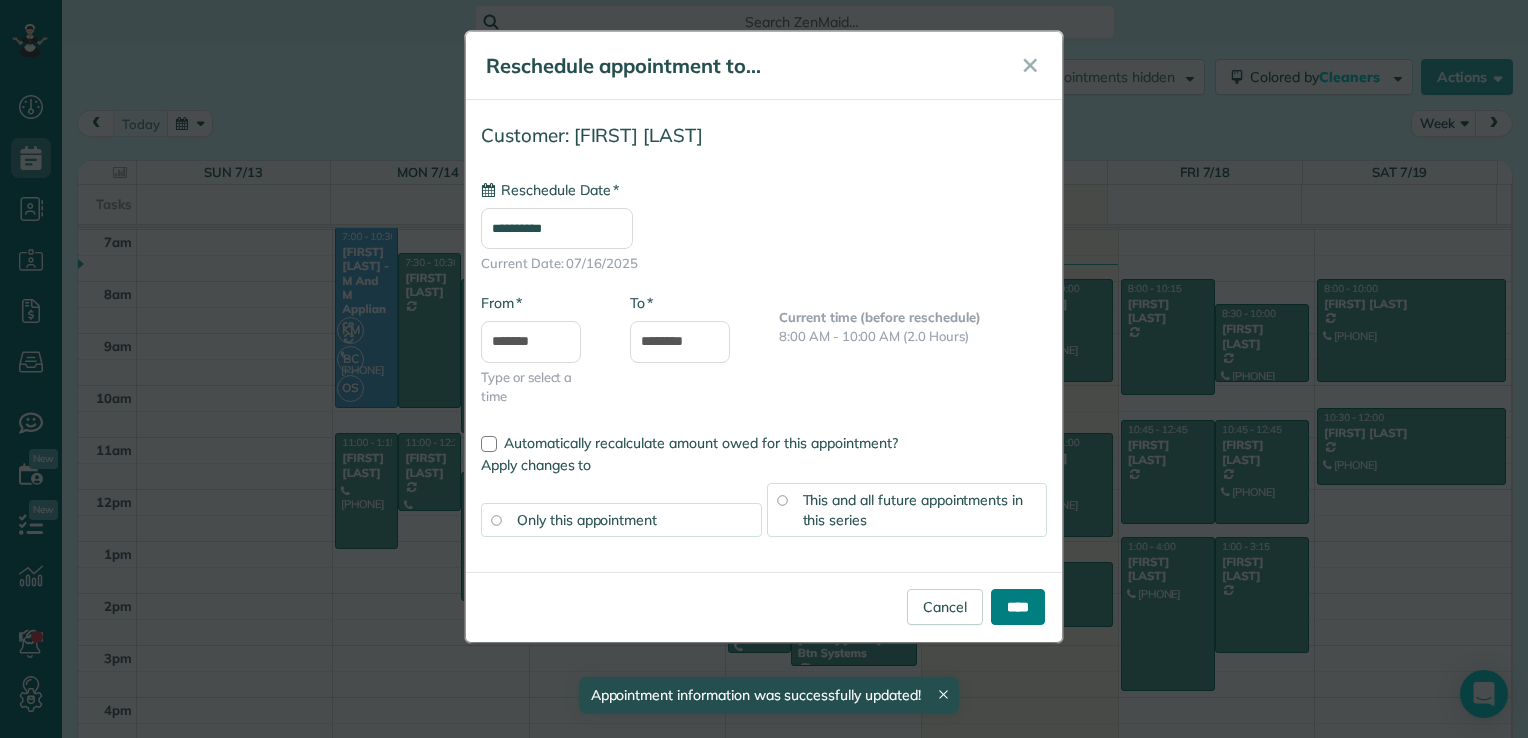 click on "****" at bounding box center [1018, 607] 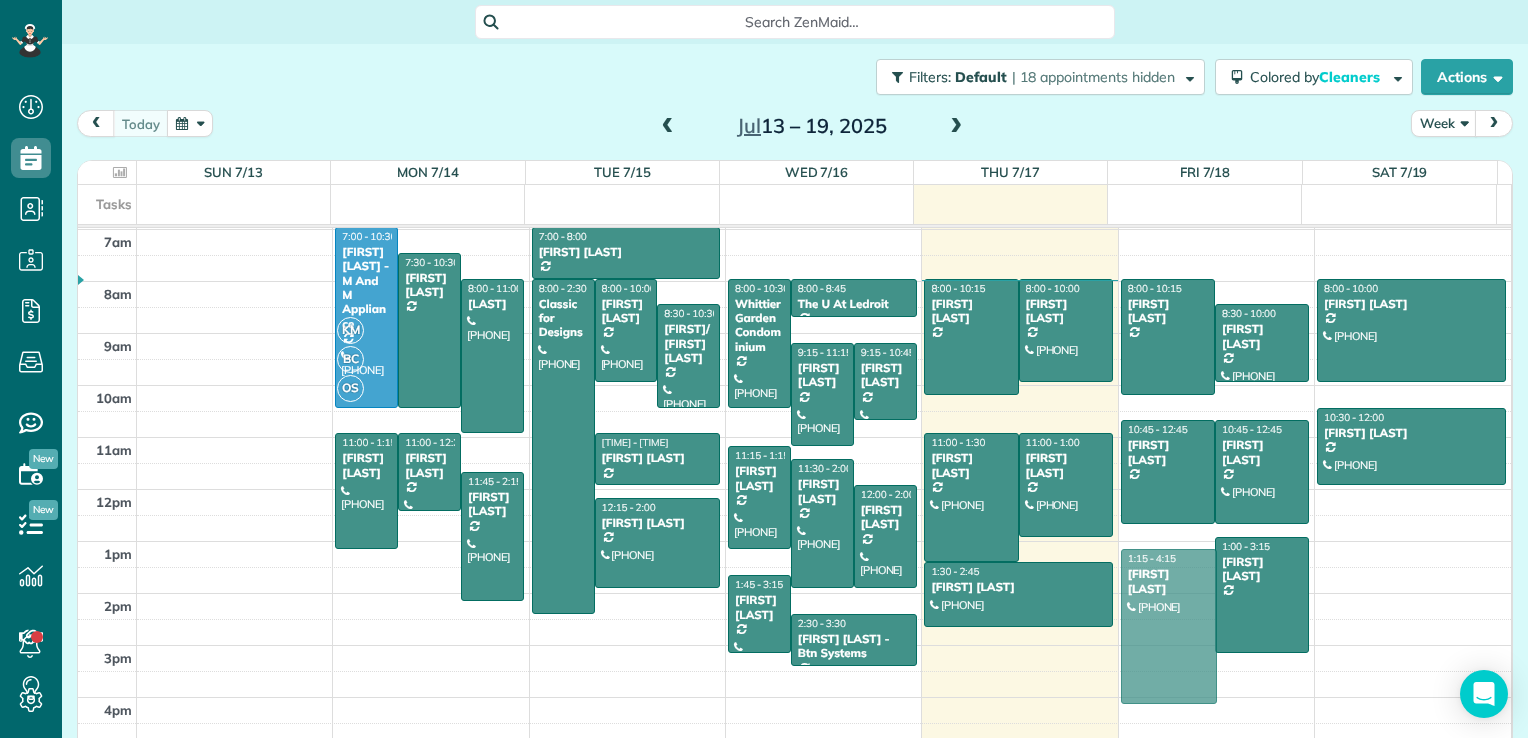 drag, startPoint x: 1143, startPoint y: 578, endPoint x: 1140, endPoint y: 590, distance: 12.369317 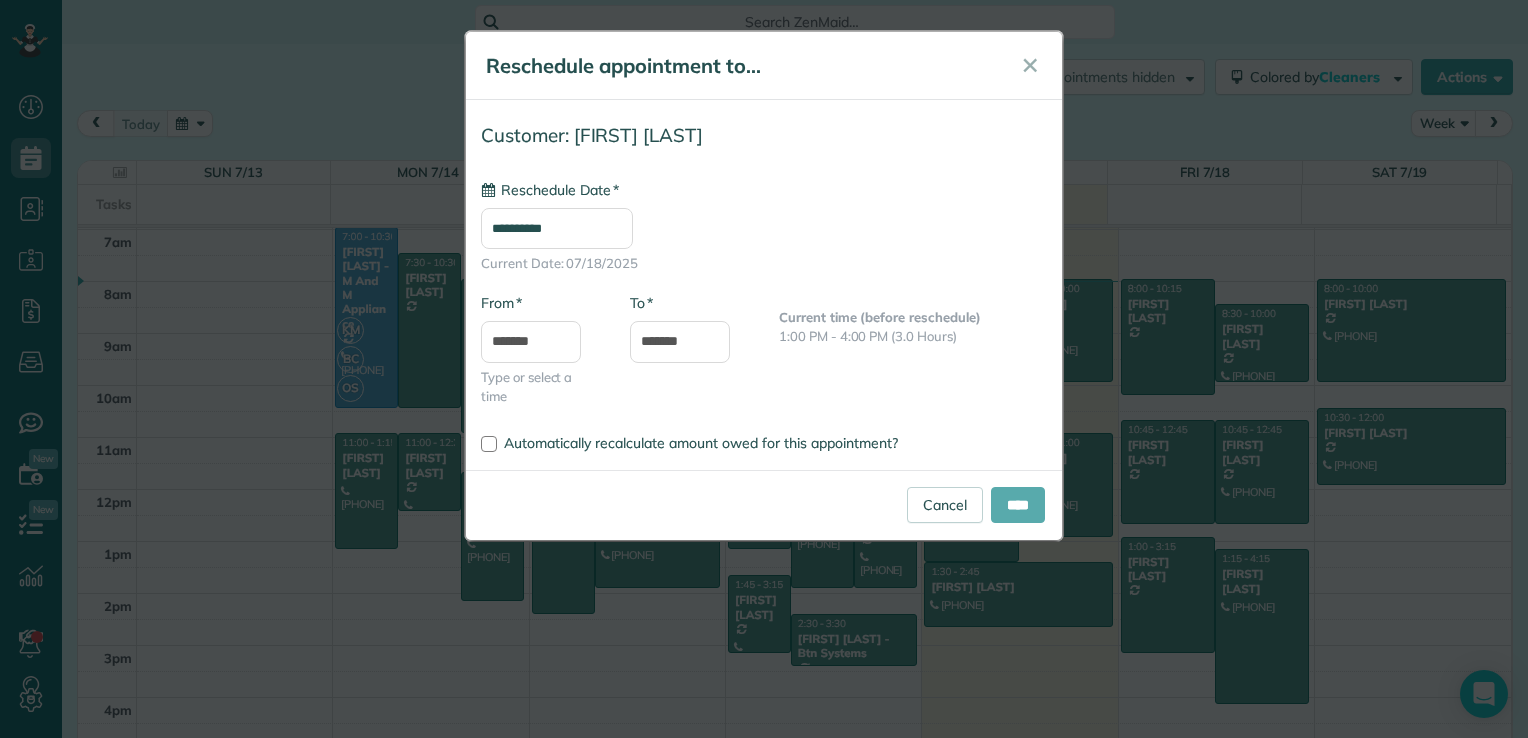 type on "**********" 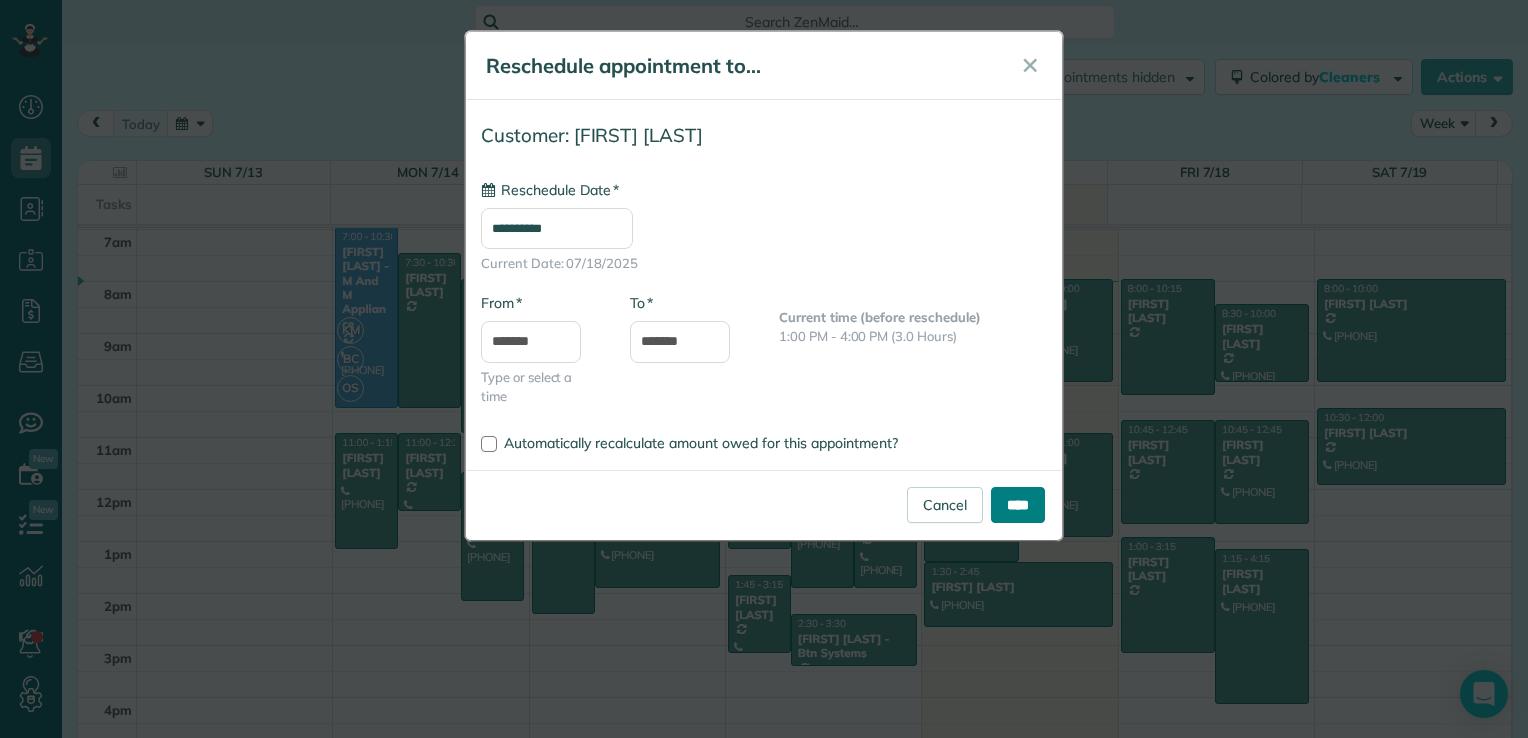 click on "****" at bounding box center (1018, 505) 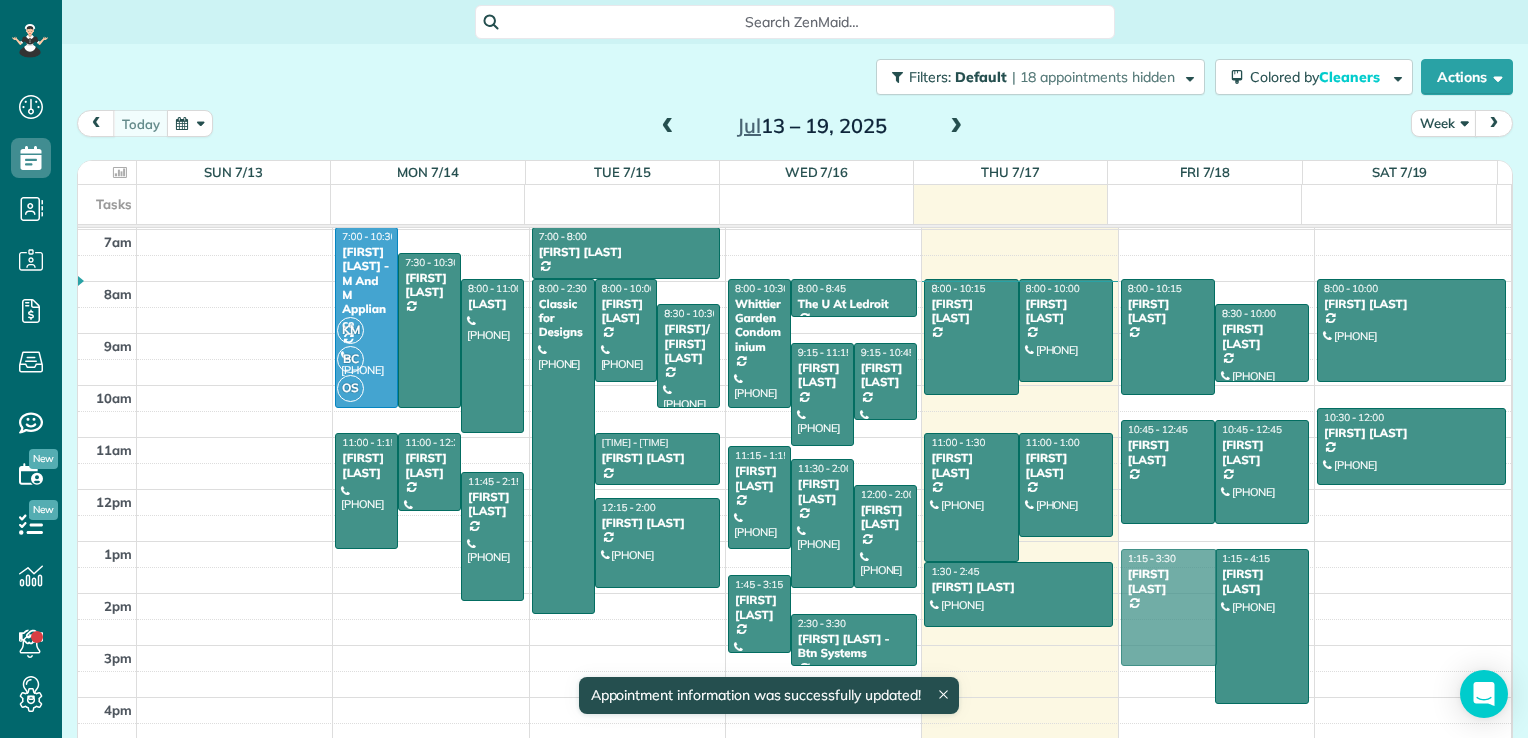 drag, startPoint x: 1147, startPoint y: 600, endPoint x: 1150, endPoint y: 618, distance: 18.248287 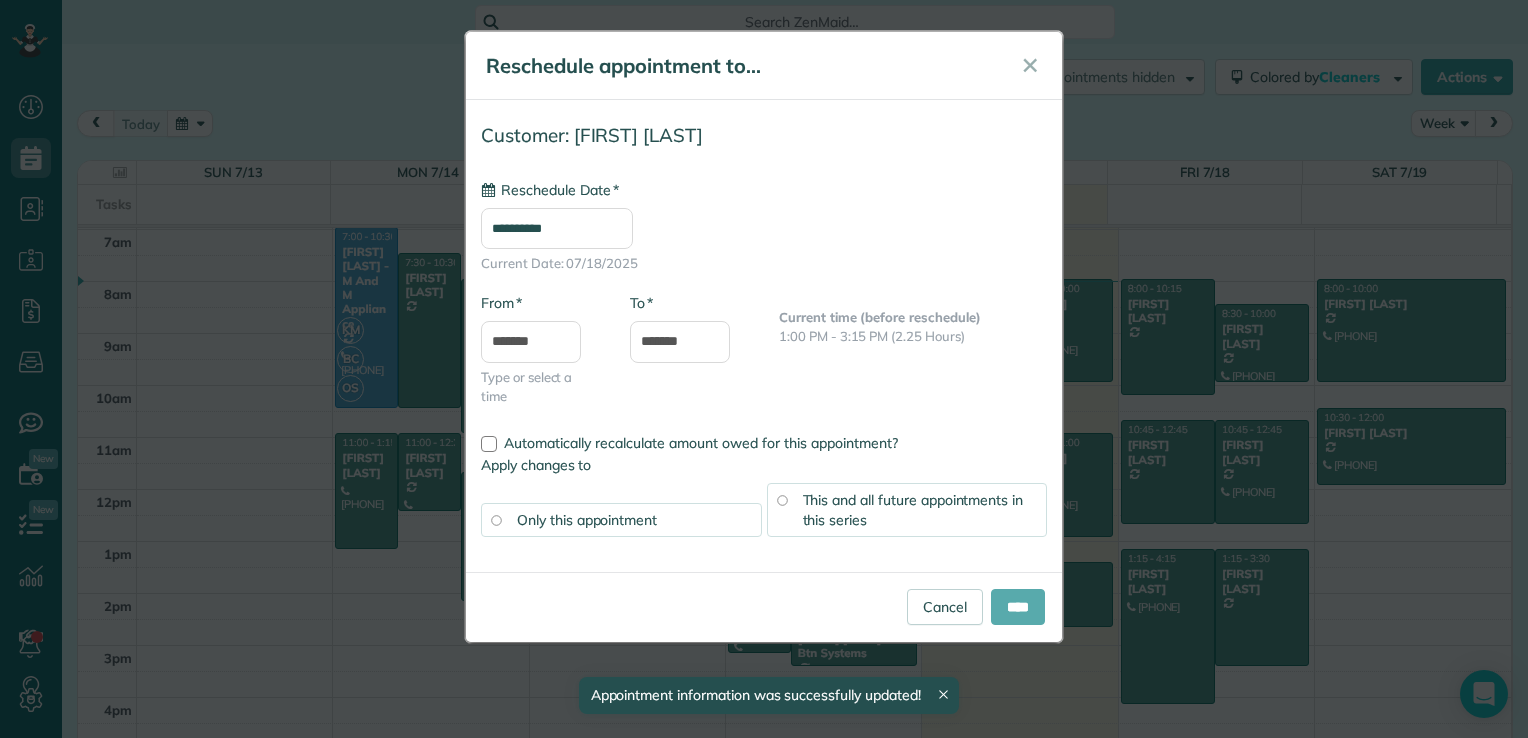 type on "**********" 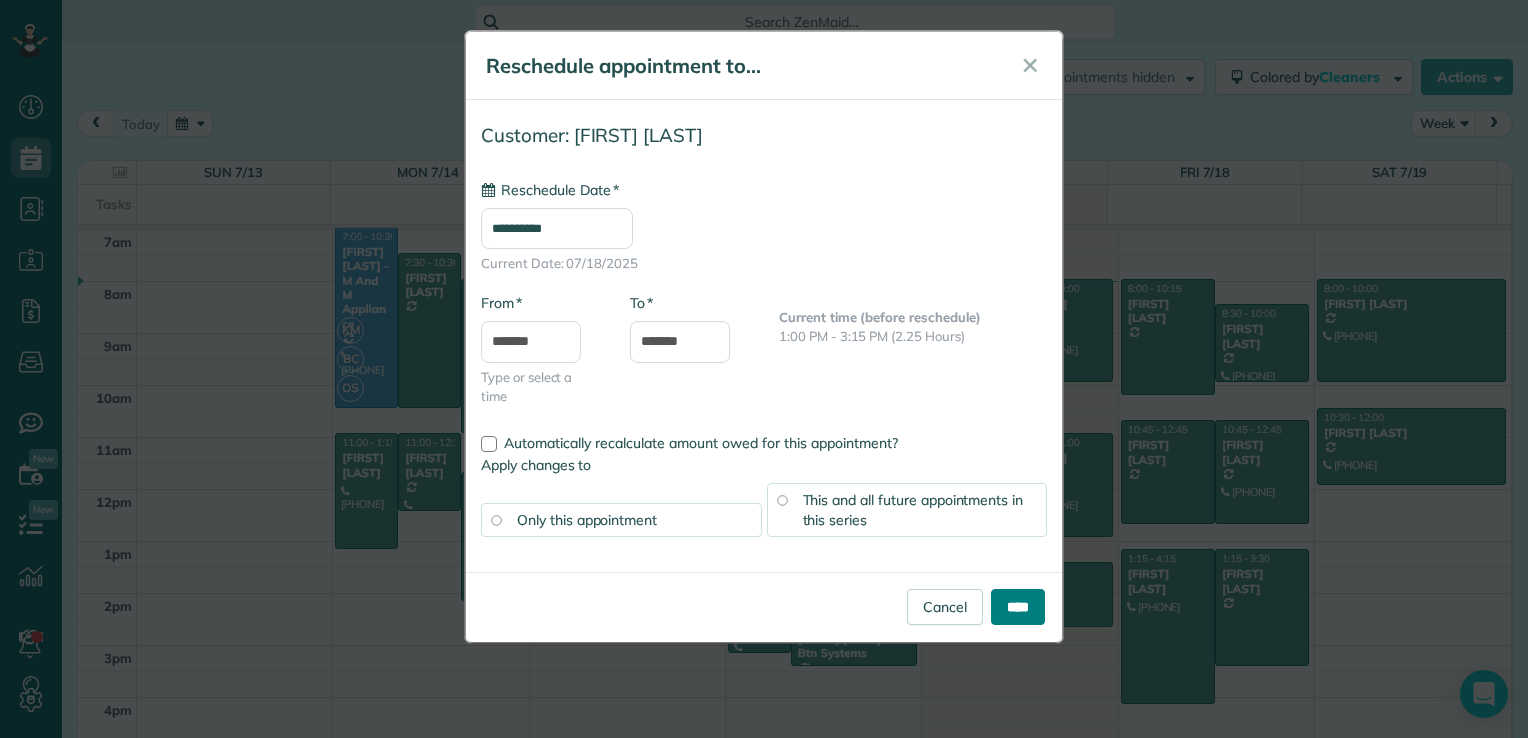 click on "****" at bounding box center (1018, 607) 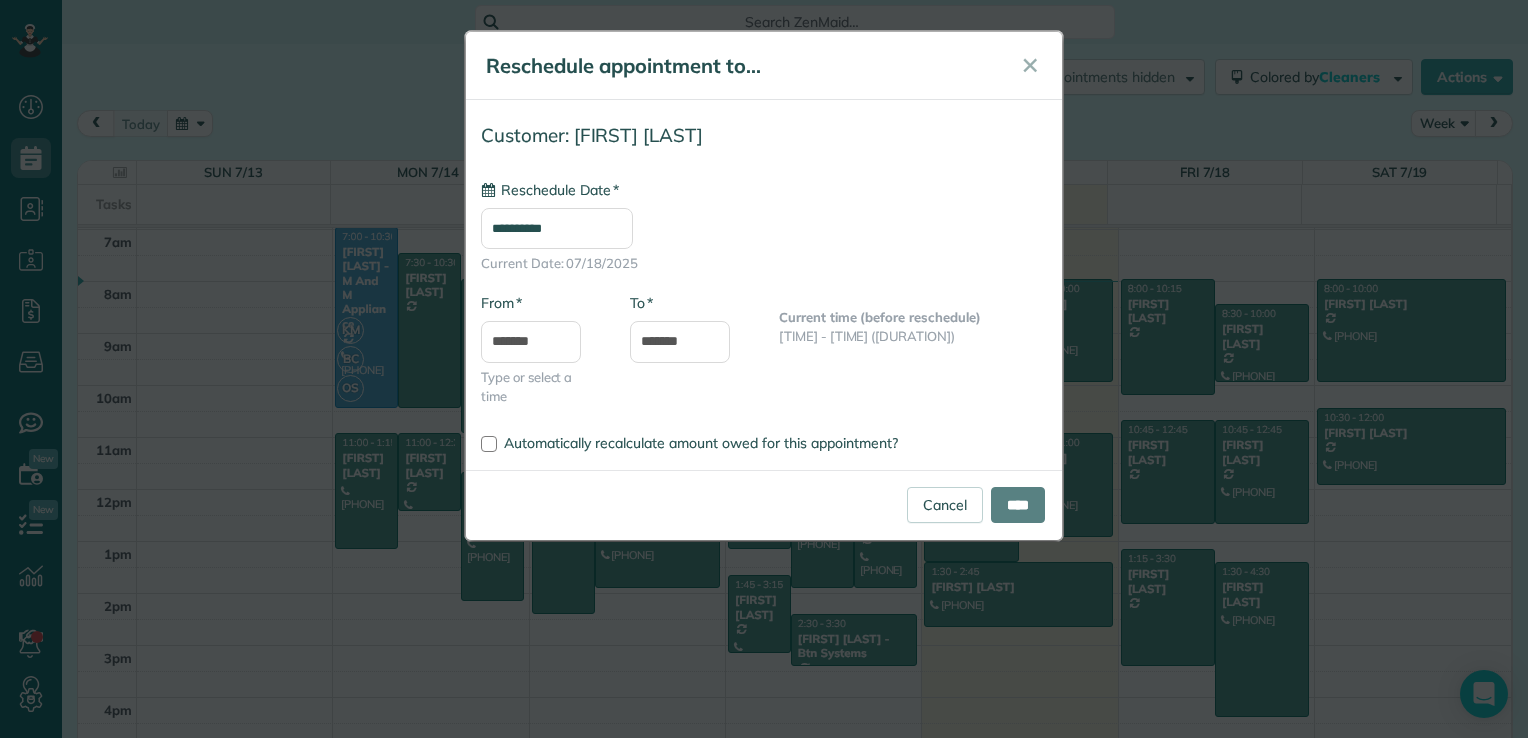 type on "**********" 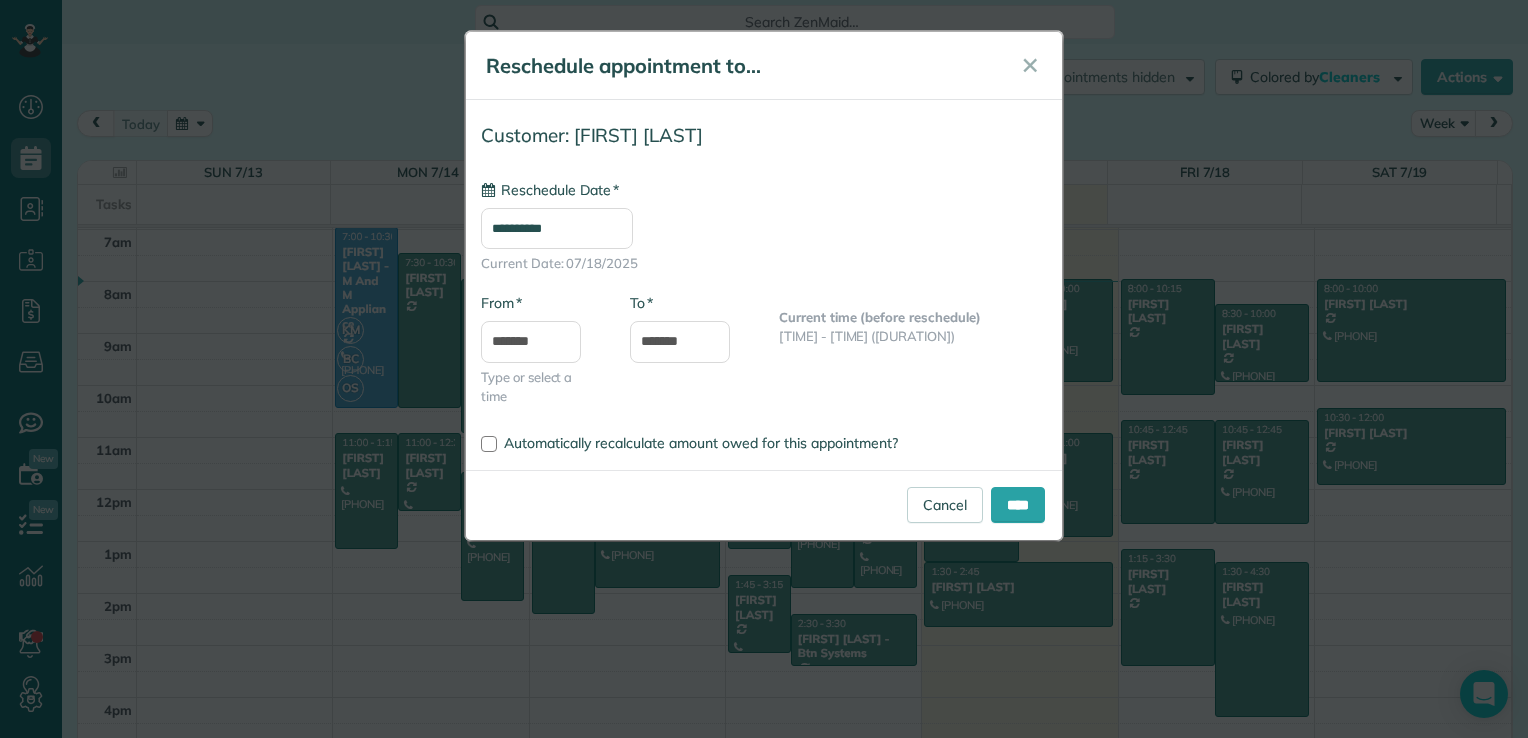 click on "Cancel
****" at bounding box center (764, 505) 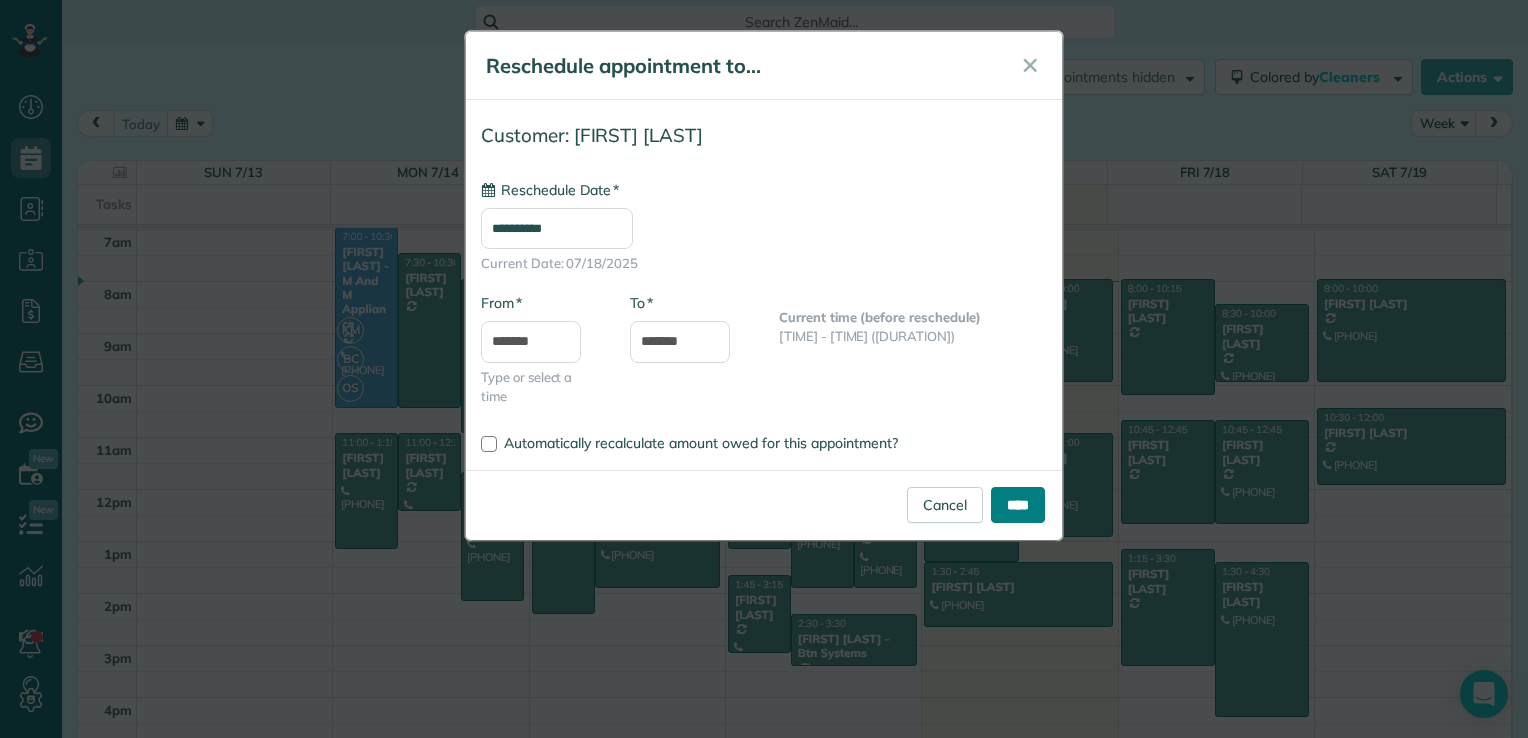click on "****" at bounding box center [1018, 505] 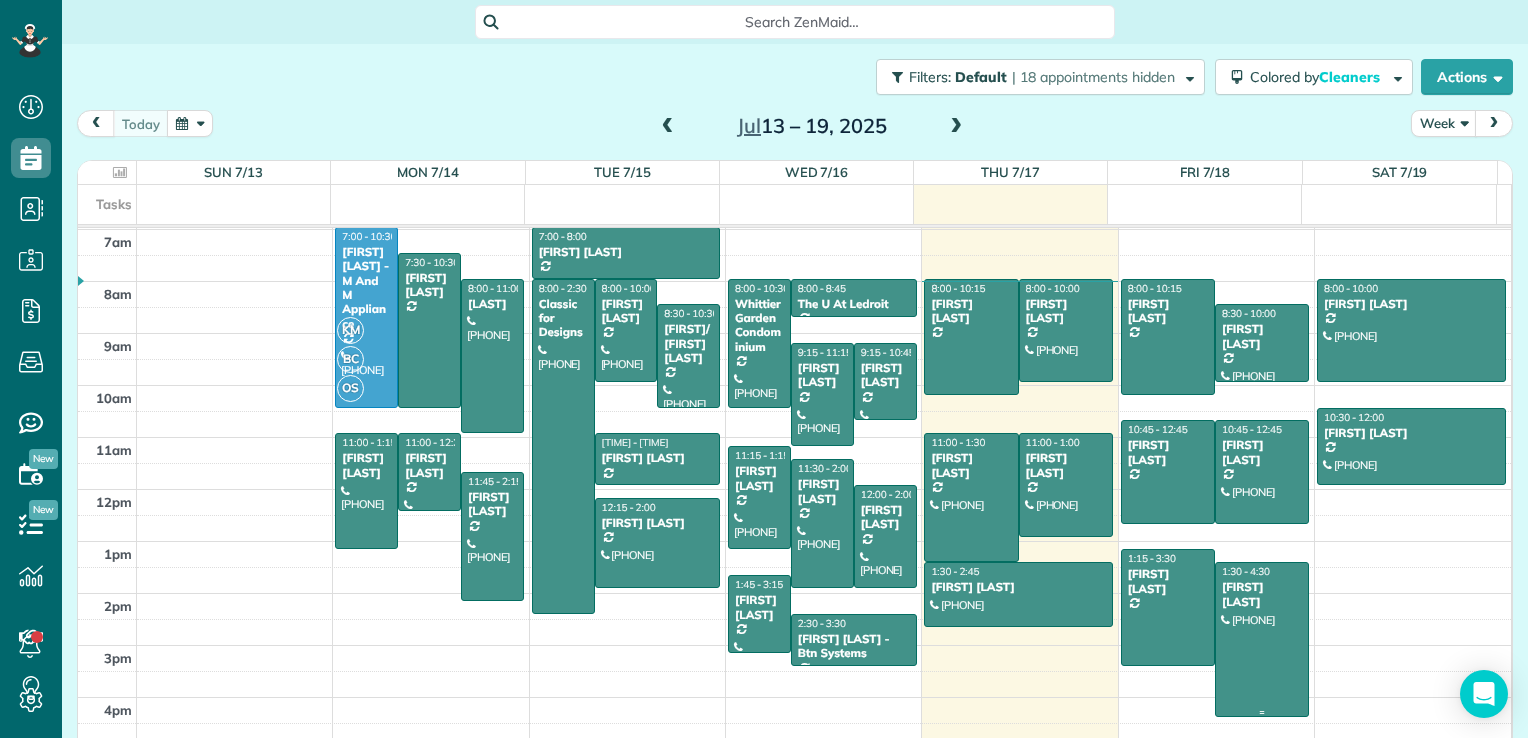 click at bounding box center [1262, 639] 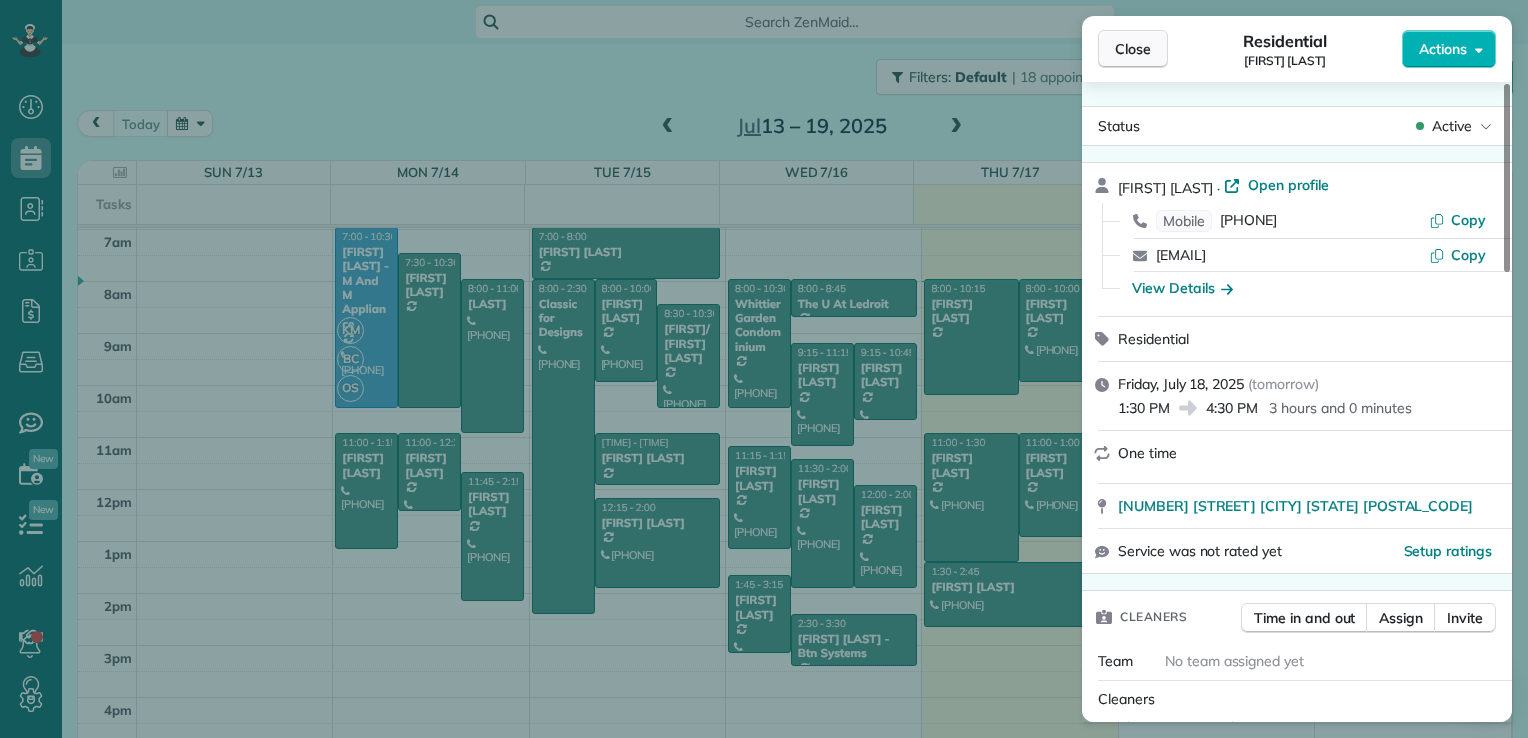 click on "Close" at bounding box center (1133, 49) 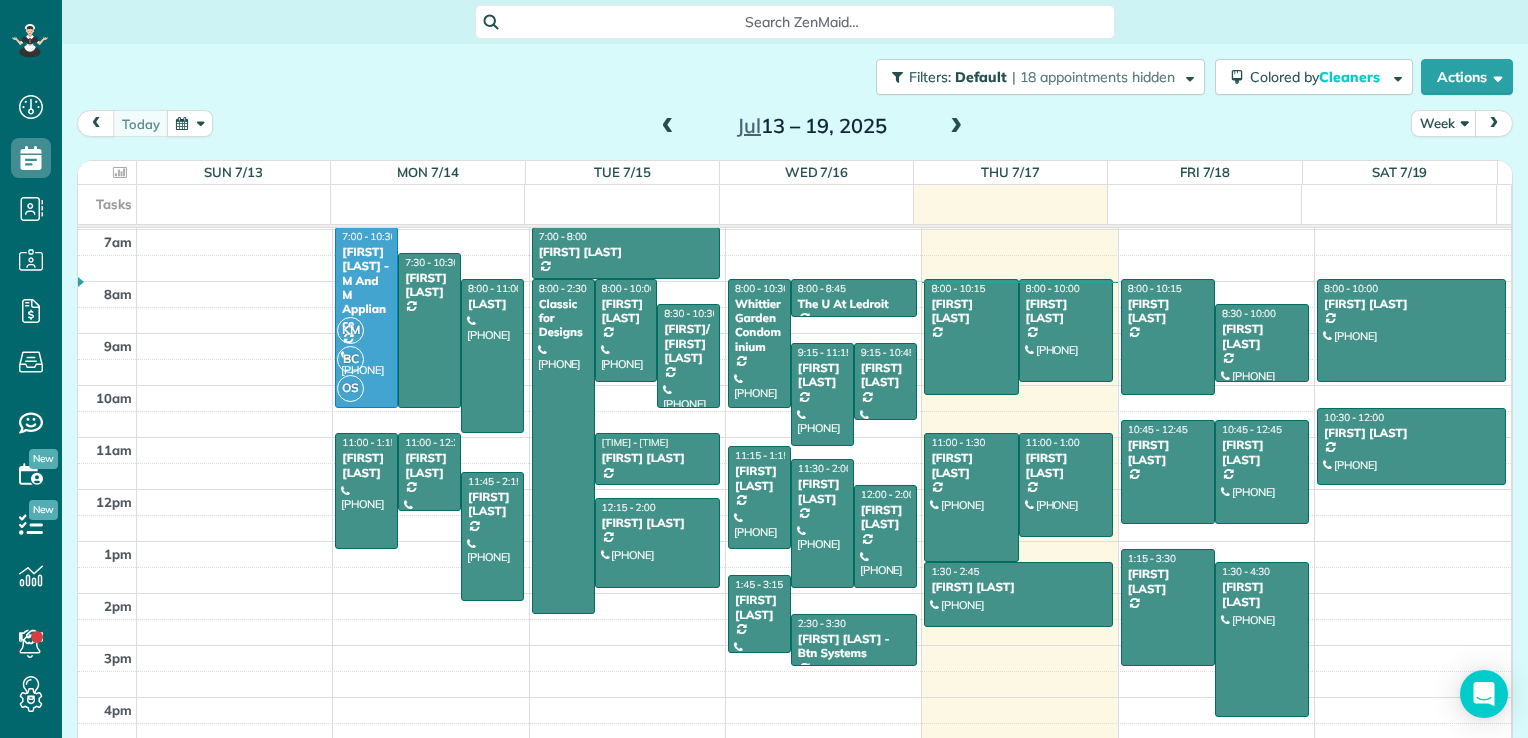 click at bounding box center [956, 127] 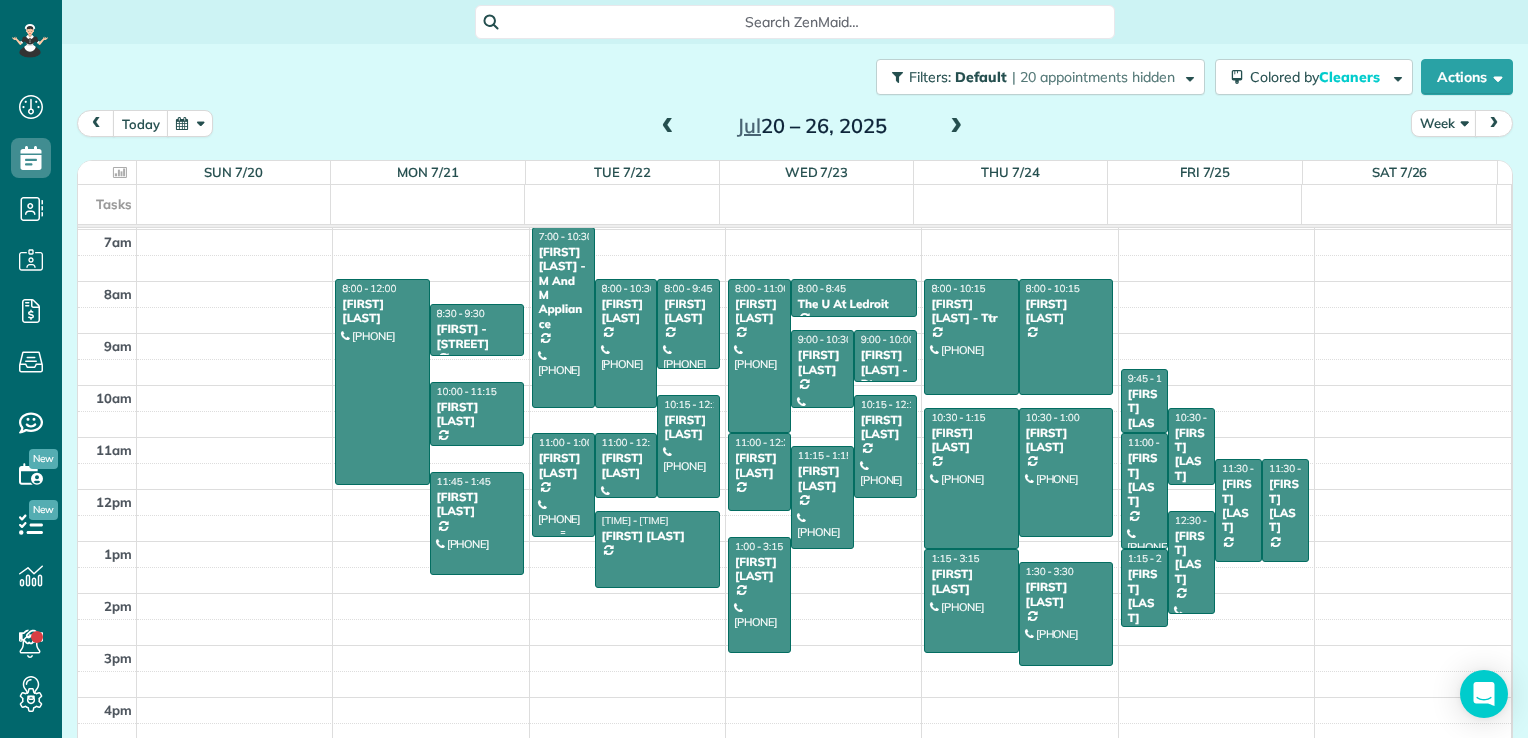 click on "Tricia Aufderheide" at bounding box center (563, 465) 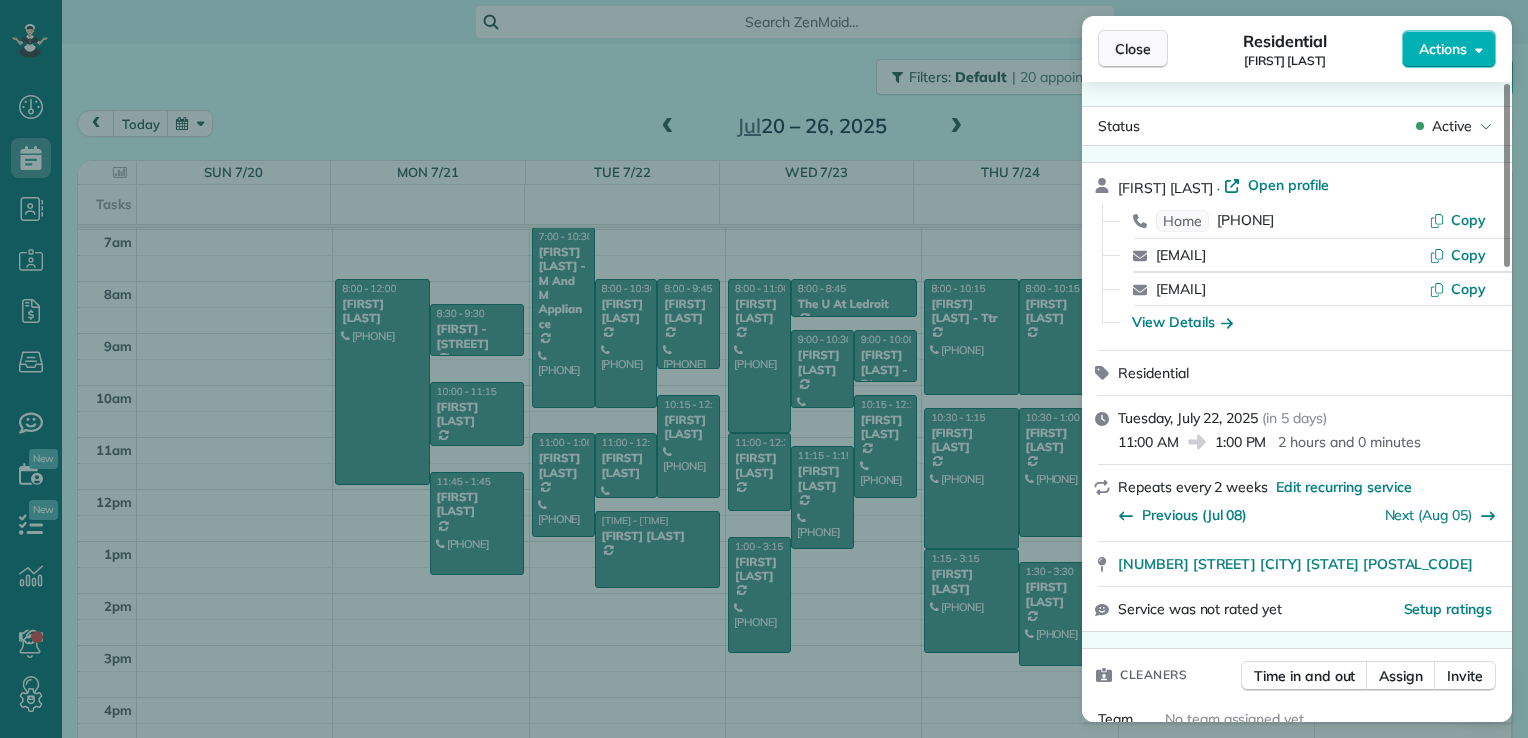 click on "Close" at bounding box center [1133, 49] 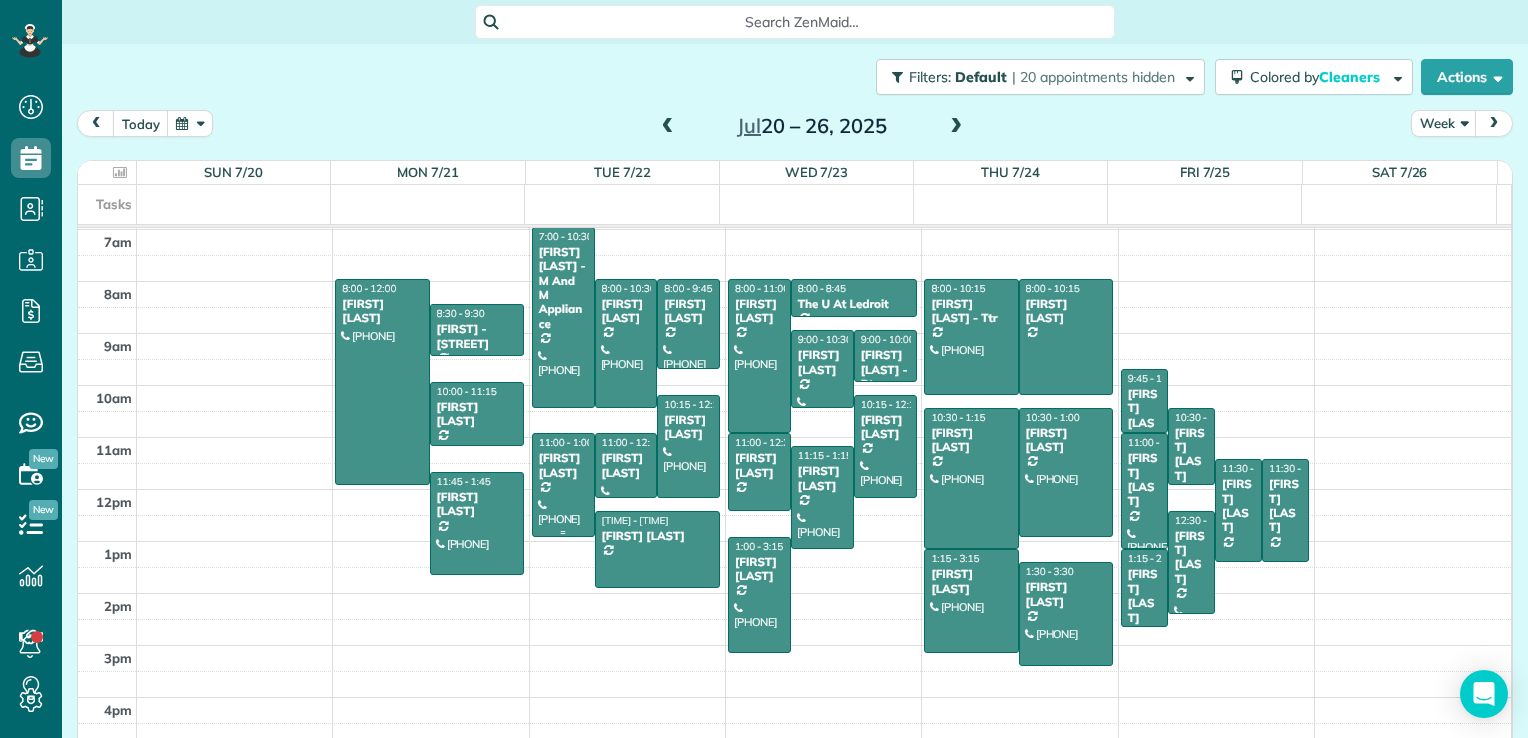 click on "Tricia Aufderheide" at bounding box center (563, 465) 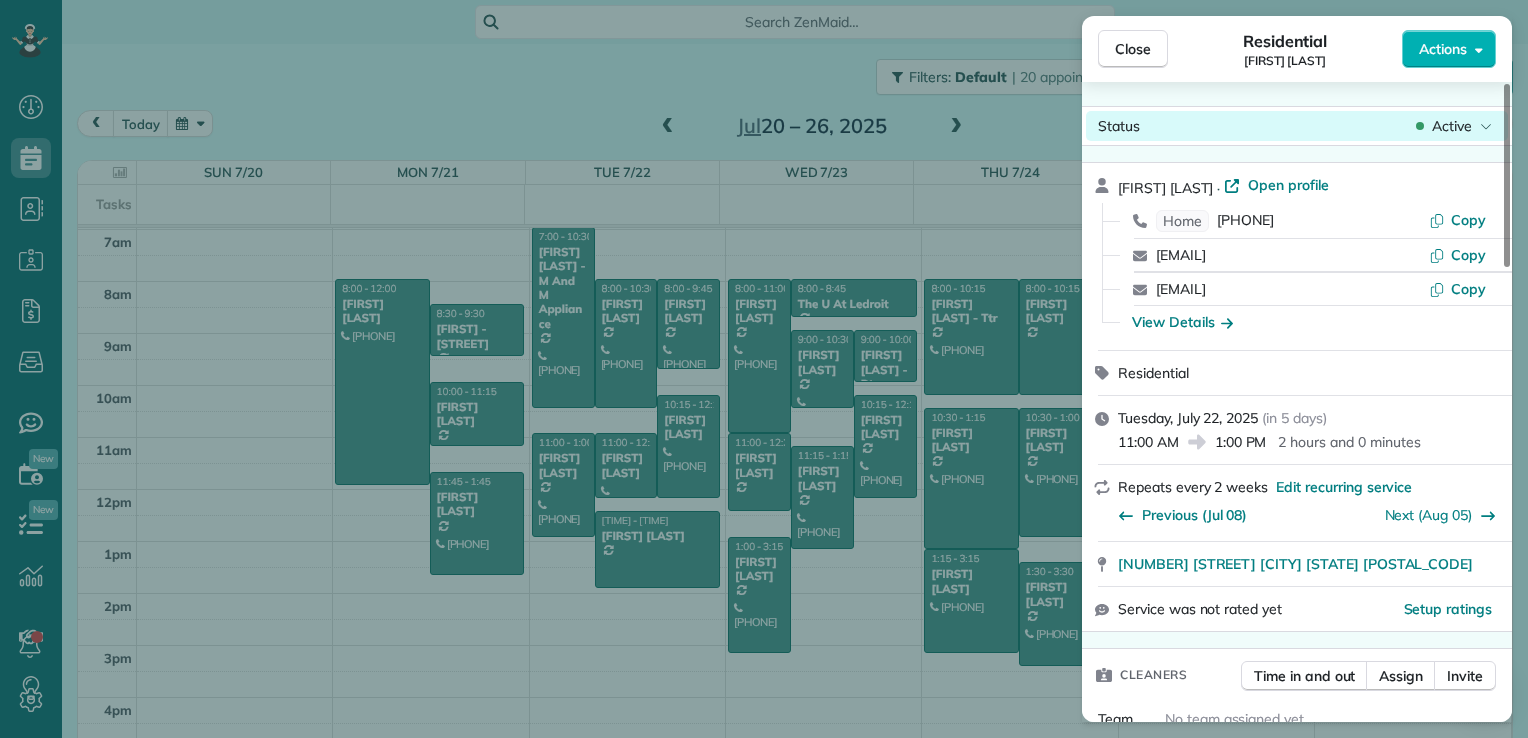 click on "Active" at bounding box center [1452, 126] 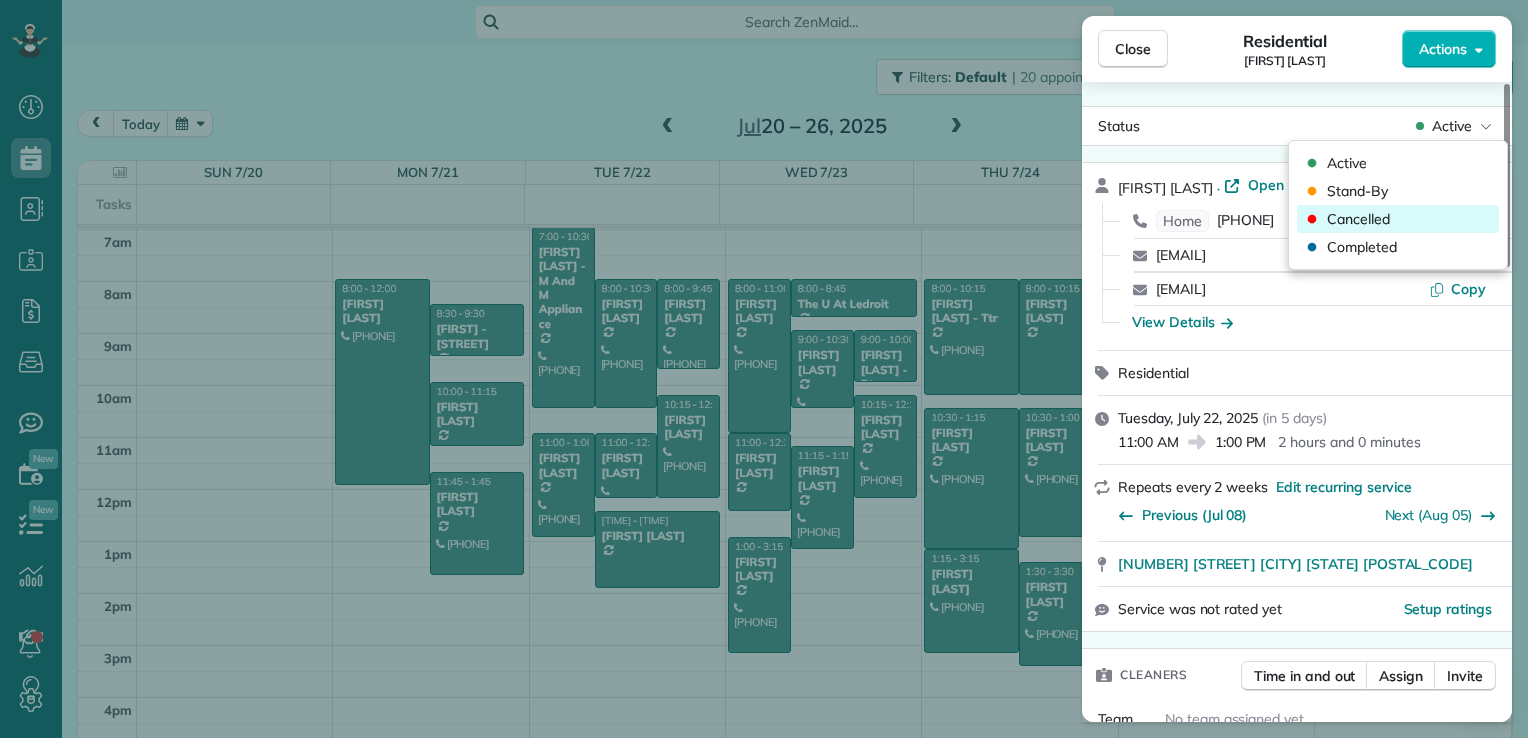 click on "Cancelled" at bounding box center (1398, 219) 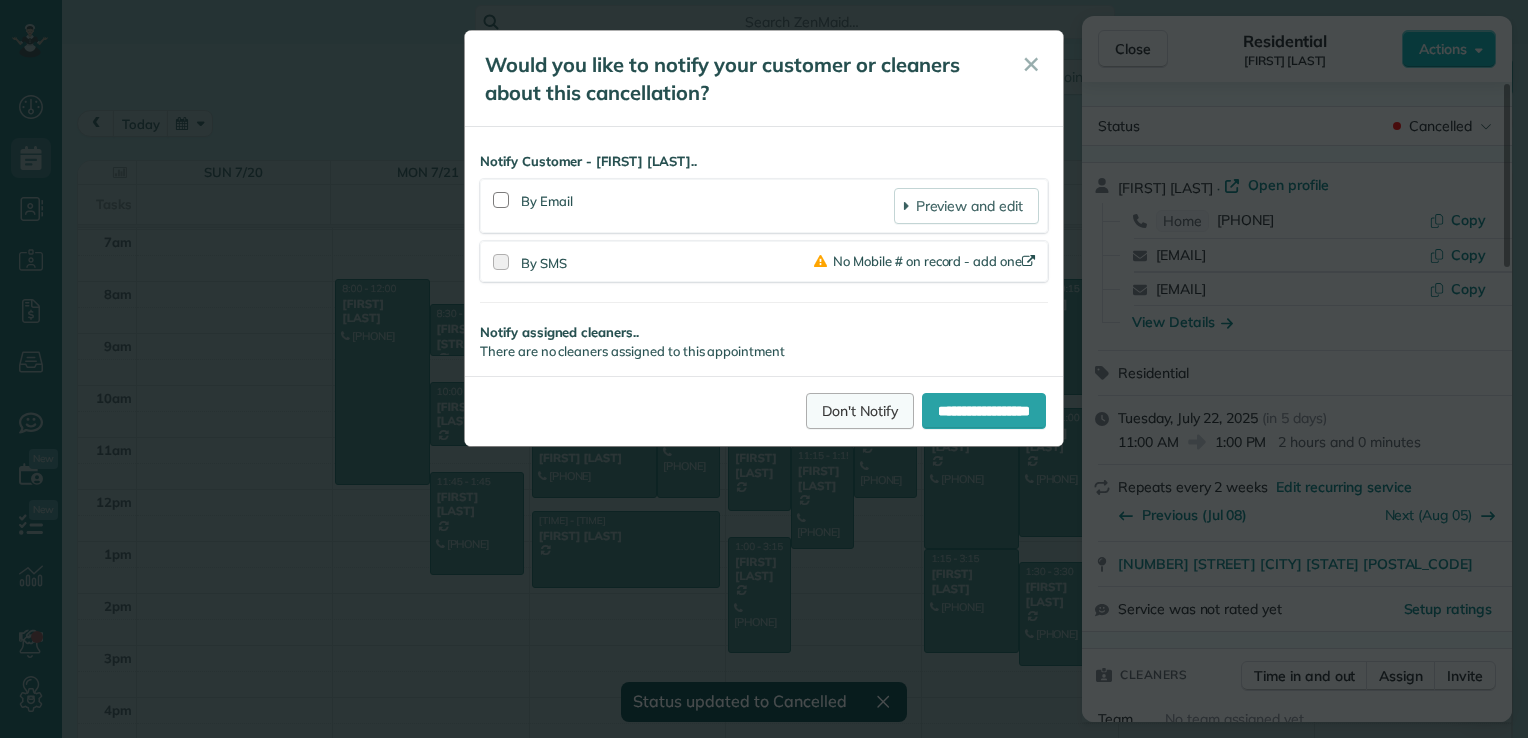 click on "Don't Notify" at bounding box center (860, 411) 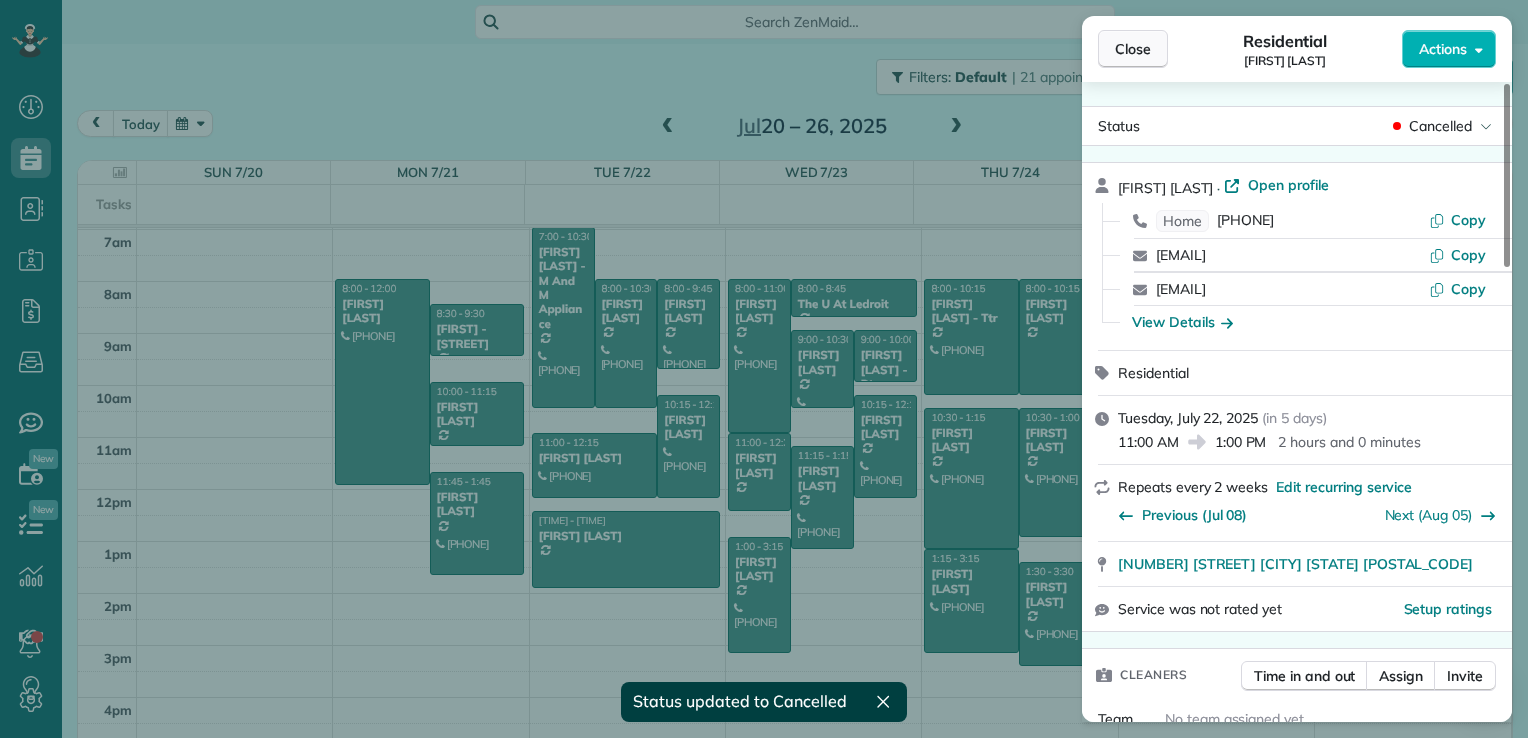click on "Close" at bounding box center (1133, 49) 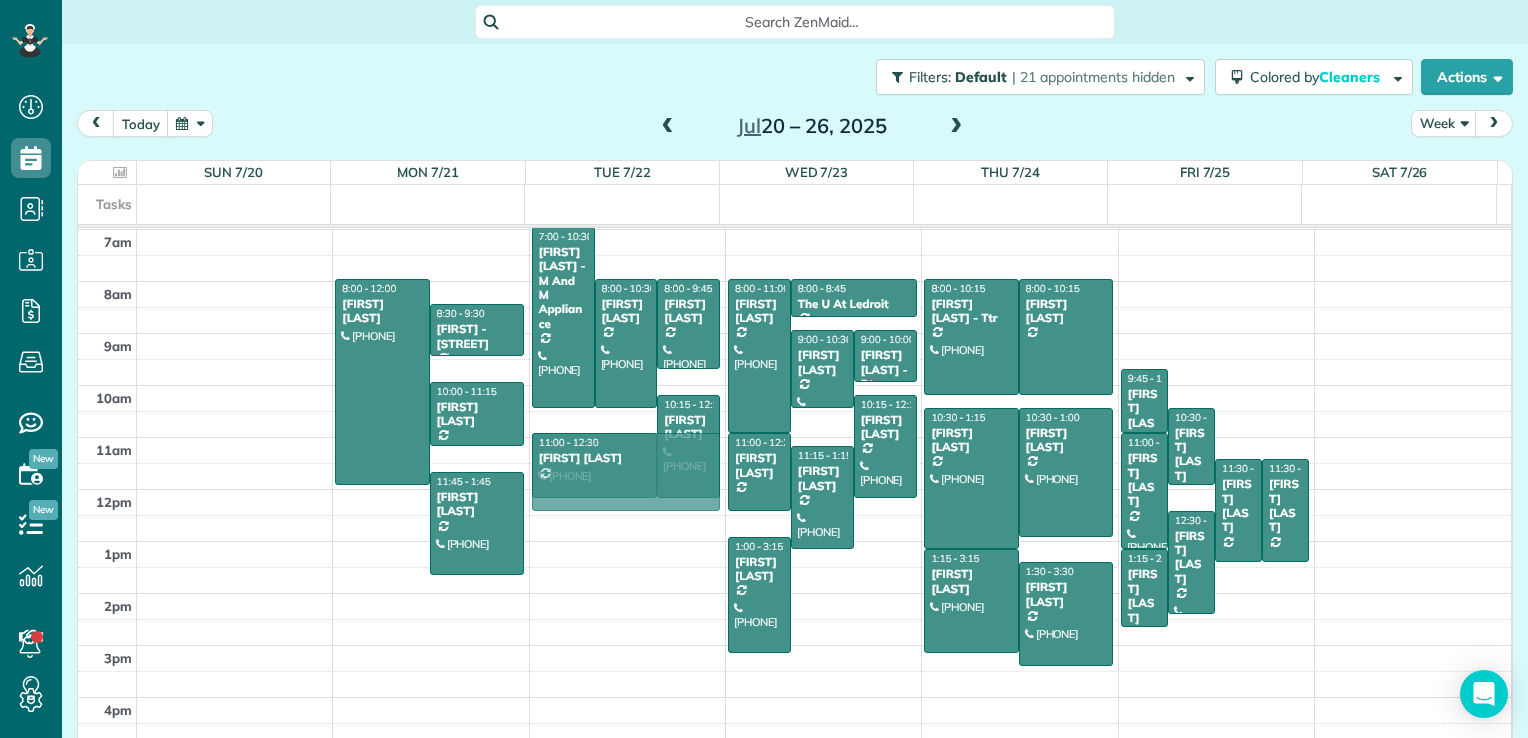 drag, startPoint x: 576, startPoint y: 565, endPoint x: 604, endPoint y: 482, distance: 87.595665 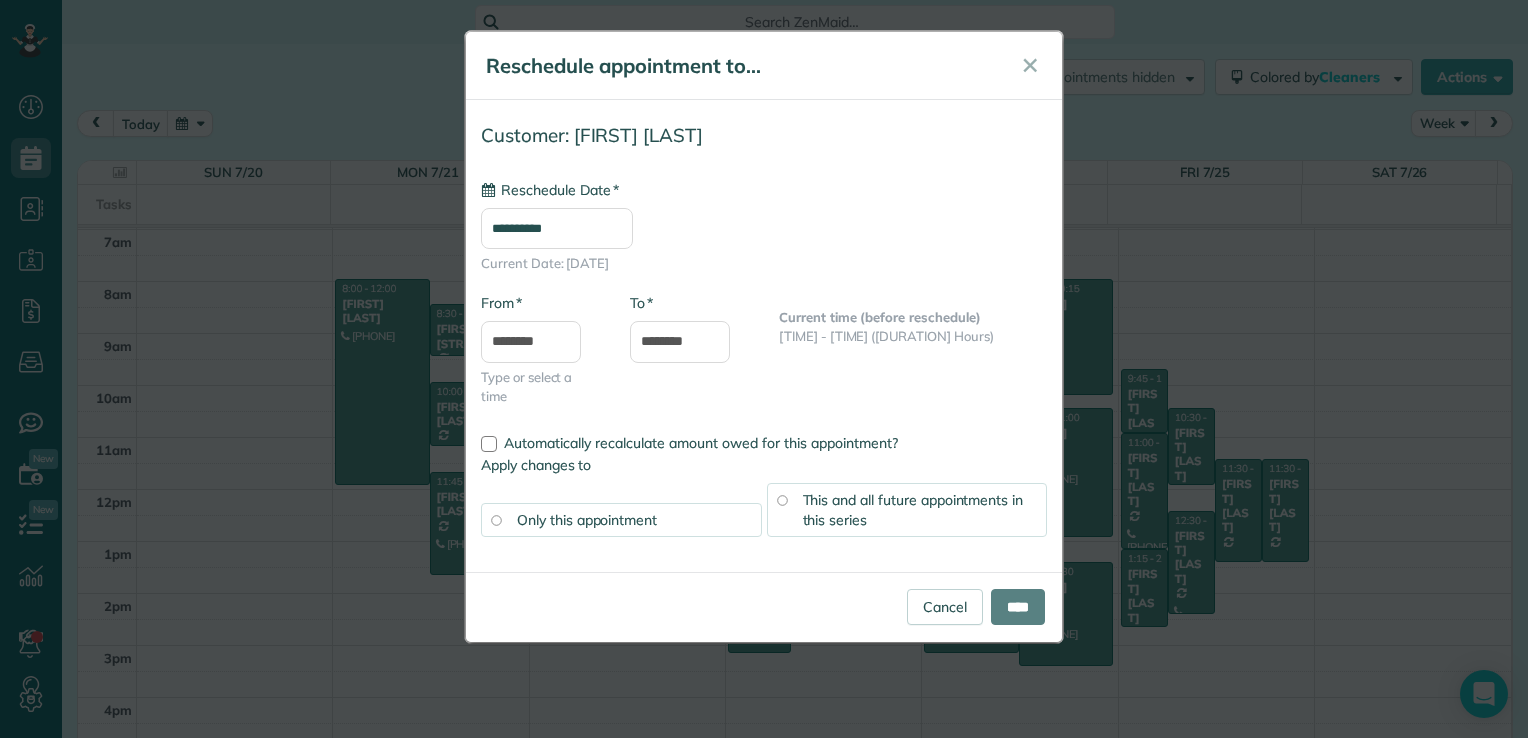 type on "**********" 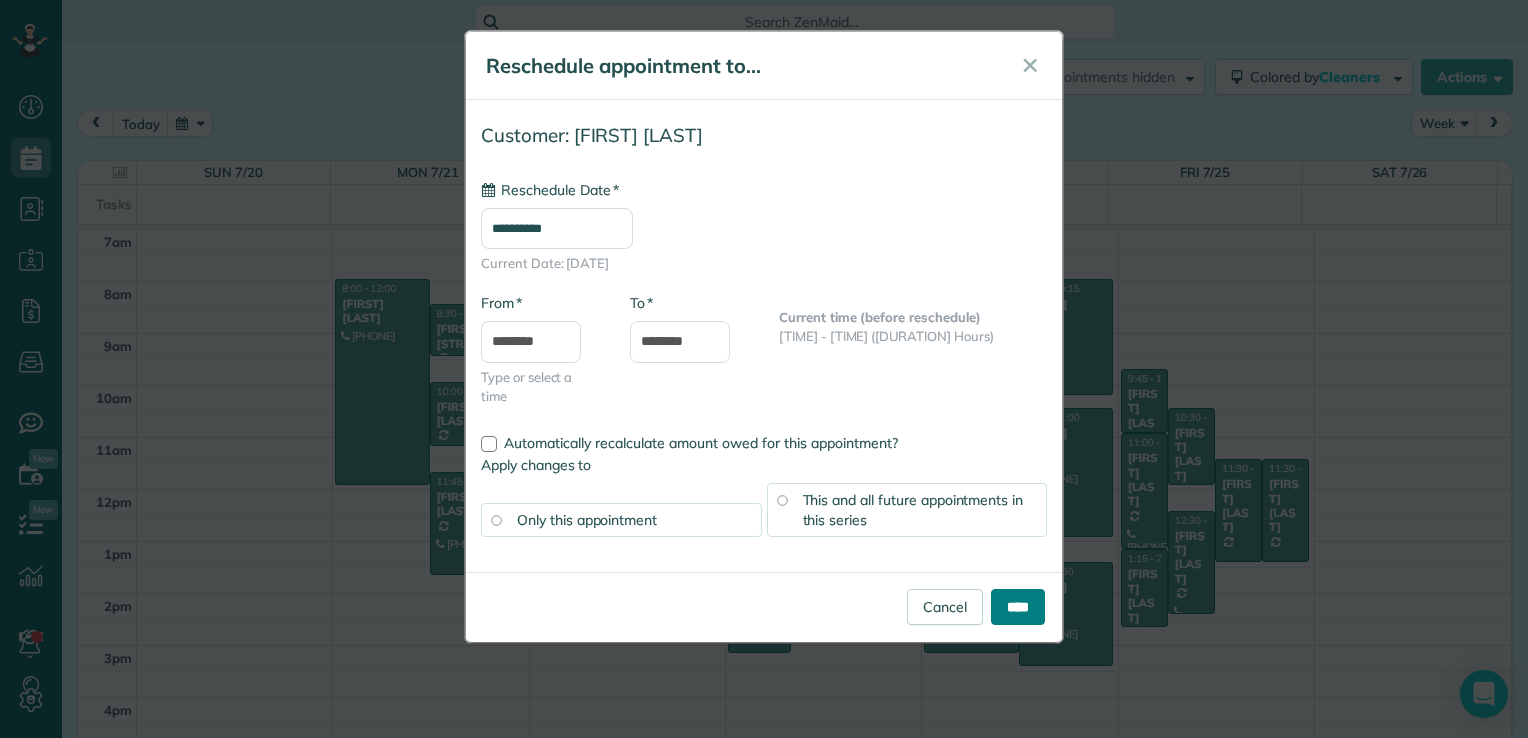 click on "****" at bounding box center [1018, 607] 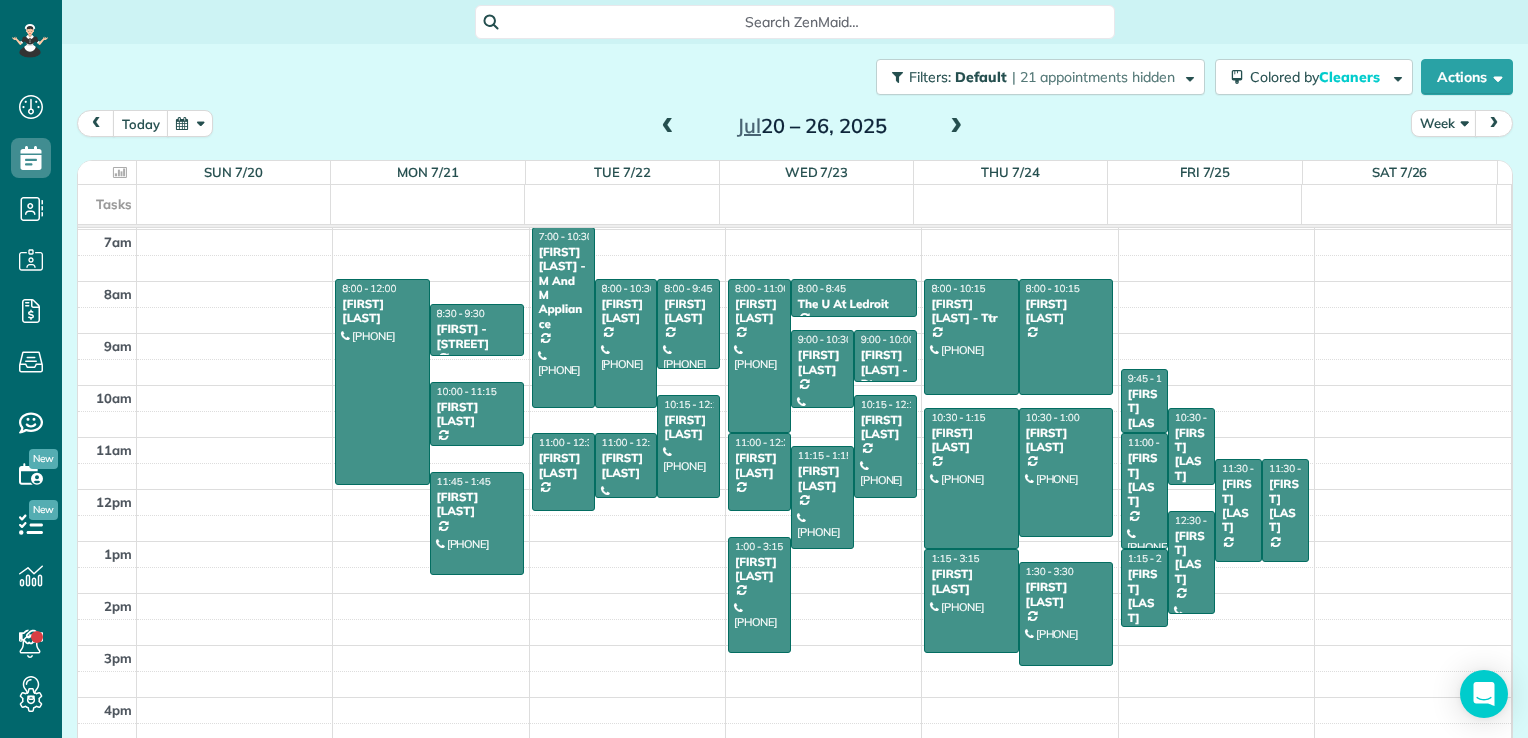 click at bounding box center [668, 127] 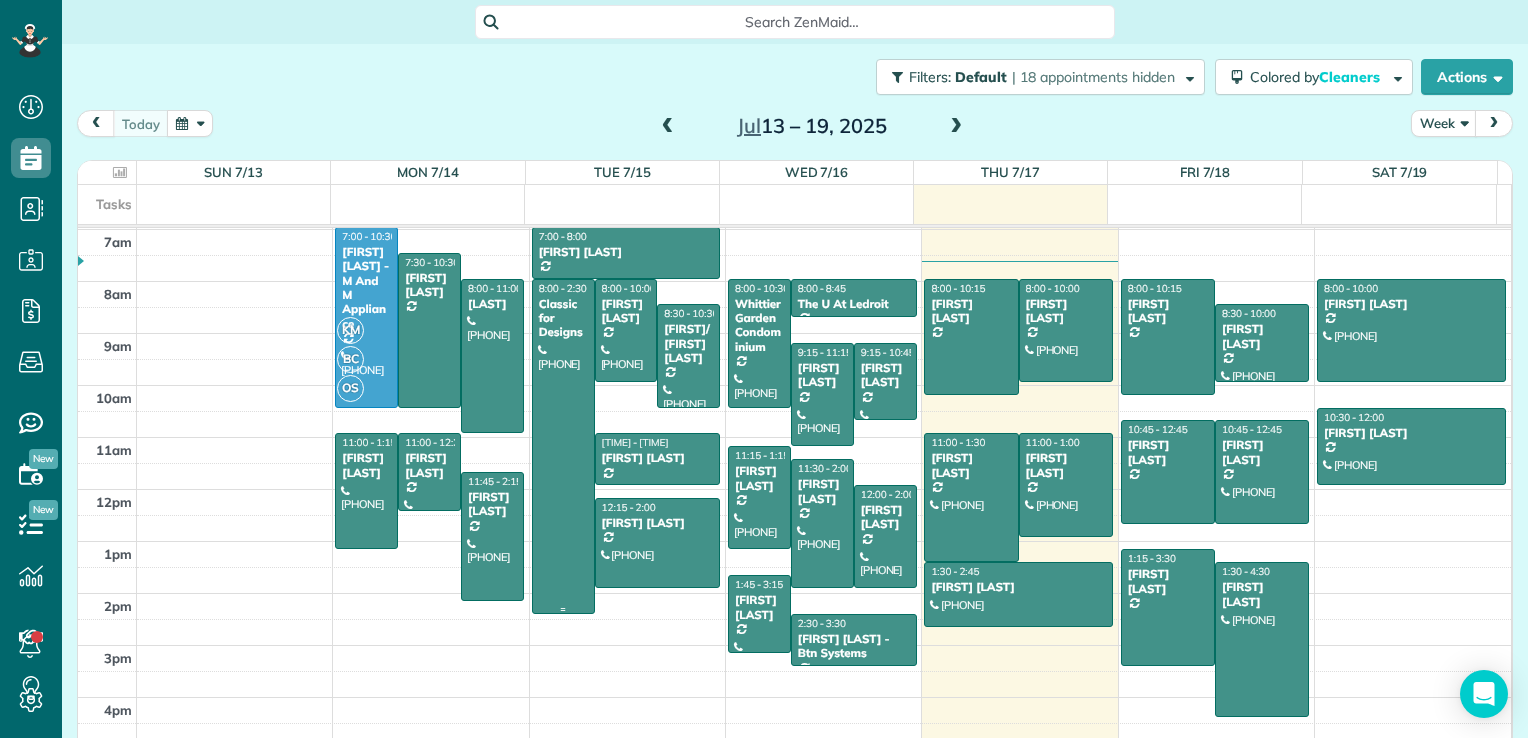 click at bounding box center [563, 446] 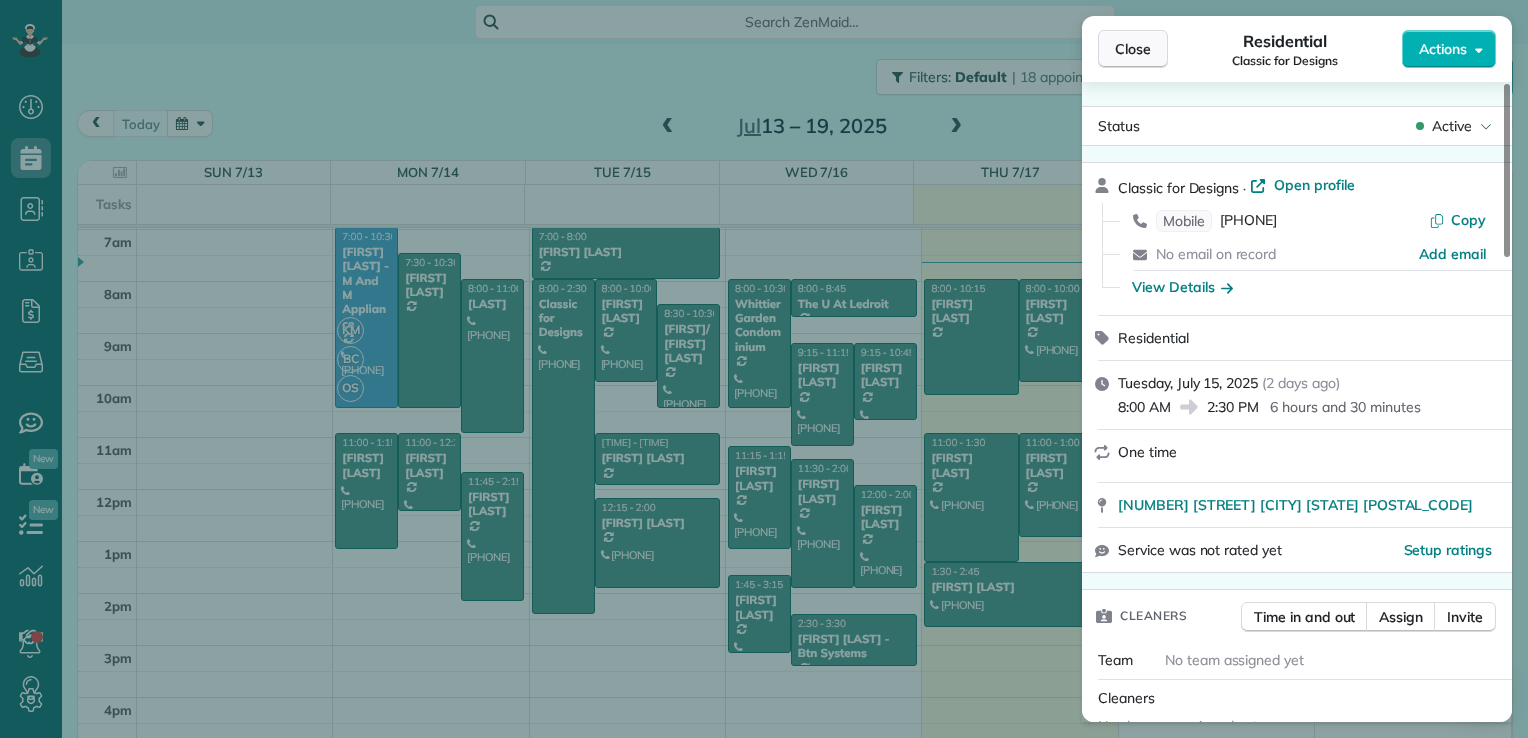 click on "Close" at bounding box center (1133, 49) 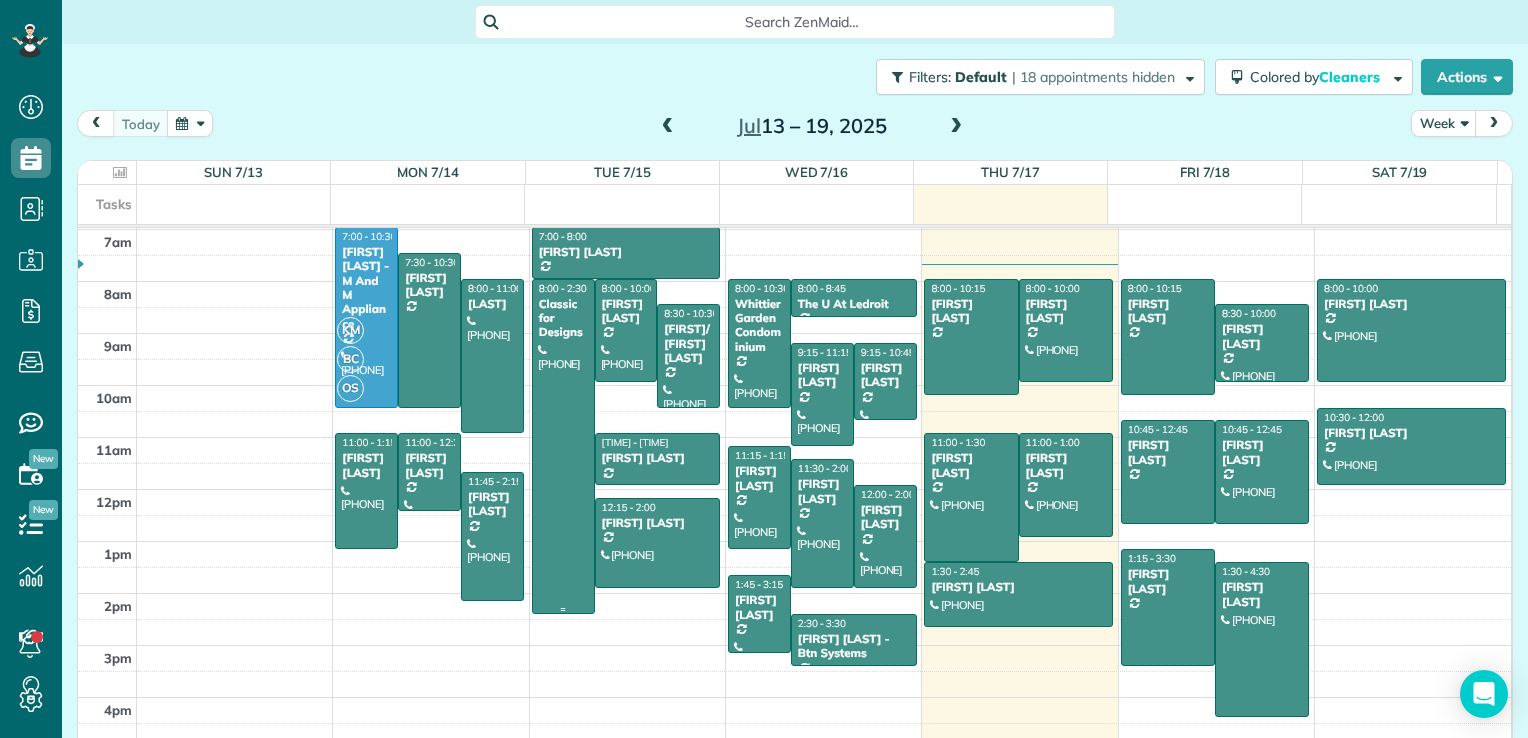 click at bounding box center (563, 446) 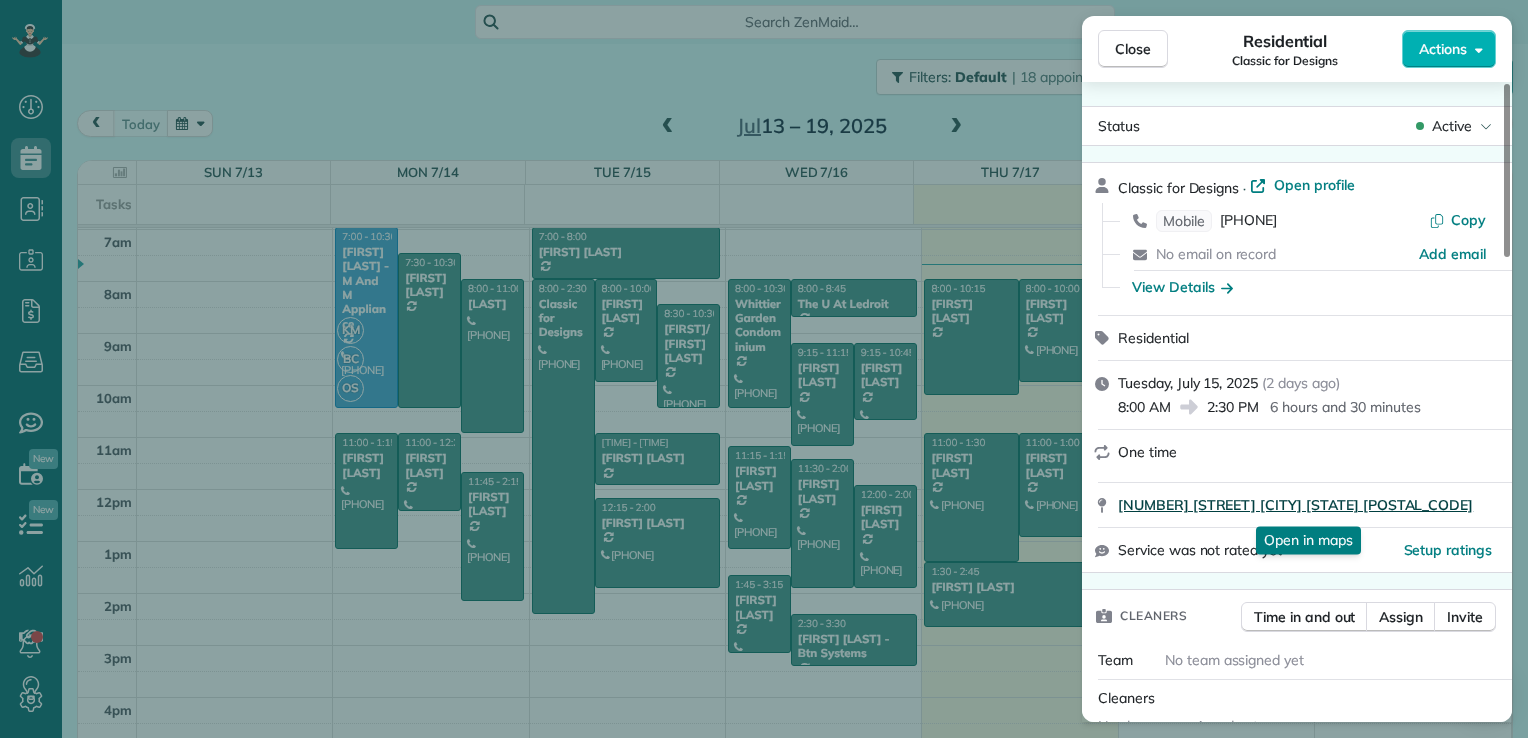 drag, startPoint x: 1115, startPoint y: 508, endPoint x: 1432, endPoint y: 502, distance: 317.05676 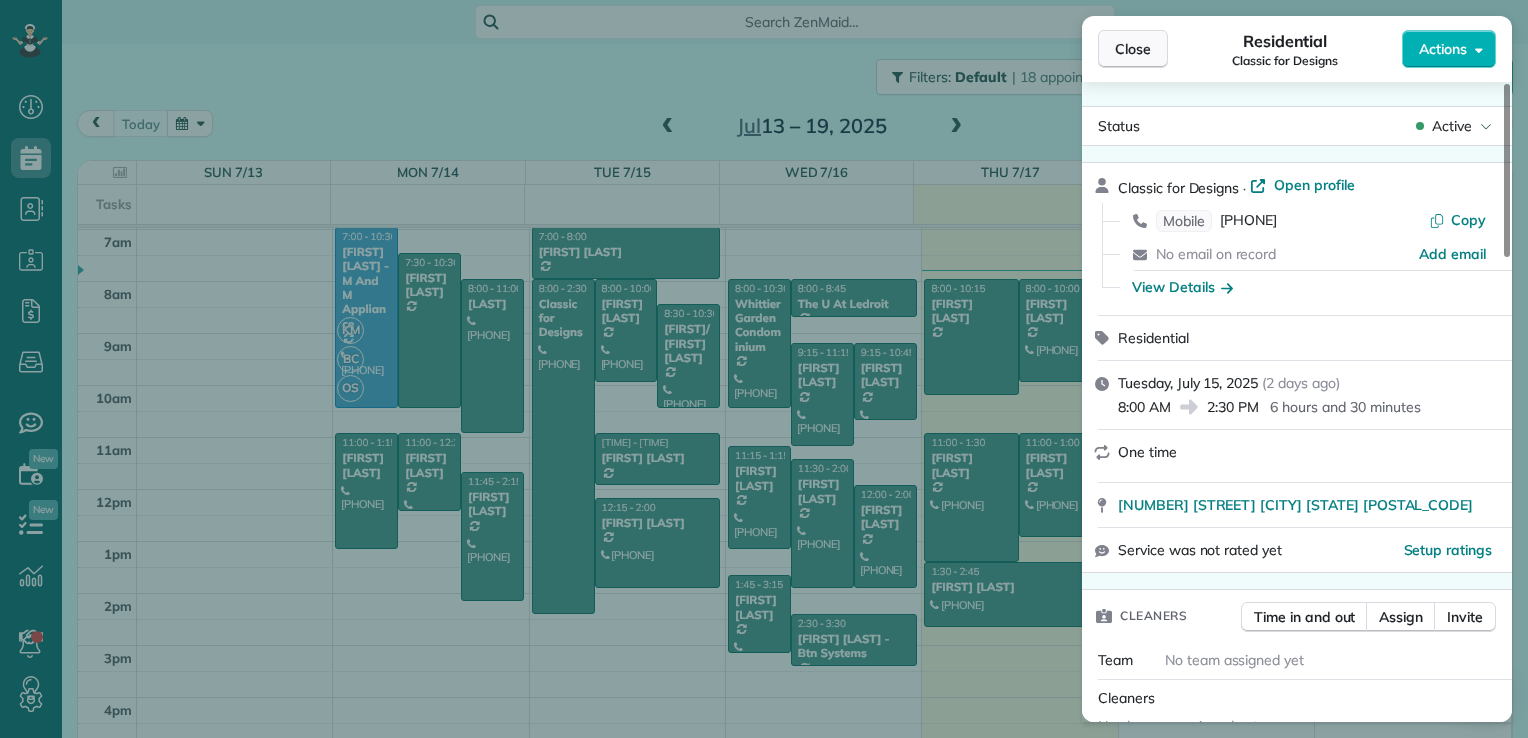 click on "Close" at bounding box center (1133, 49) 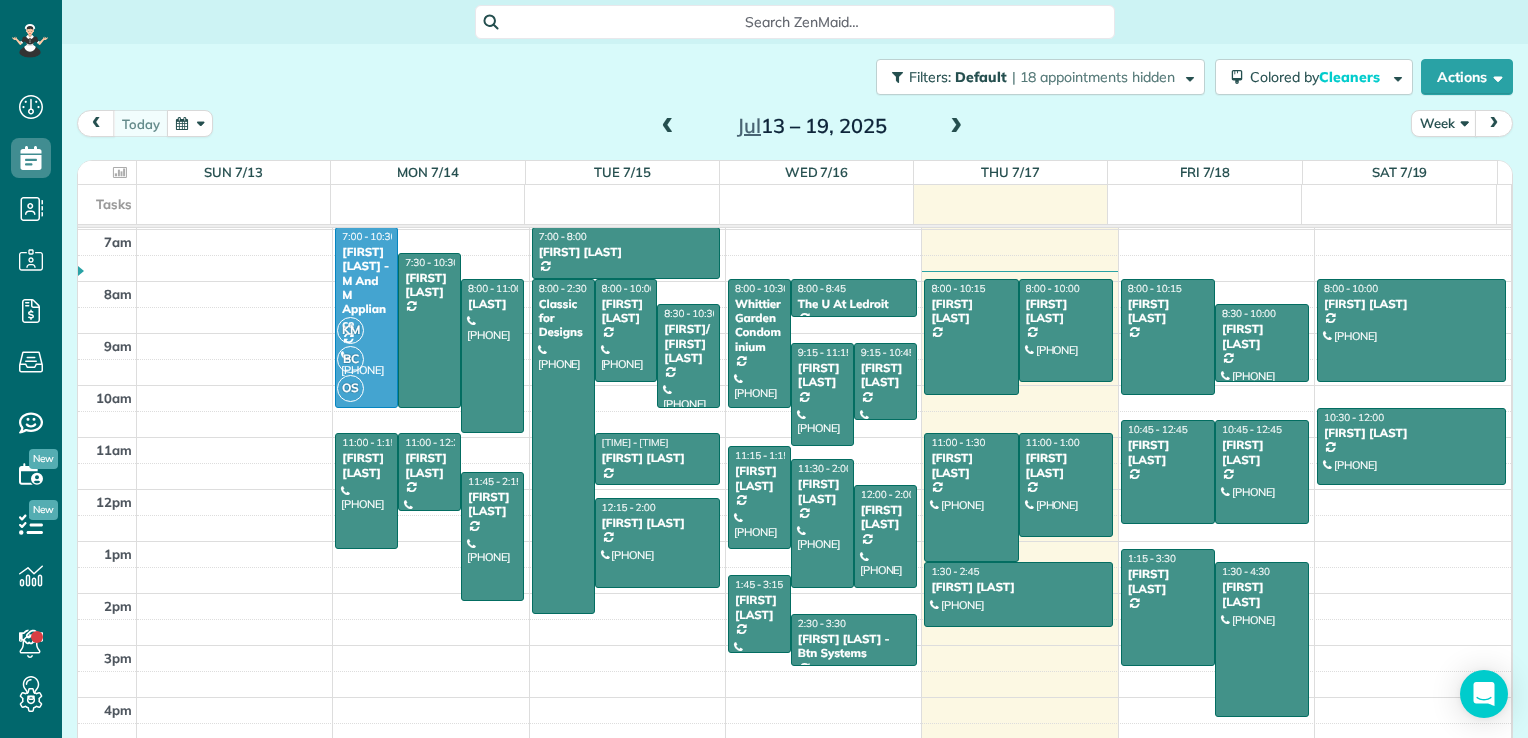 click at bounding box center [668, 127] 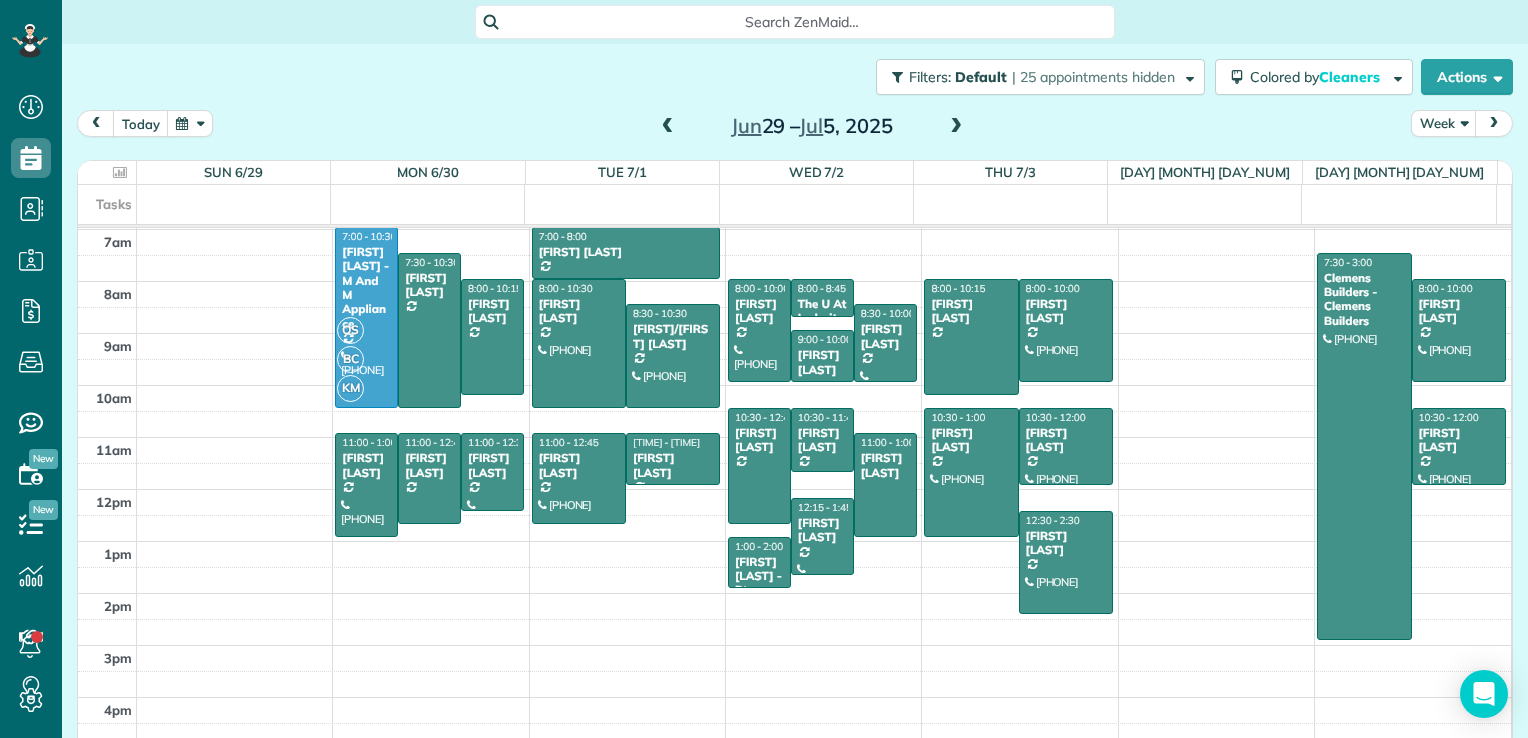 click at bounding box center (668, 127) 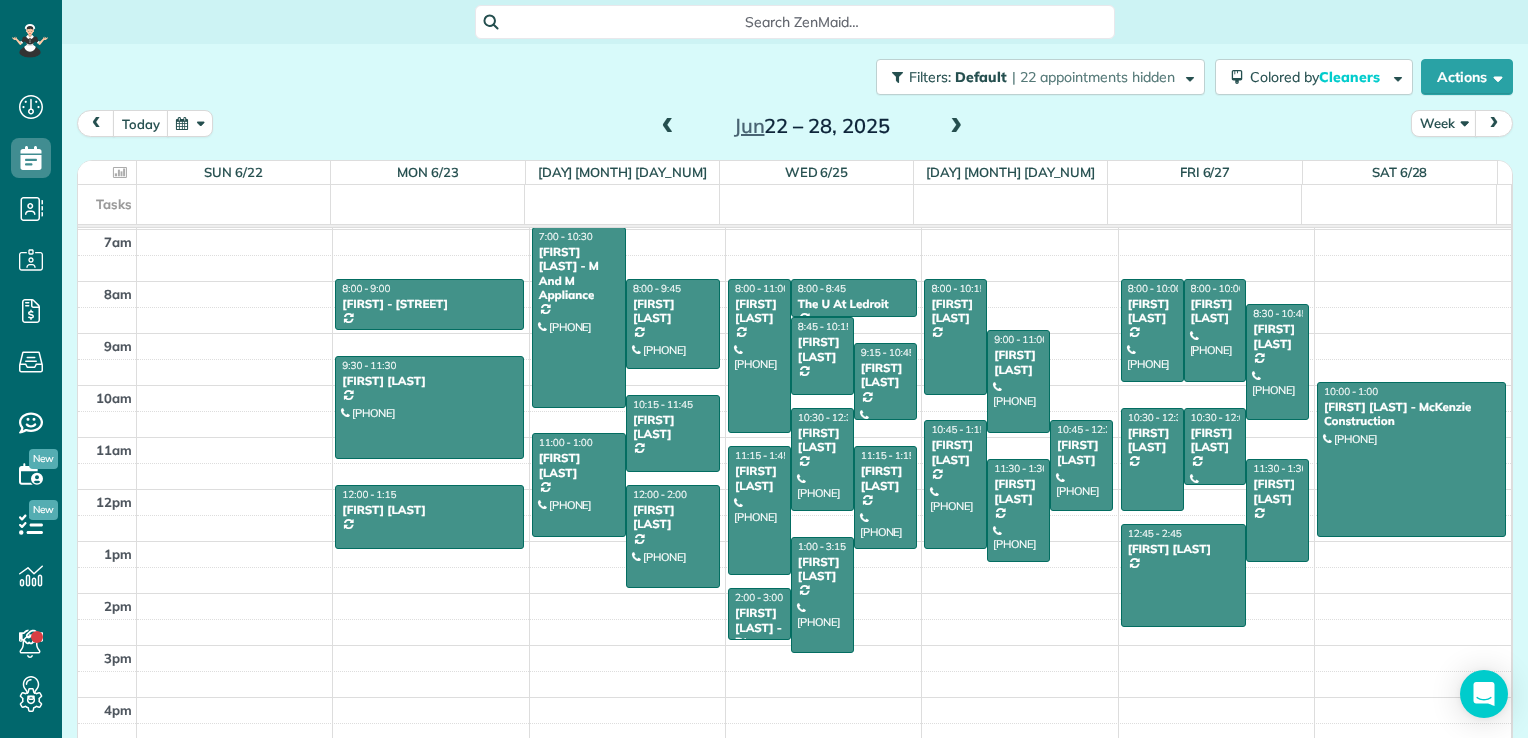 click at bounding box center [668, 127] 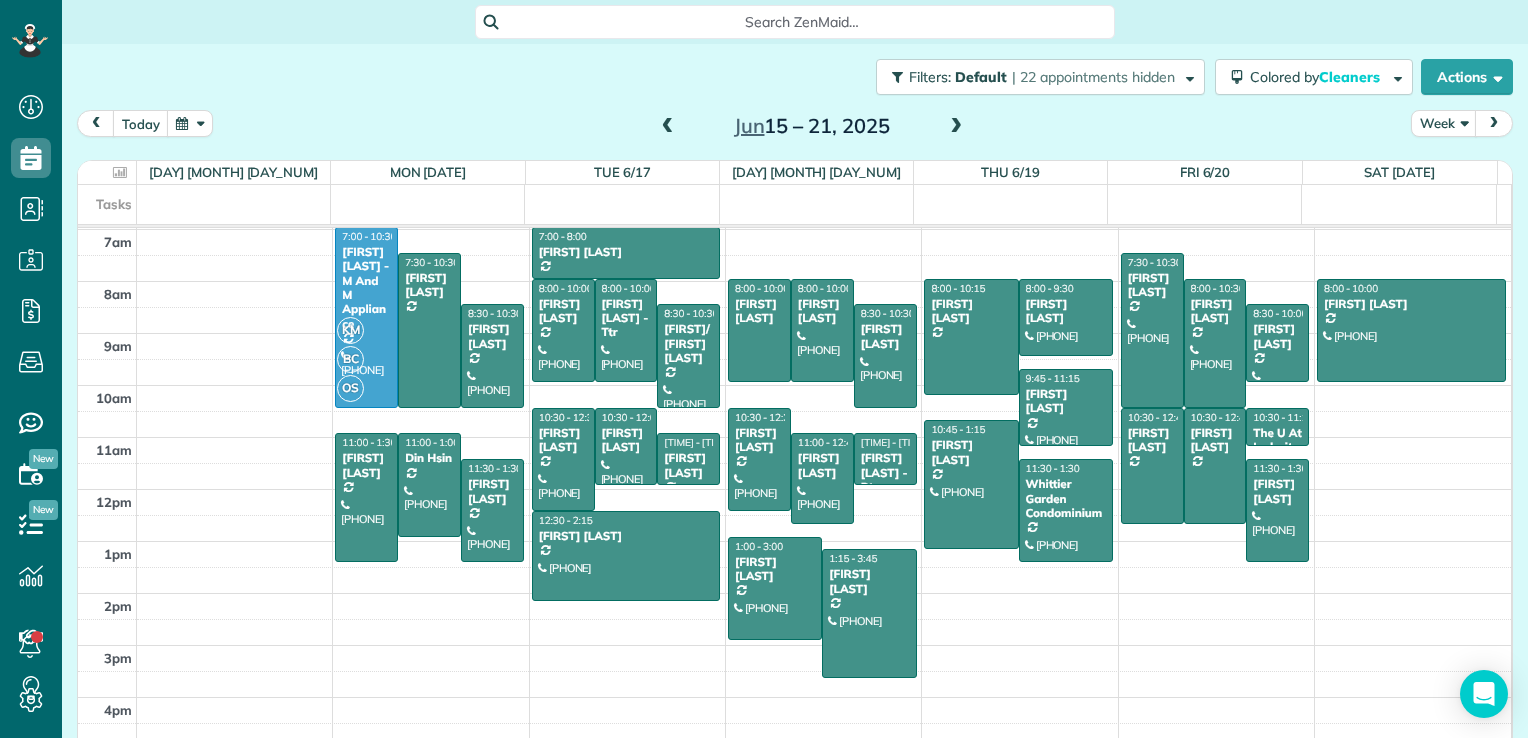 click at bounding box center [668, 127] 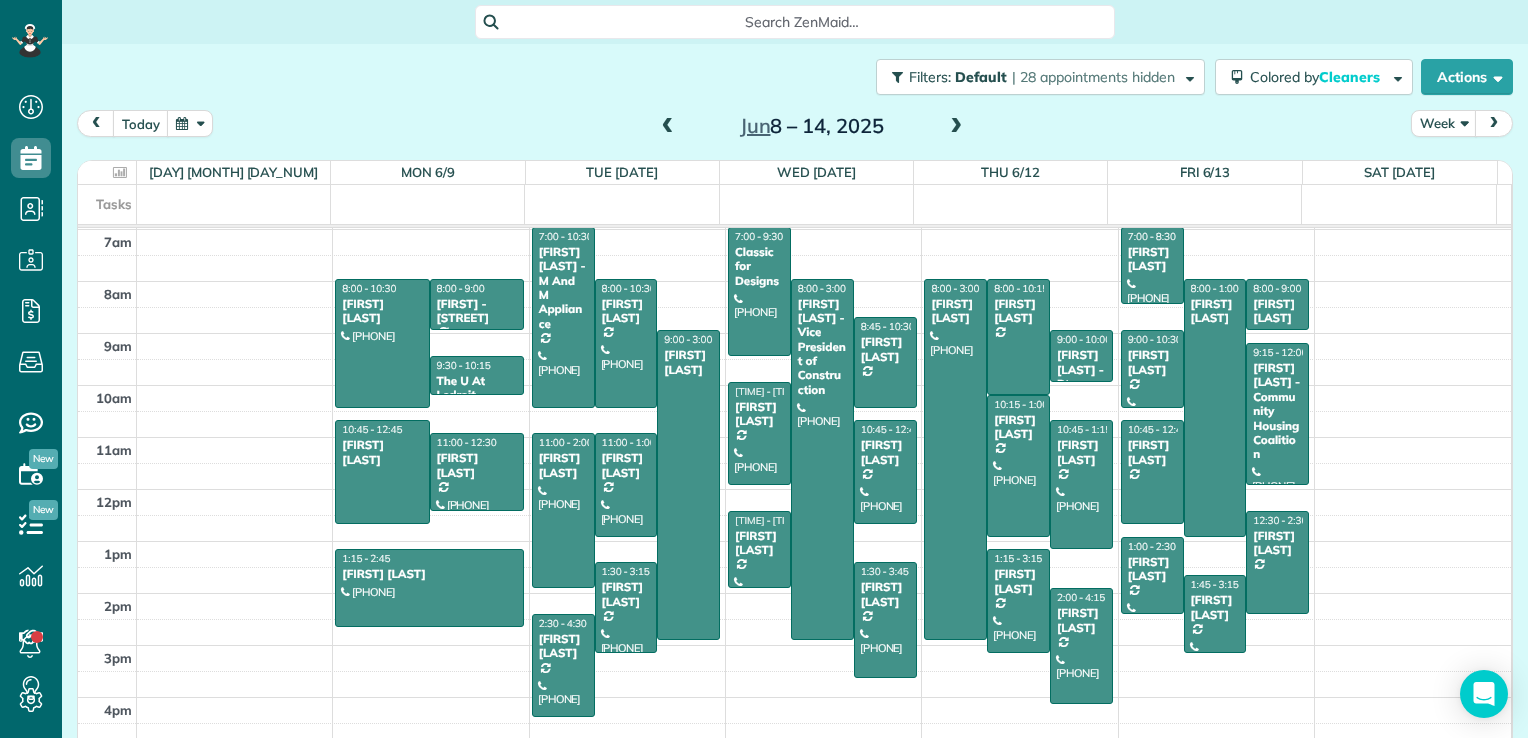 click at bounding box center (668, 127) 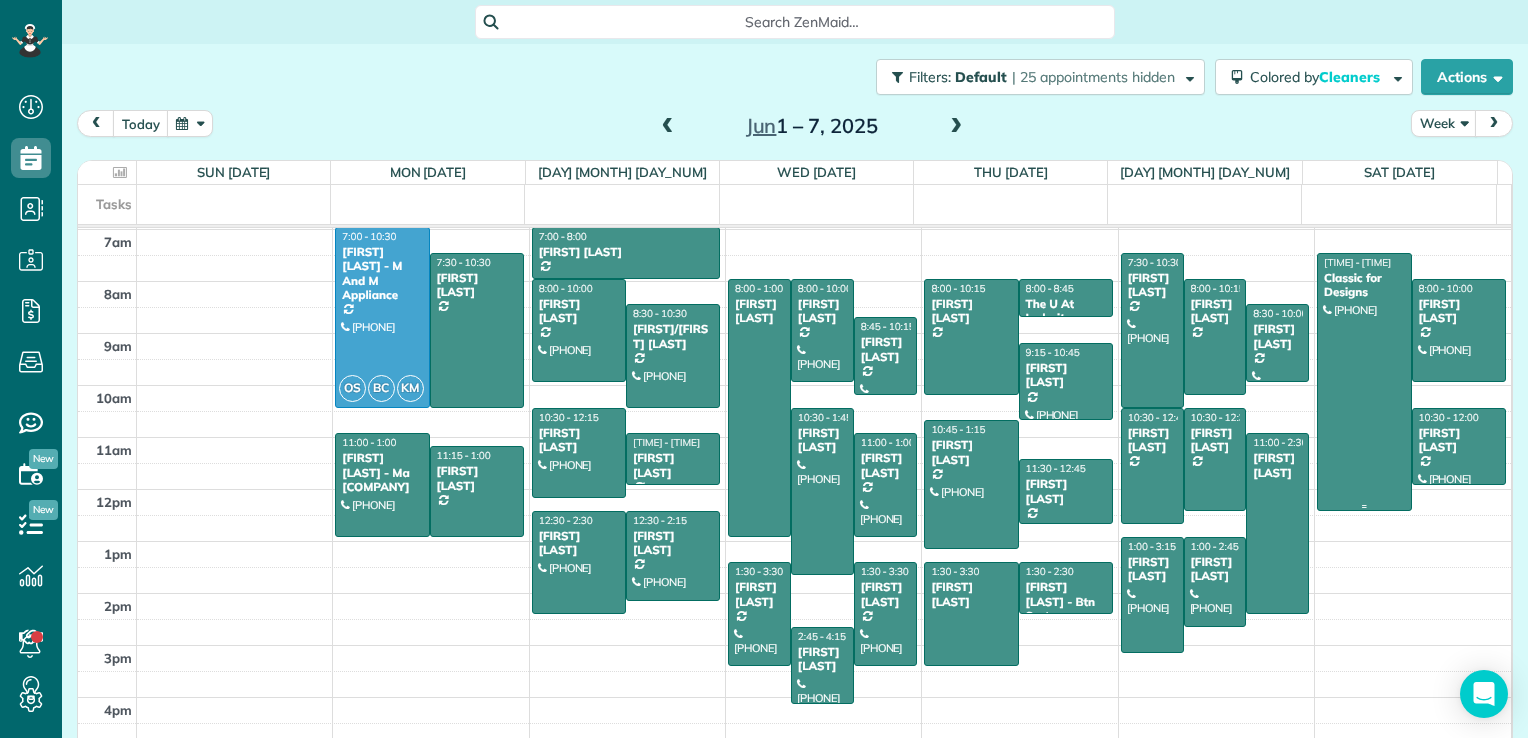 click at bounding box center (1364, 382) 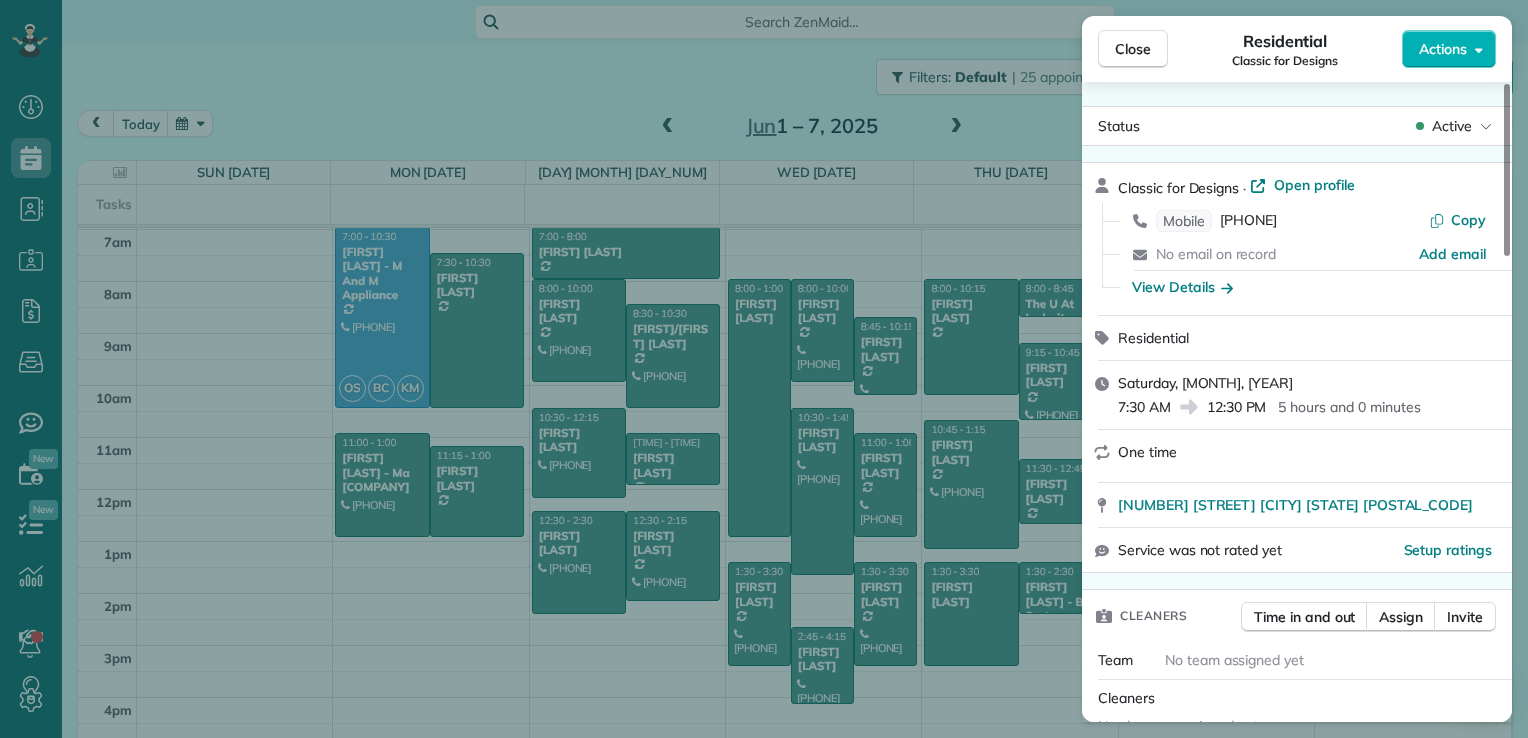click on "Close Residential Classic for Designs Actions Status Active Classic for Designs · Open profile Mobile (202) 872-9860 Copy No email on record Add email View Details Residential Saturday, June 07, 2025 7:30 AM 12:30 PM 5 hours and 0 minutes One time 3329 Q Street Northwest Washington DC 20007 Service was not rated yet Setup ratings Cleaners Time in and out Assign Invite Team No team assigned yet Cleaners No cleaners assigned yet Checklist Try Now Keep this appointment up to your standards. Stay on top of every detail, keep your cleaners organised, and your client happy. Assign a checklist Watch a 5 min demo Billing Billing actions Price $0.00 Overcharge $0.00 Discount $0.00 Coupon discount - Primary tax - Secondary tax - Total appointment price $0.00 Tips collected New feature! $0.00 Mark as paid Total including tip $0.00 Get paid online in no-time! Send an invoice and reward your cleaners with tips Charge customer credit card Appointment custom fields No custom fields to display Work items Notes Appointment 0" at bounding box center [764, 369] 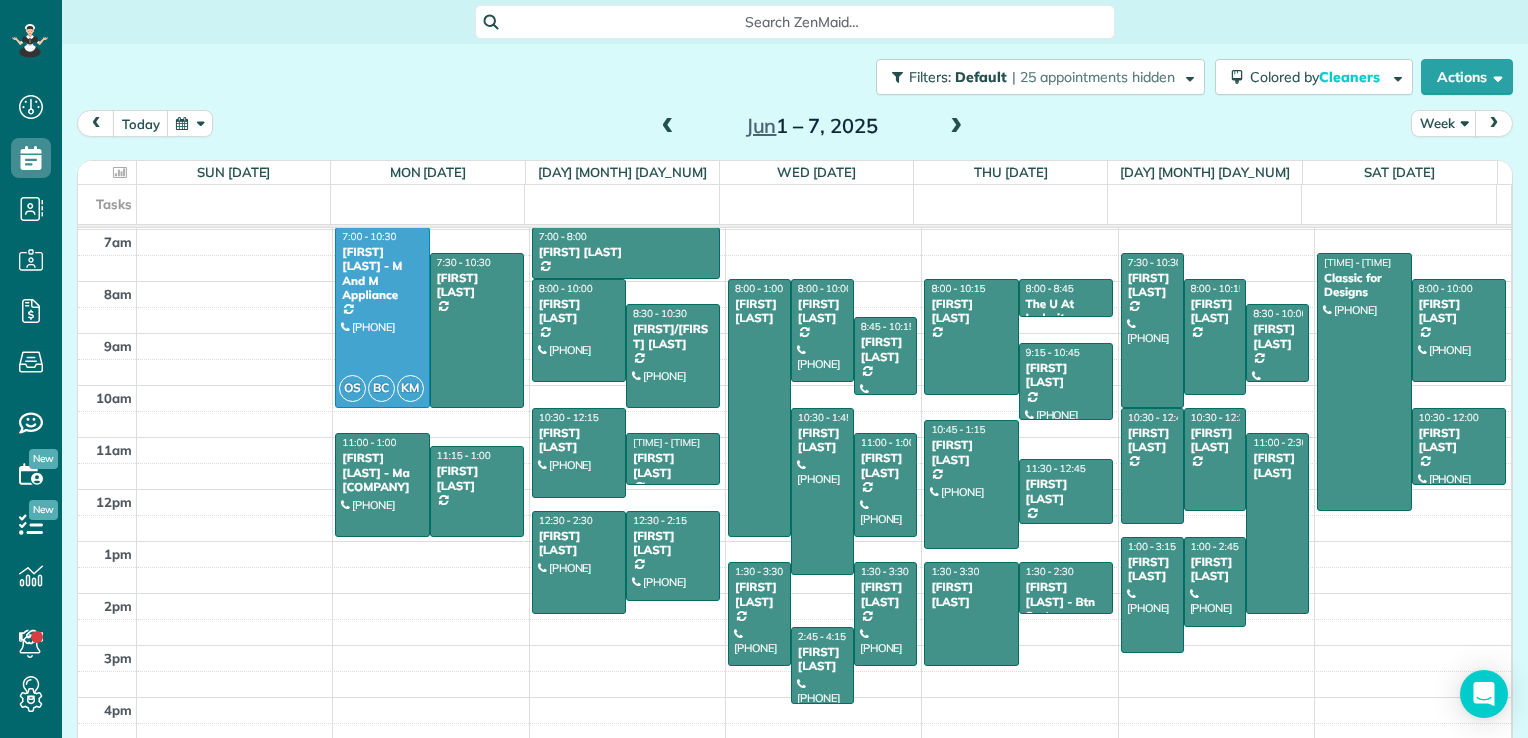 click on "Filters:   Default
|  25 appointments hidden
Colored by  Cleaners
Color by Cleaner
Color by Team
Color by Status
Color by Recurrence
Color by Paid/Unpaid
Filters  Default
Schedule Changes
Actions
Create Appointment
Create Task
Clock In/Out
Send Work Orders
Print Route Sheets
Today's Emails/Texts
View Metrics" at bounding box center [795, 77] 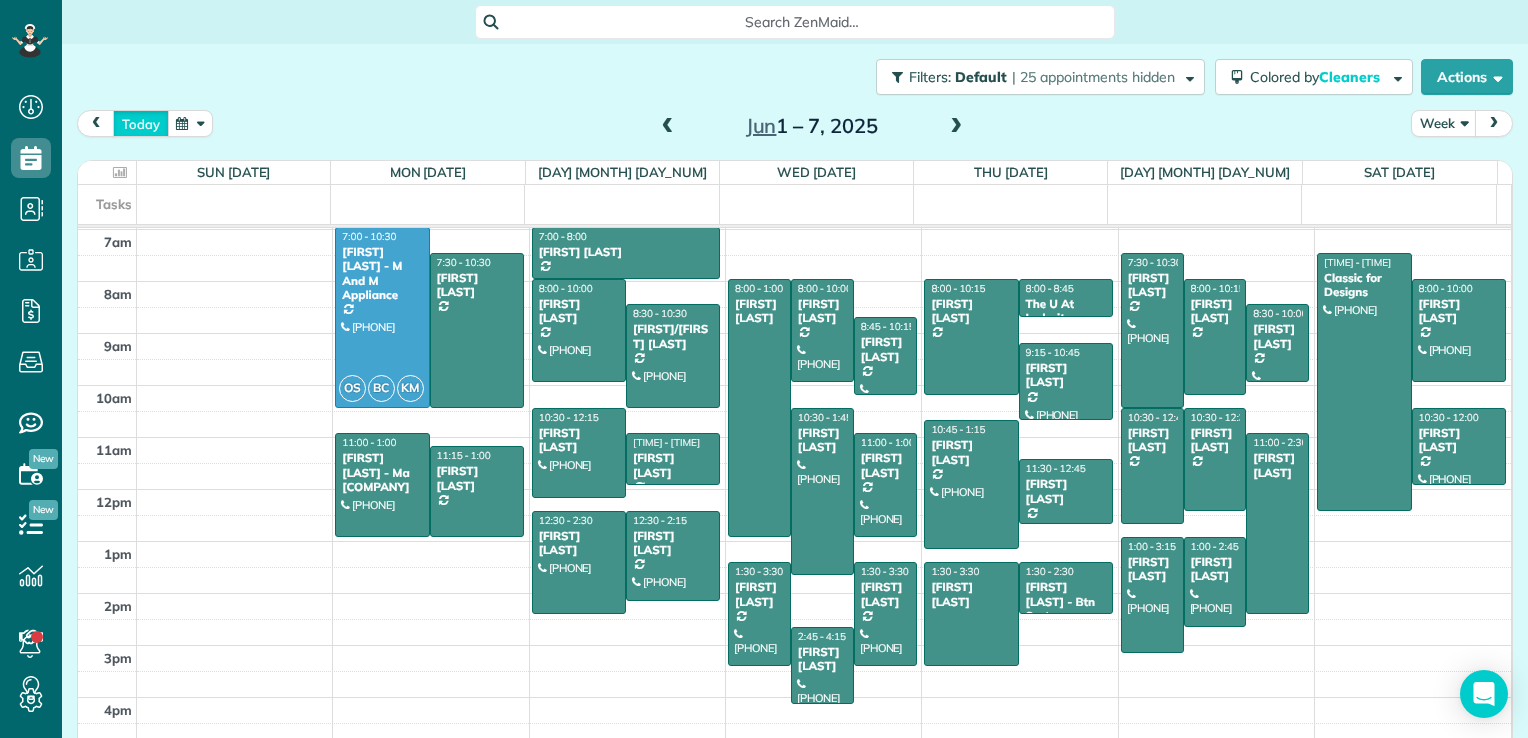 click on "today" at bounding box center (141, 123) 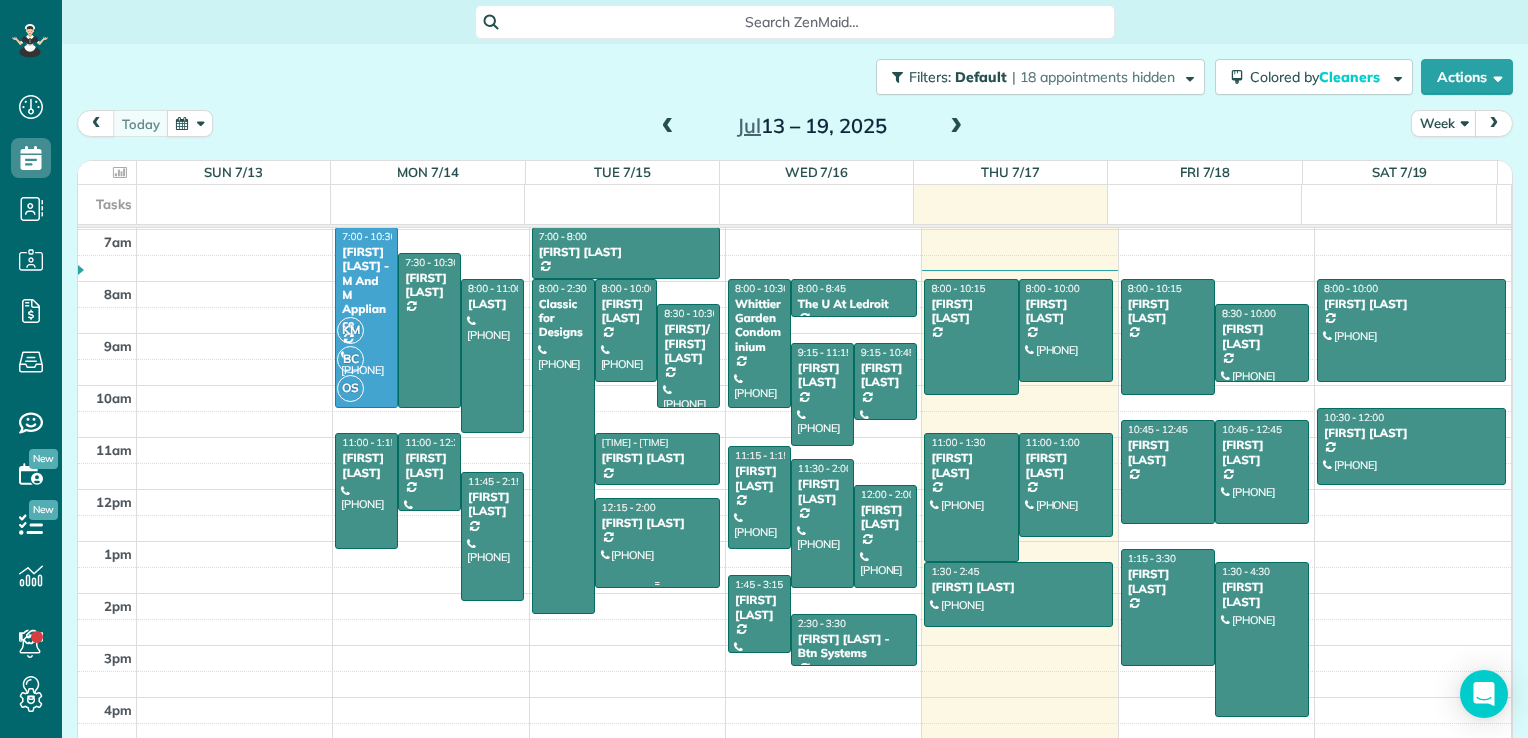click on "[FIRST] [LAST]" at bounding box center (658, 523) 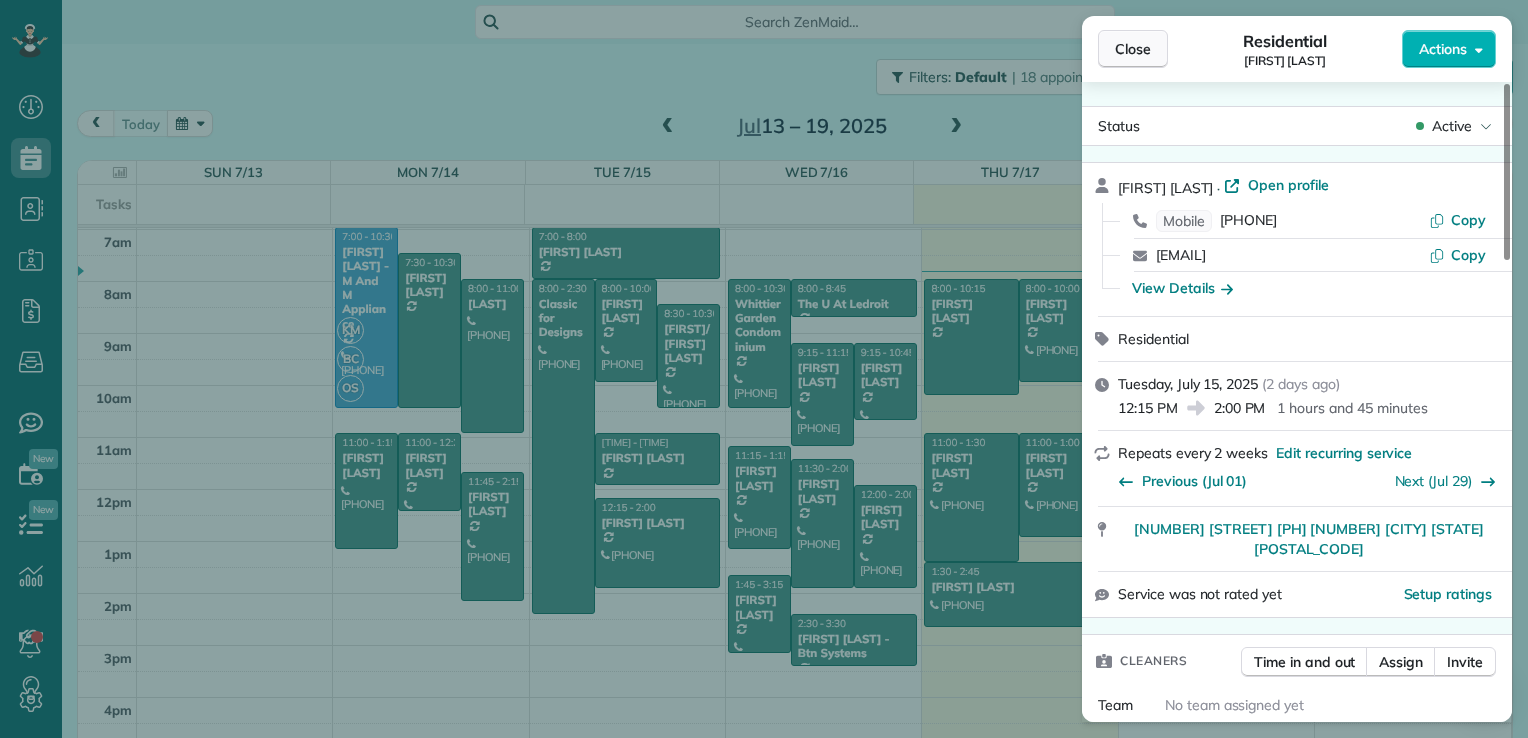 click on "Close" at bounding box center (1133, 49) 